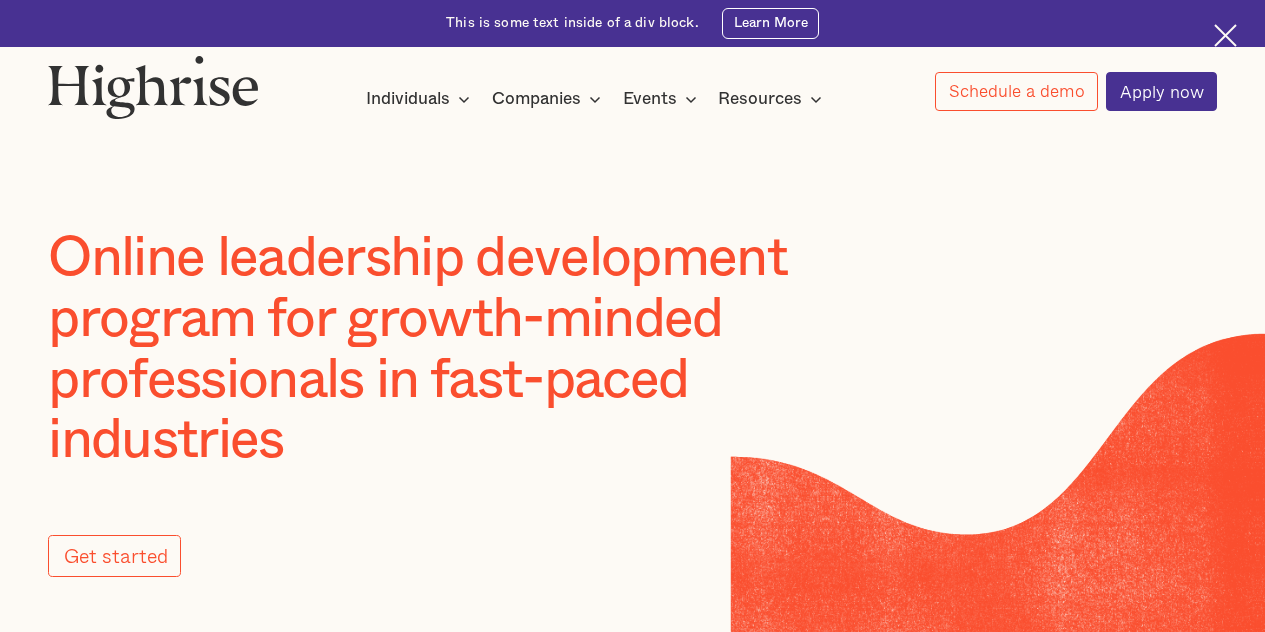 scroll, scrollTop: 0, scrollLeft: 0, axis: both 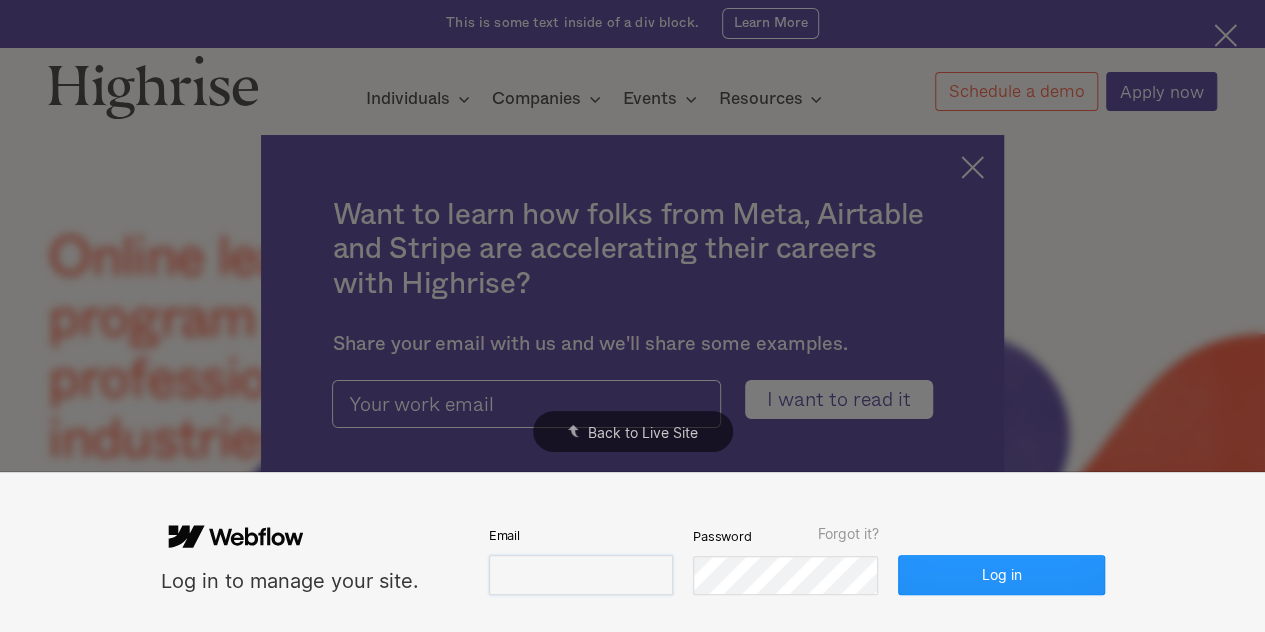click at bounding box center (581, 575) 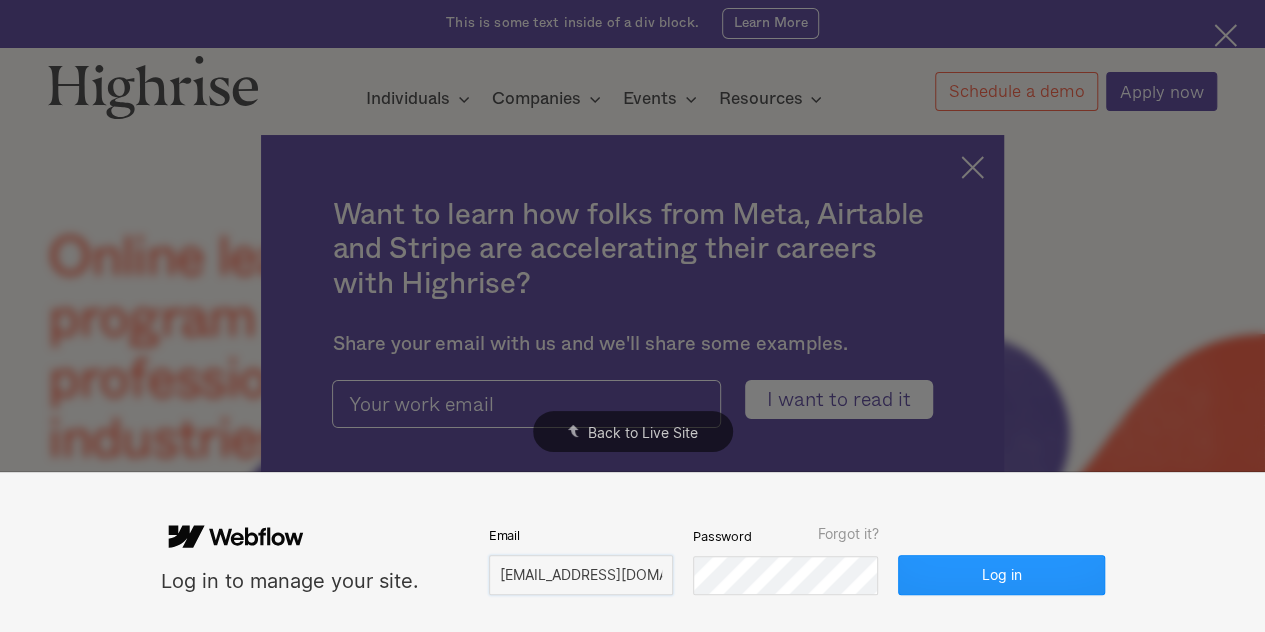 scroll, scrollTop: 0, scrollLeft: 12, axis: horizontal 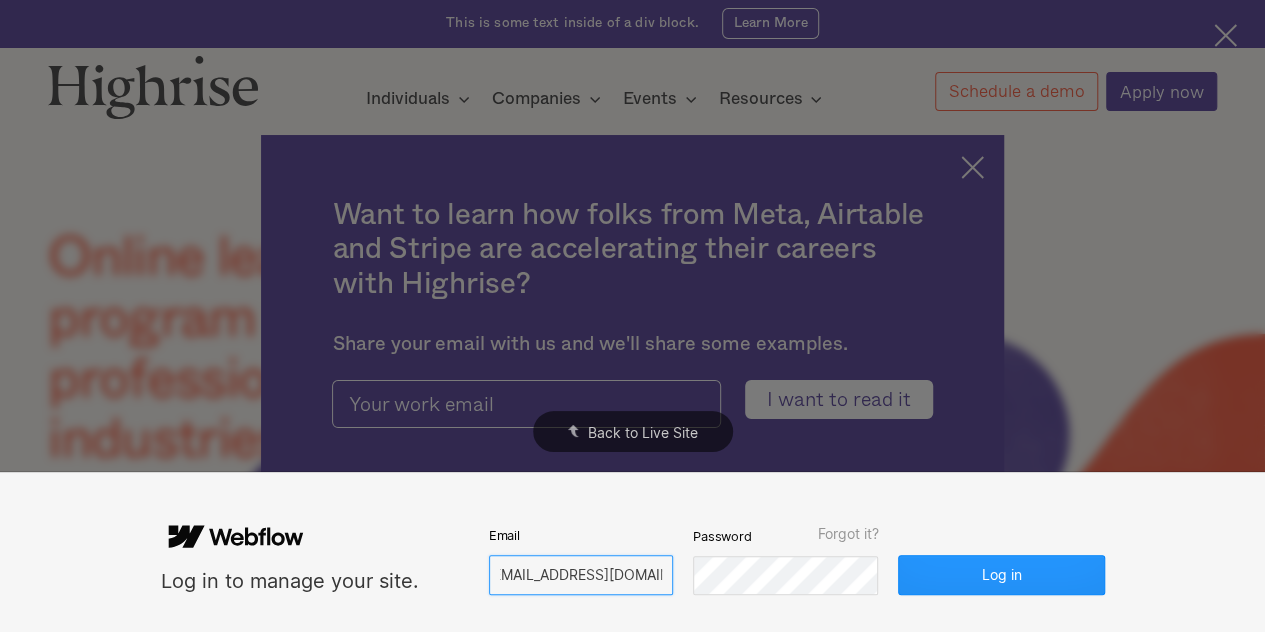 type on "[EMAIL_ADDRESS][DOMAIN_NAME]" 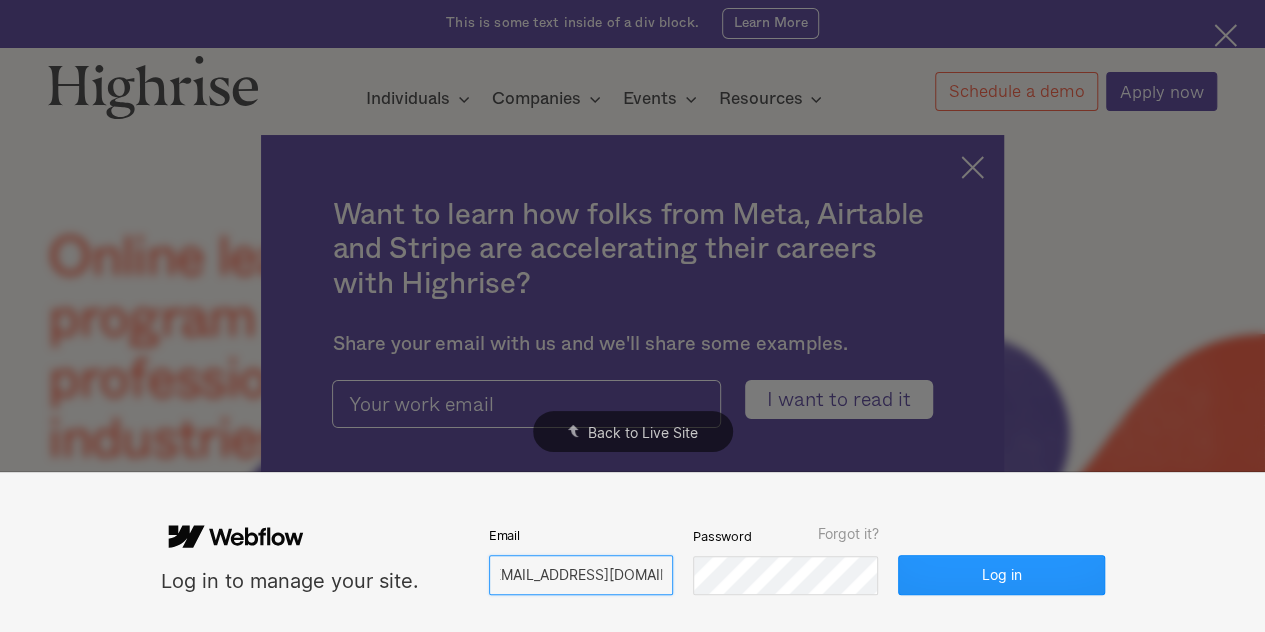 scroll, scrollTop: 0, scrollLeft: 0, axis: both 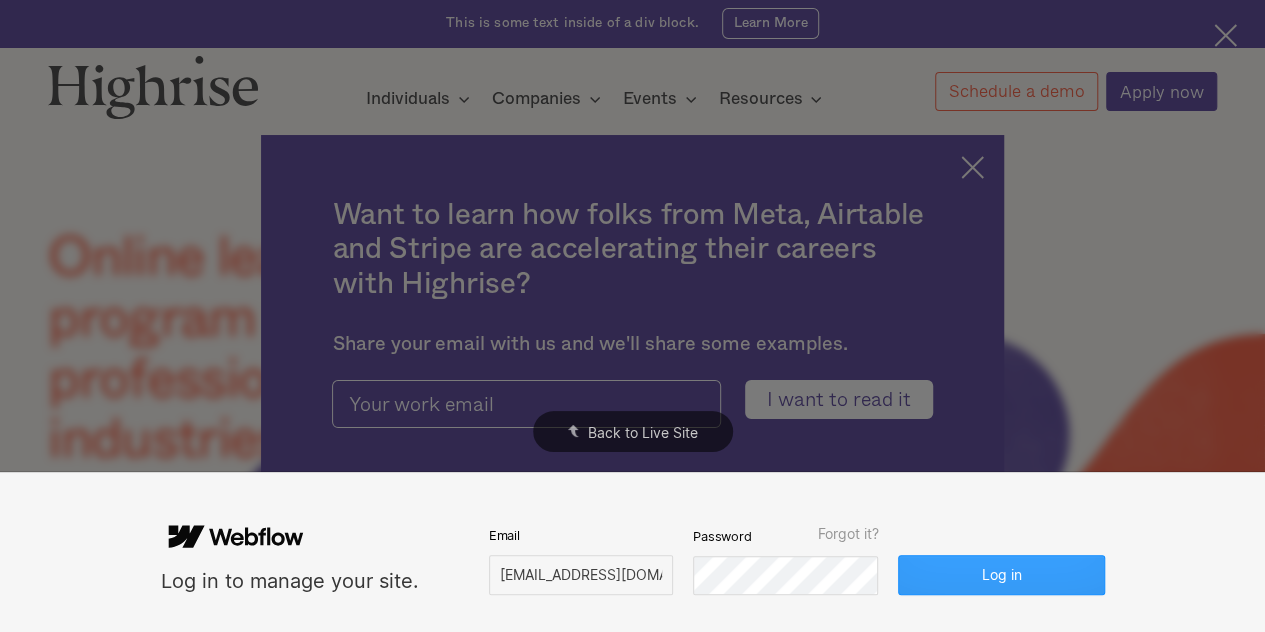 click on "Log in" at bounding box center [1001, 575] 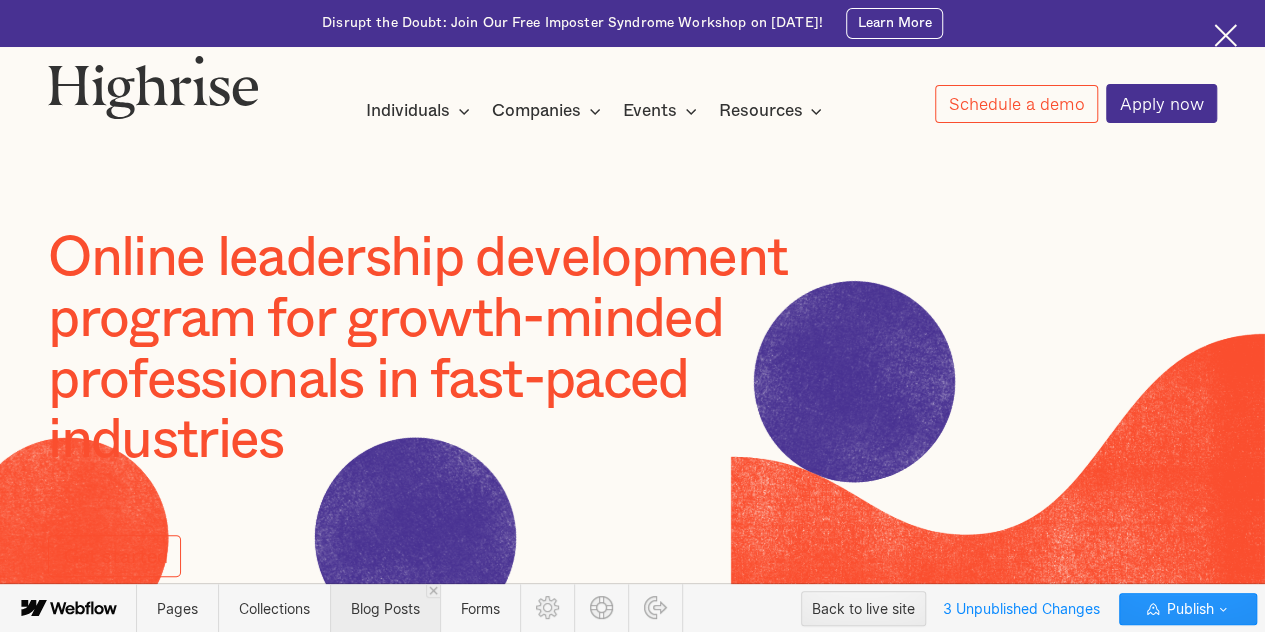 click on "Blog Posts" at bounding box center [385, 608] 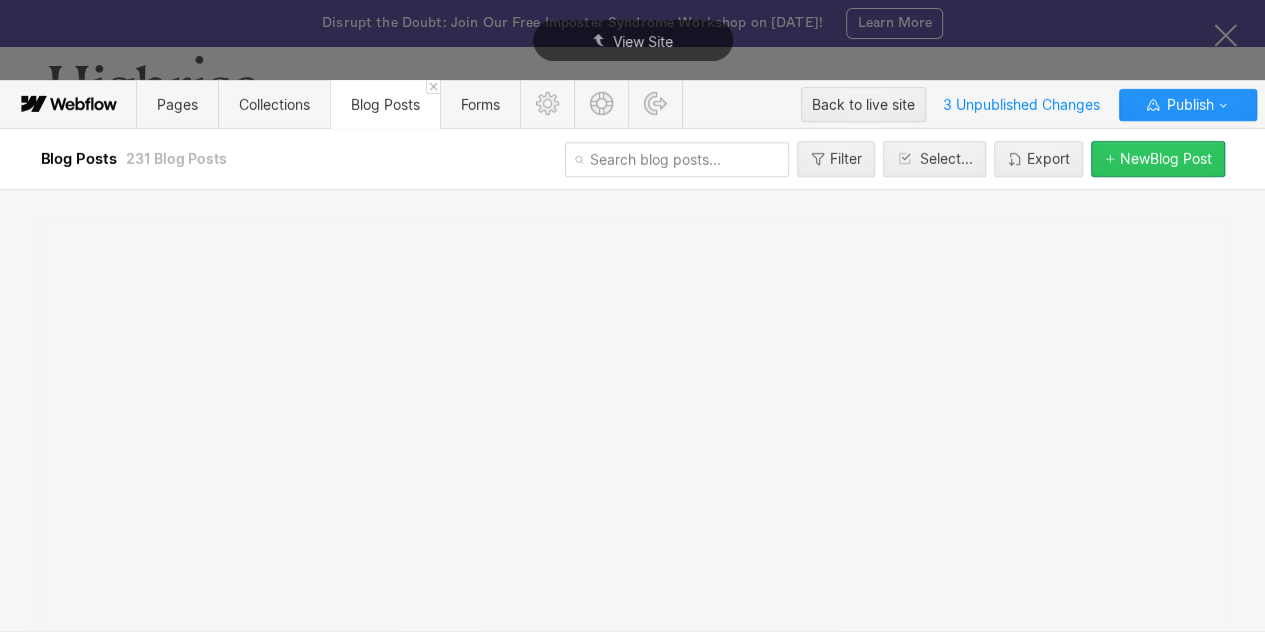 click on "New  Blog Post" at bounding box center (1166, 159) 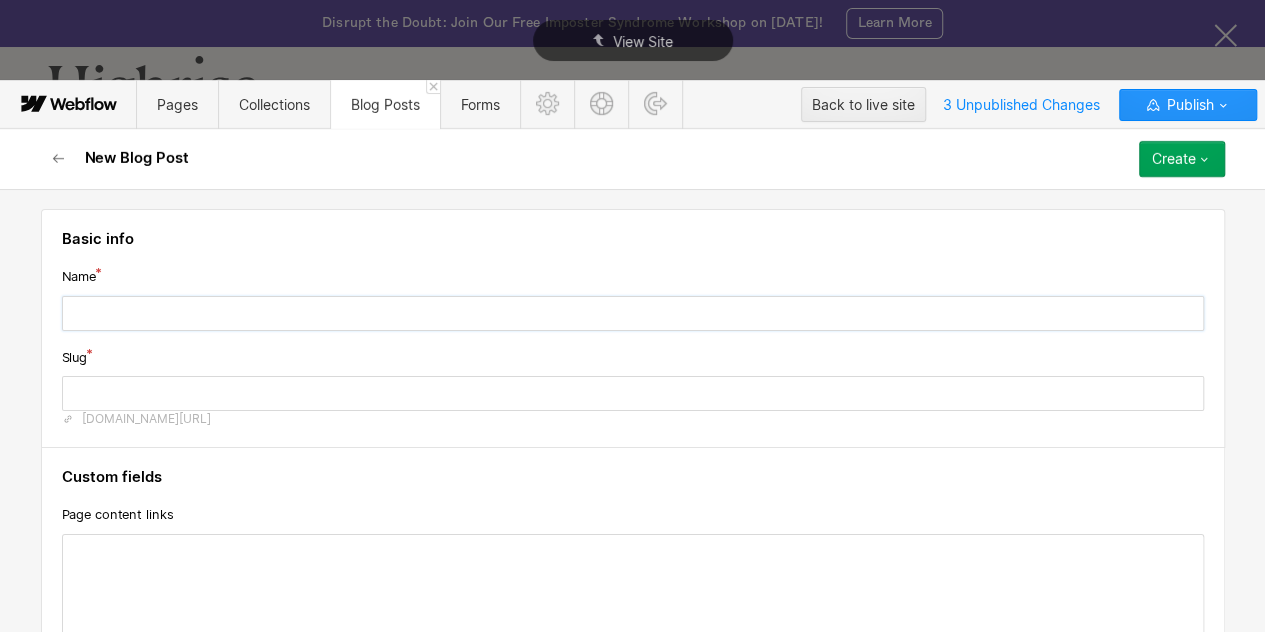 click at bounding box center [633, 313] 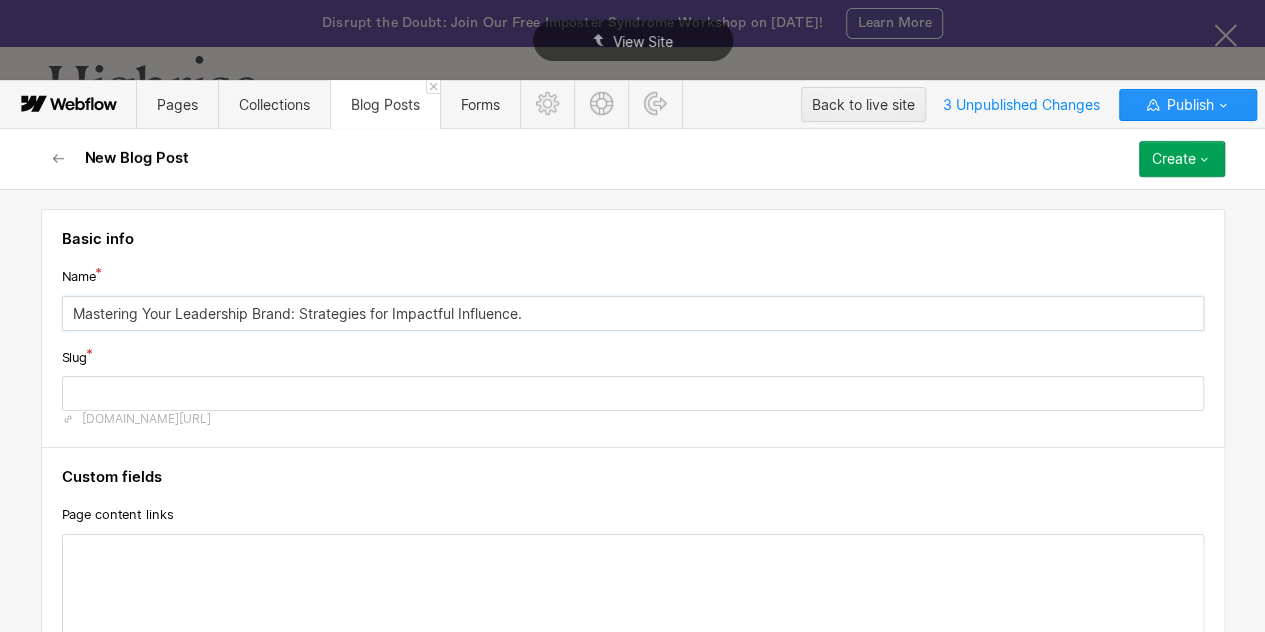 type on "mastering-your-leadership-brand-strategies-for-impactful-influence" 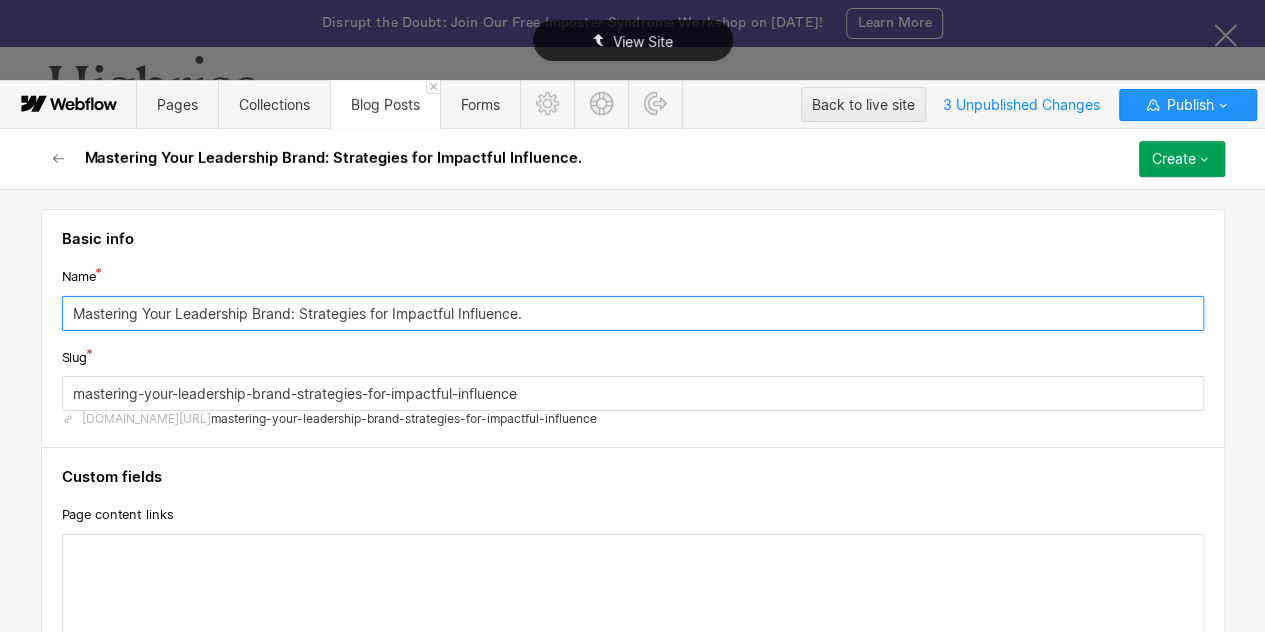 type on "Mastering Your Leadership Brand: Strategies for Impactful Influence." 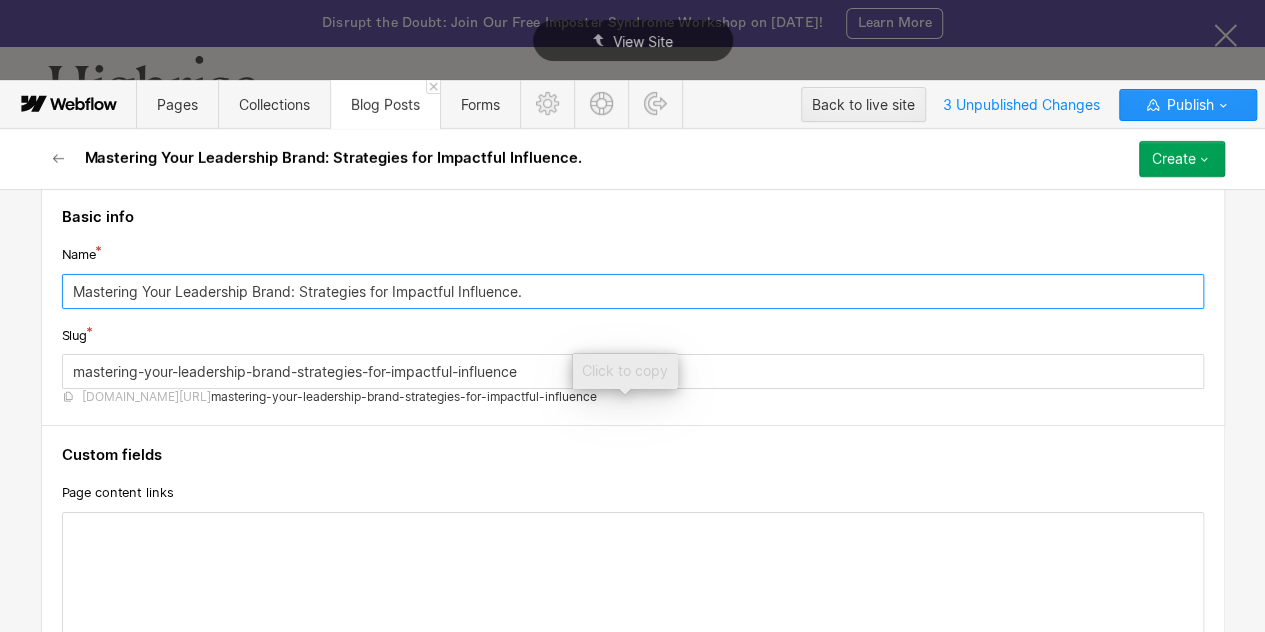 scroll, scrollTop: 21, scrollLeft: 0, axis: vertical 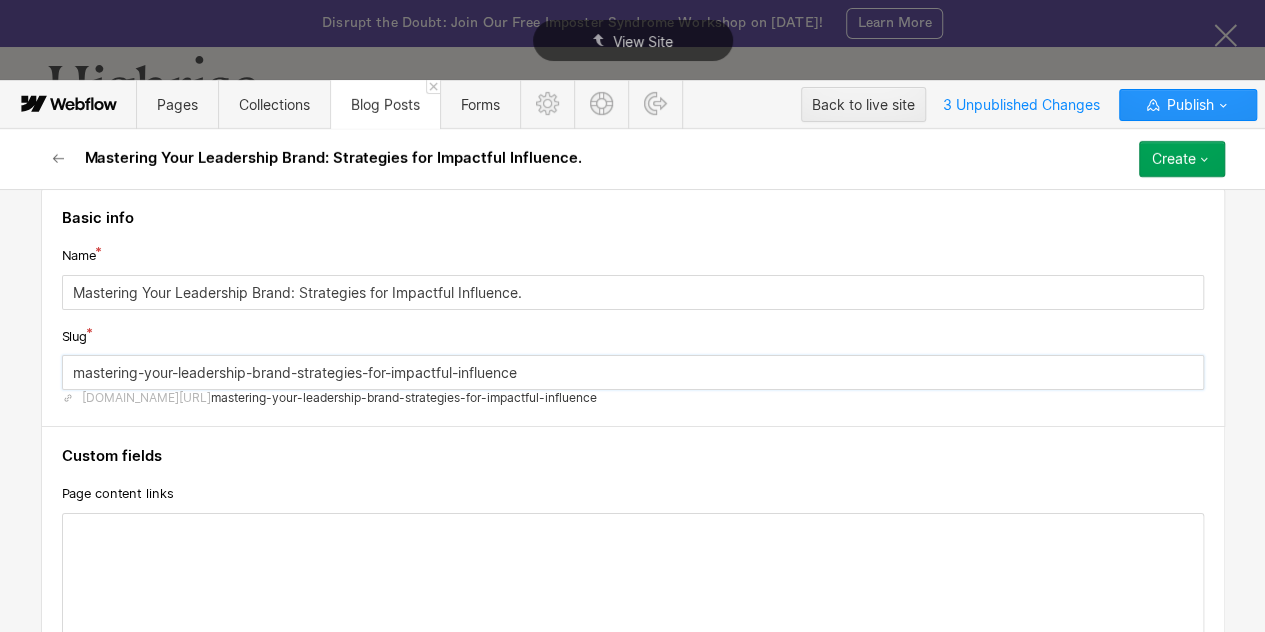 click on "mastering-your-leadership-brand-strategies-for-impactful-influence" at bounding box center [633, 372] 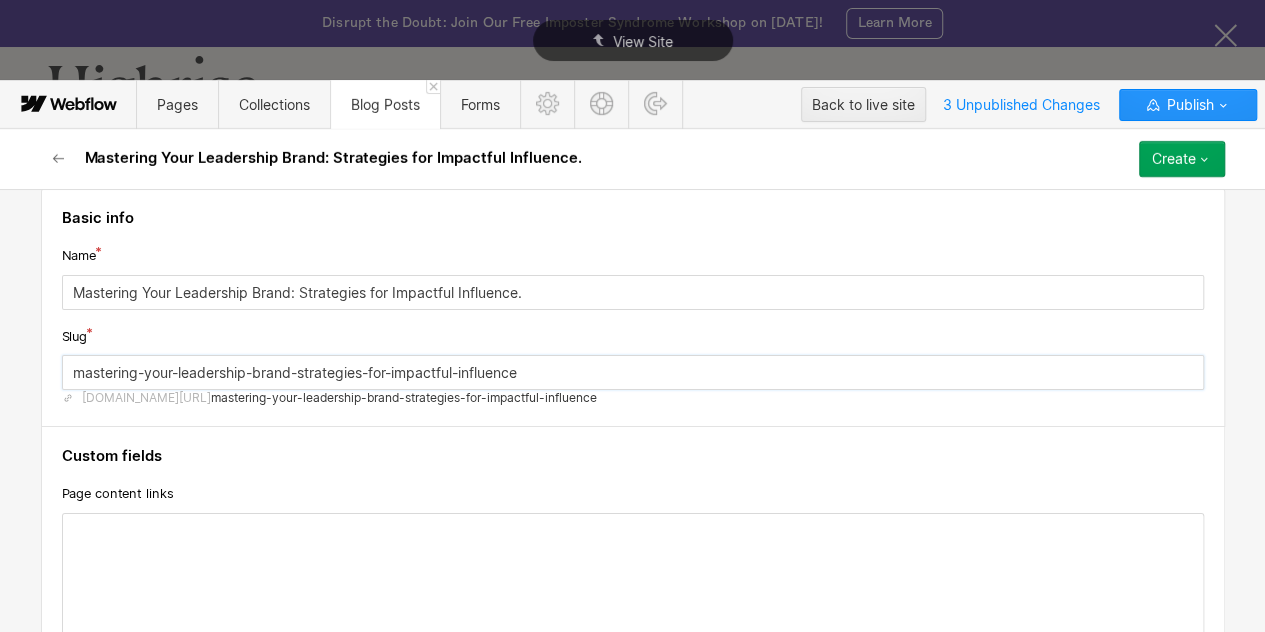 click on "mastering-your-leadership-brand-strategies-for-impactful-influence" at bounding box center [633, 372] 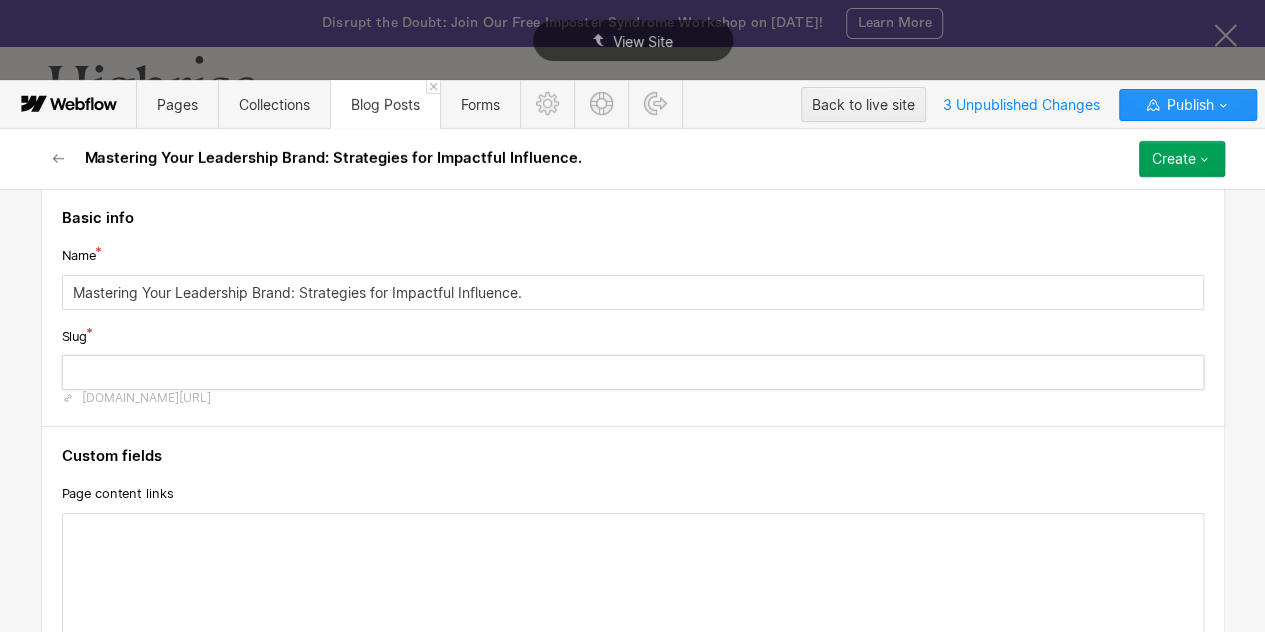 paste on "leadership brand" 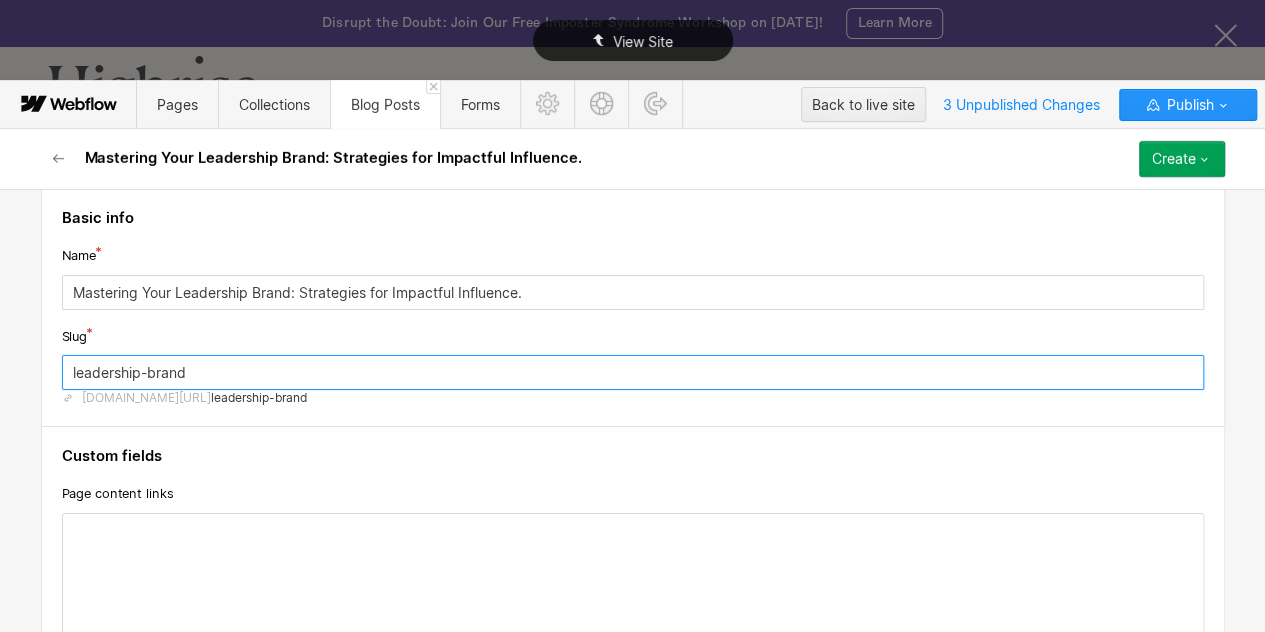 type on "leadership-brand" 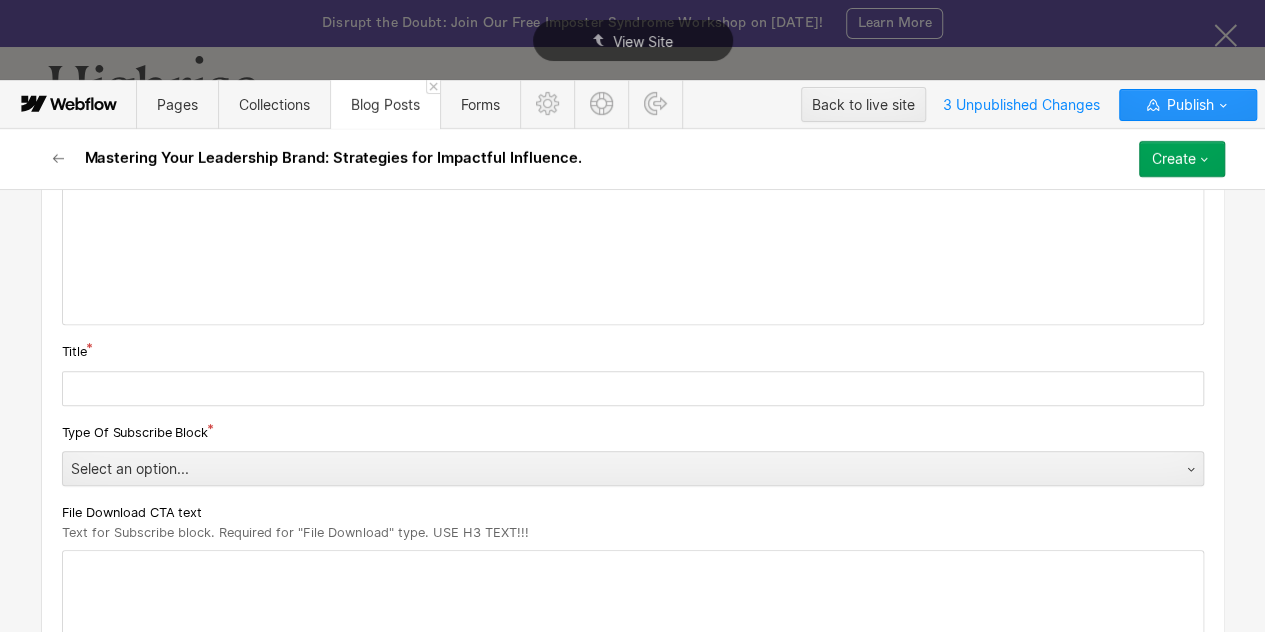 scroll, scrollTop: 352, scrollLeft: 0, axis: vertical 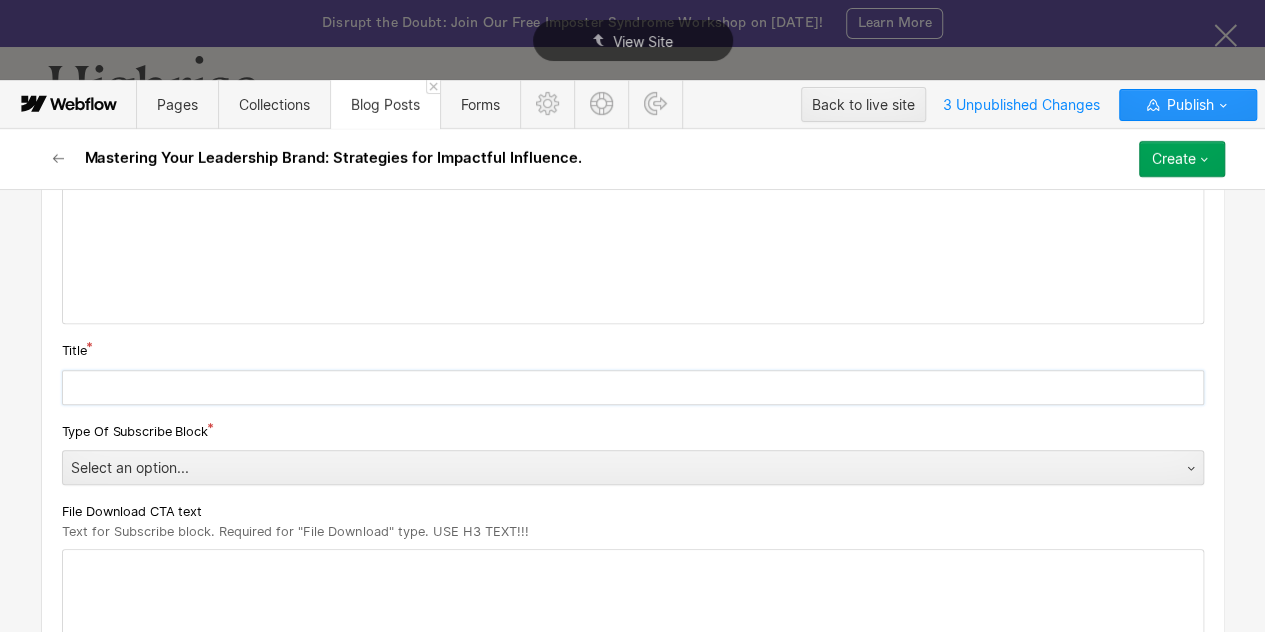 click at bounding box center [633, 387] 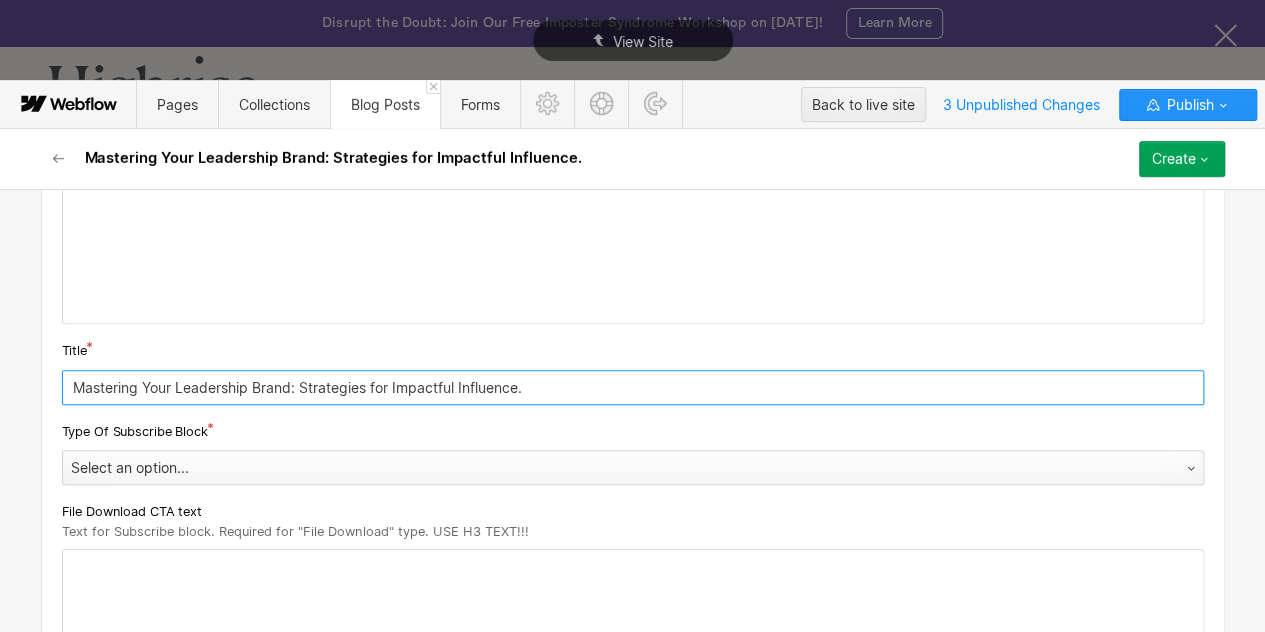 type on "Mastering Your Leadership Brand: Strategies for Impactful Influence." 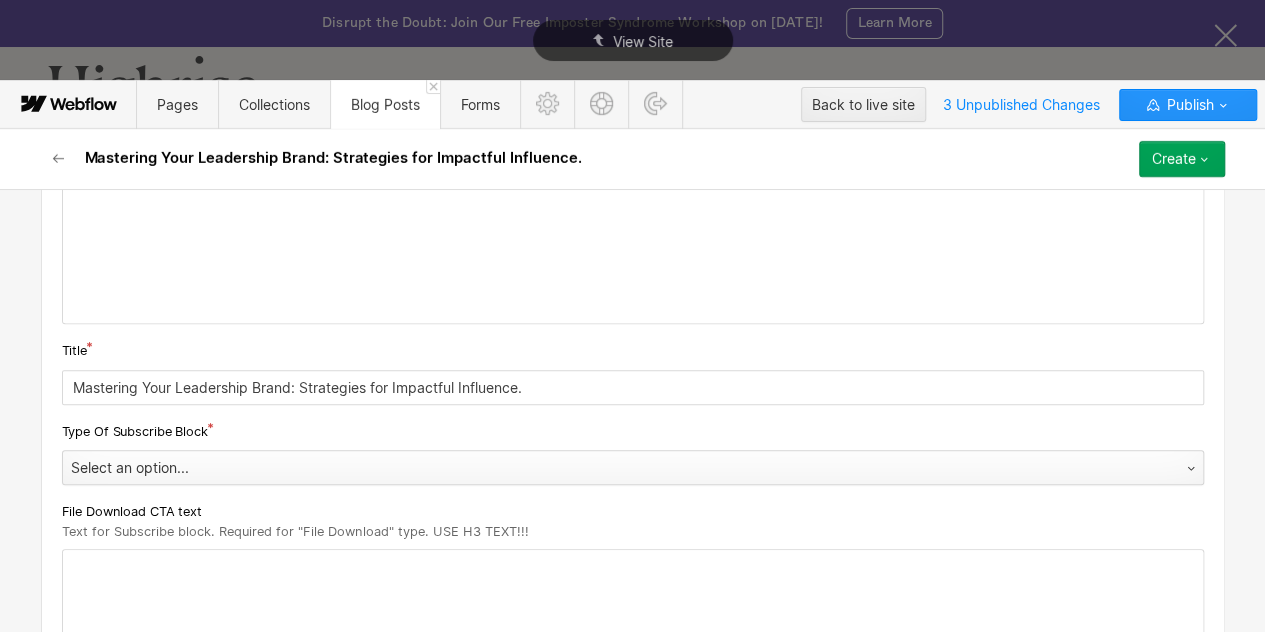 click on "Select an option..." at bounding box center [613, 468] 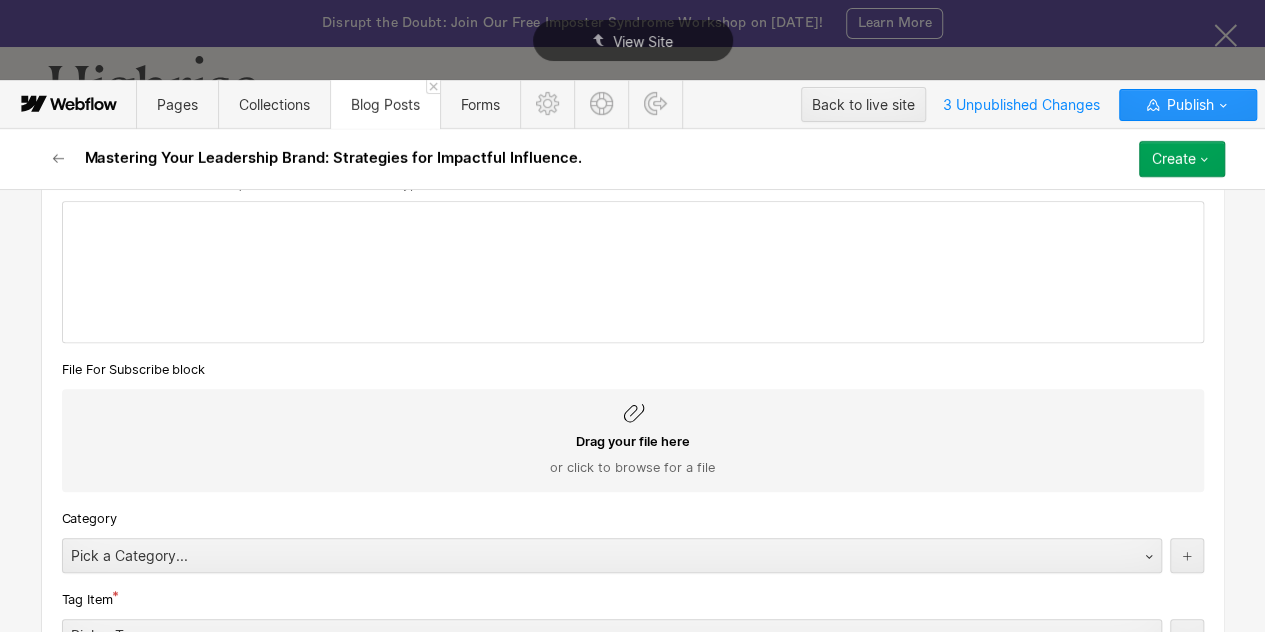 scroll, scrollTop: 804, scrollLeft: 0, axis: vertical 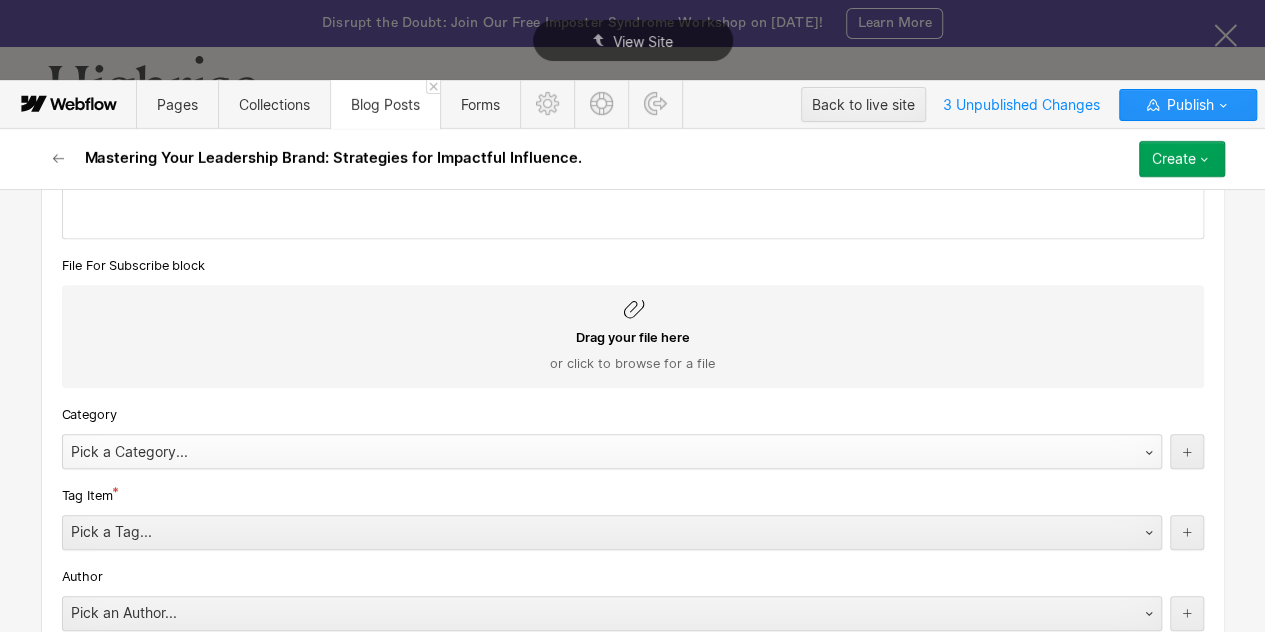 click on "Pick a Category..." at bounding box center (592, 452) 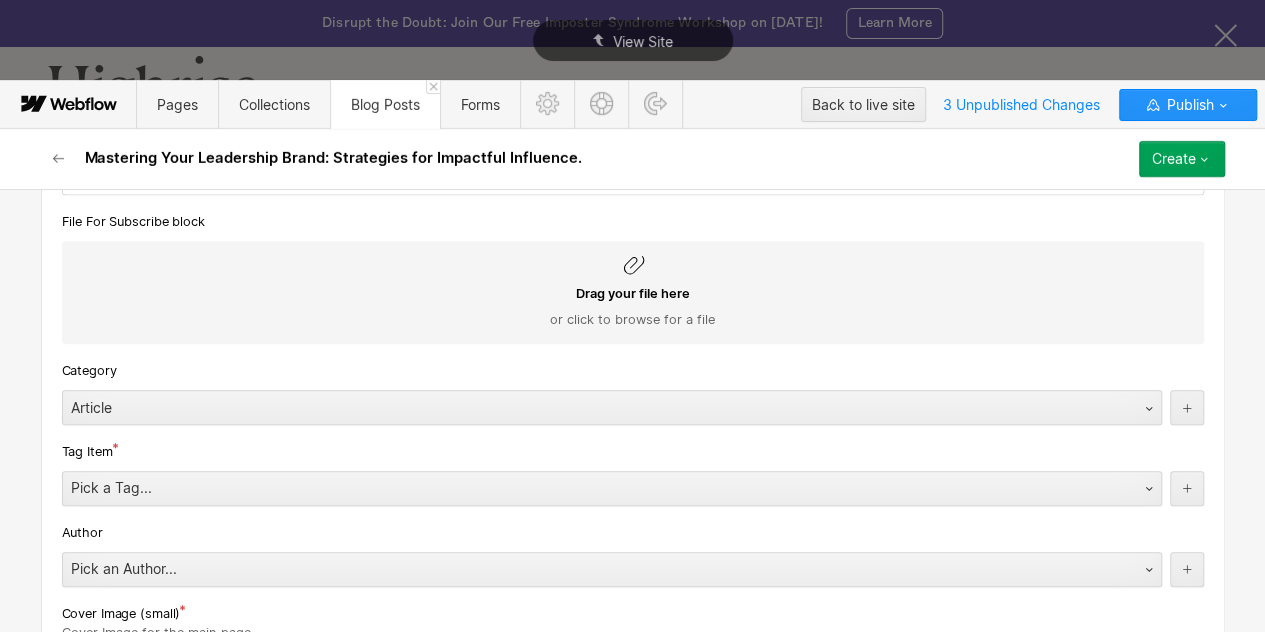scroll, scrollTop: 864, scrollLeft: 0, axis: vertical 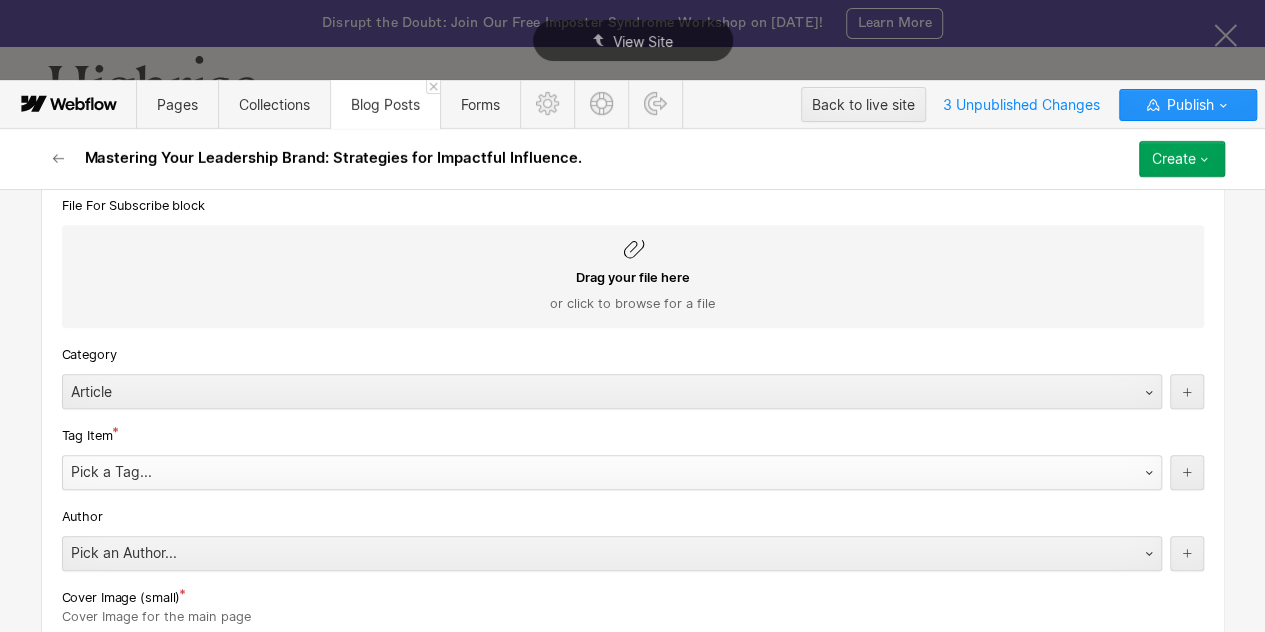 click on "Pick a Tag..." at bounding box center [592, 472] 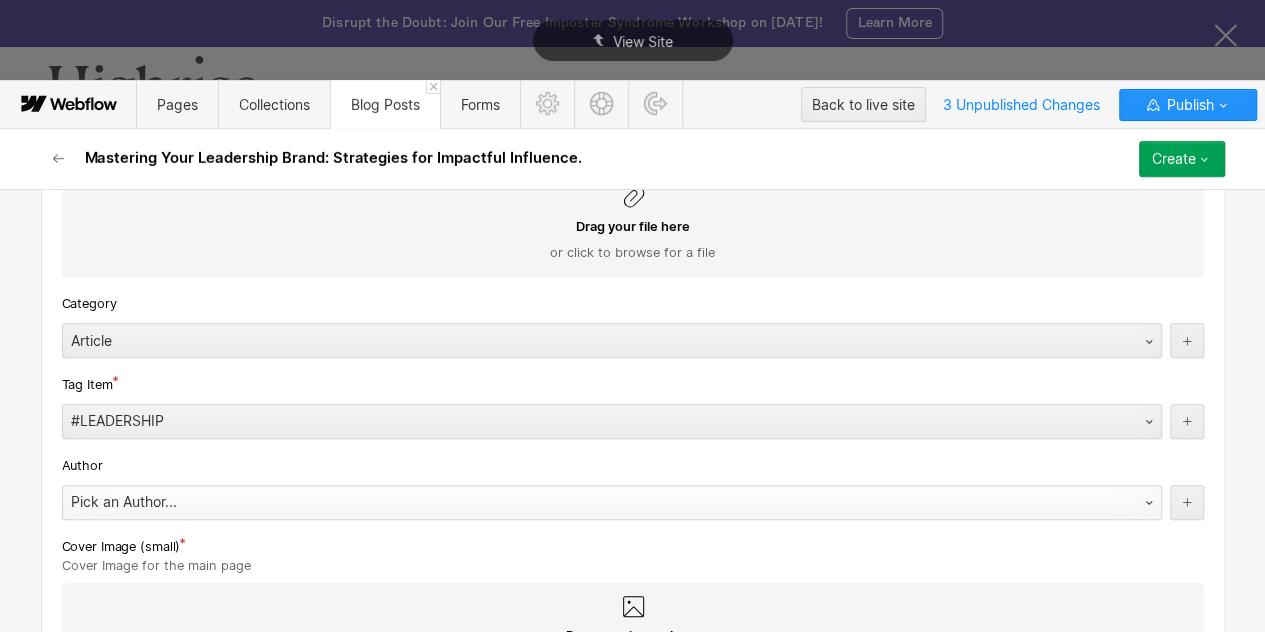 scroll, scrollTop: 920, scrollLeft: 0, axis: vertical 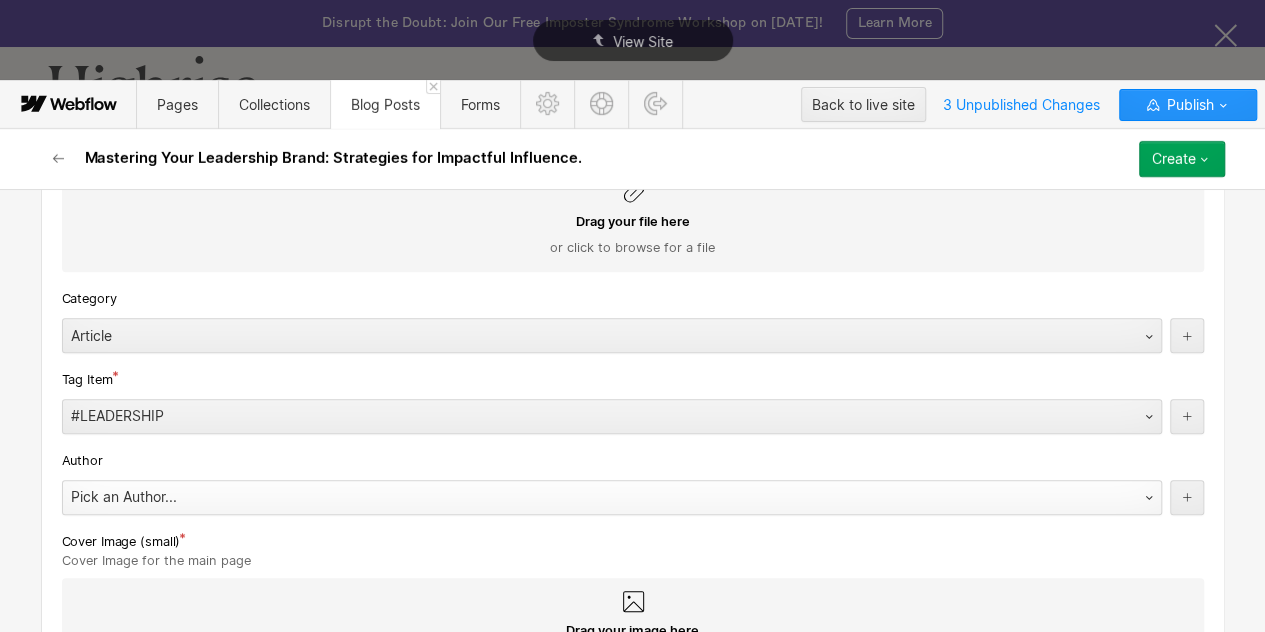 click on "Pick an Author..." at bounding box center [592, 497] 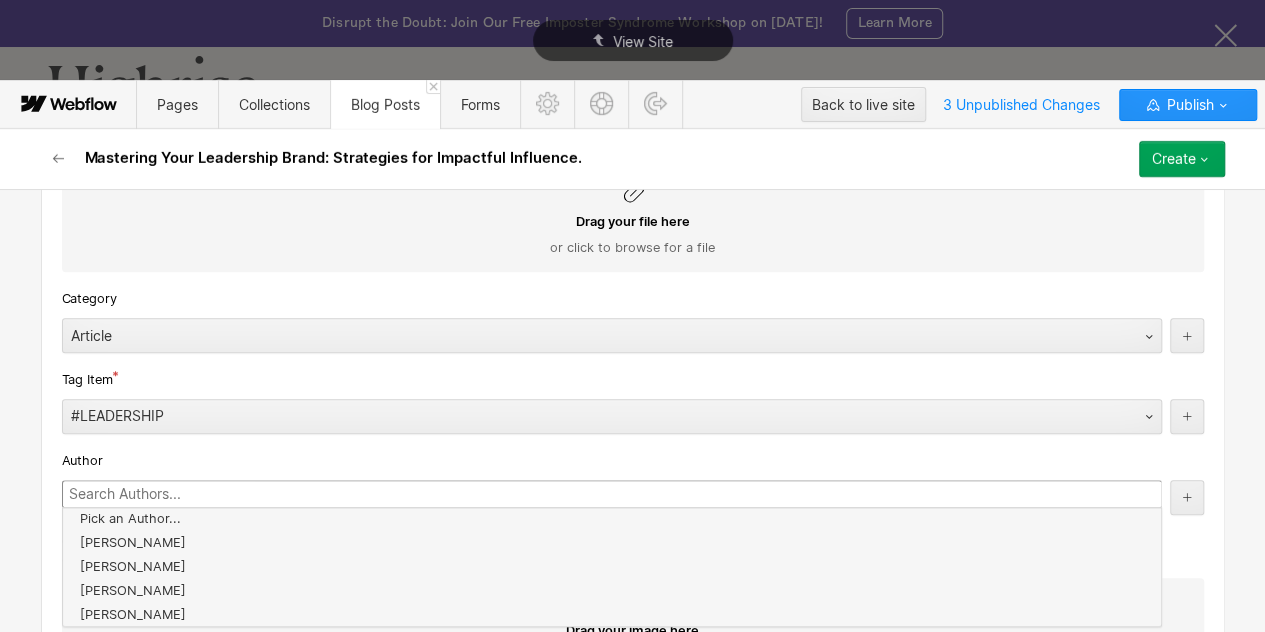 scroll, scrollTop: 957, scrollLeft: 0, axis: vertical 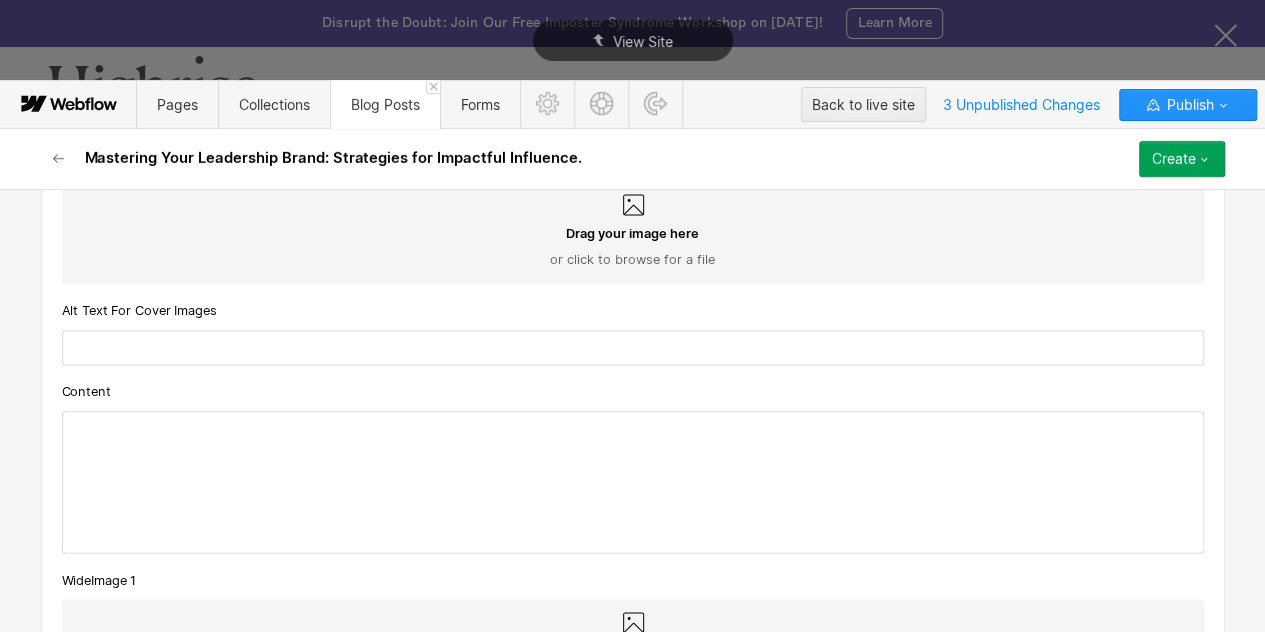 click at bounding box center (633, 482) 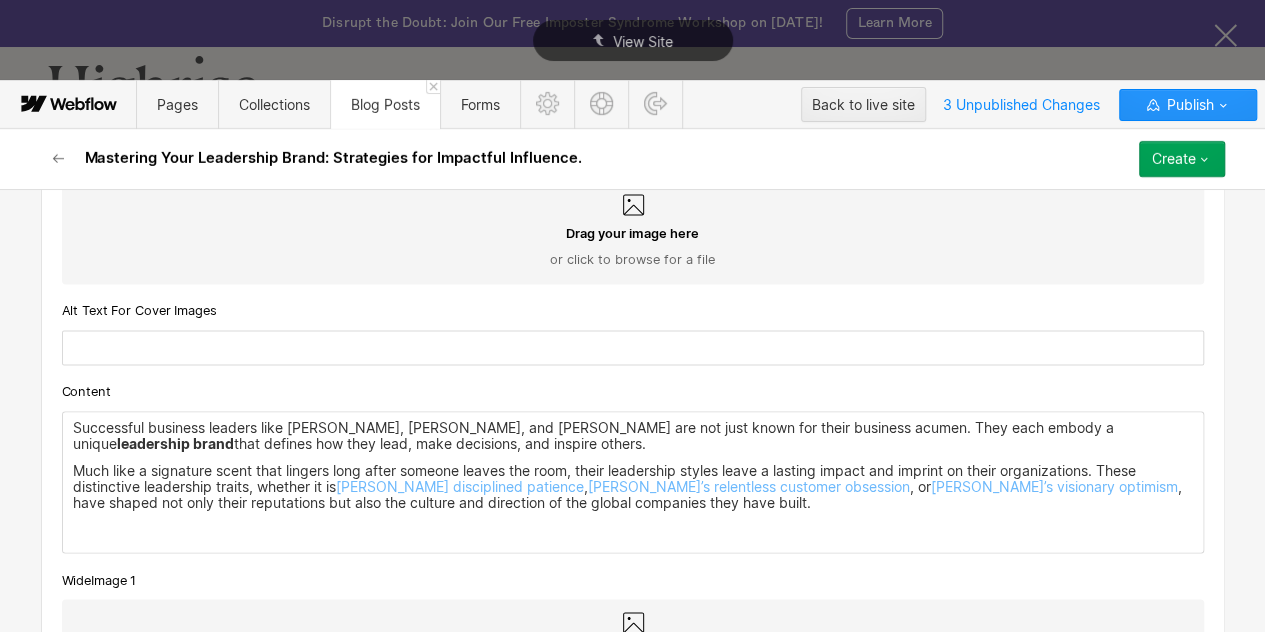 click on "Successful business leaders like [PERSON_NAME], [PERSON_NAME], and [PERSON_NAME] are not just known for their business acumen. They each embody a unique  leadership brand  that defines how they lead, make decisions, and inspire others.  Much like a signature scent that lingers long after someone leaves the room, their leadership styles leave a lasting impact and imprint on their organizations. These distinctive leadership traits, whether it is  [PERSON_NAME] disciplined patience ,  [PERSON_NAME]’s relentless customer obsession , or  [PERSON_NAME]’s visionary optimism , have shaped not only their reputations but also the culture and direction of the global companies they have built." at bounding box center [633, 482] 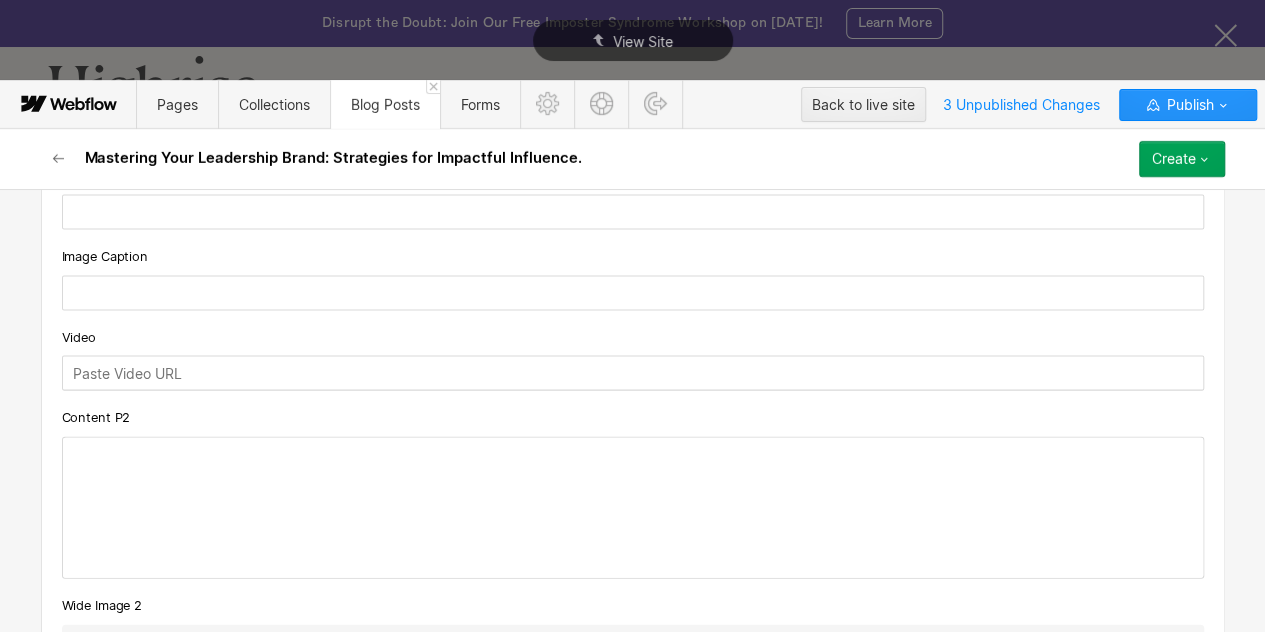 scroll, scrollTop: 2170, scrollLeft: 0, axis: vertical 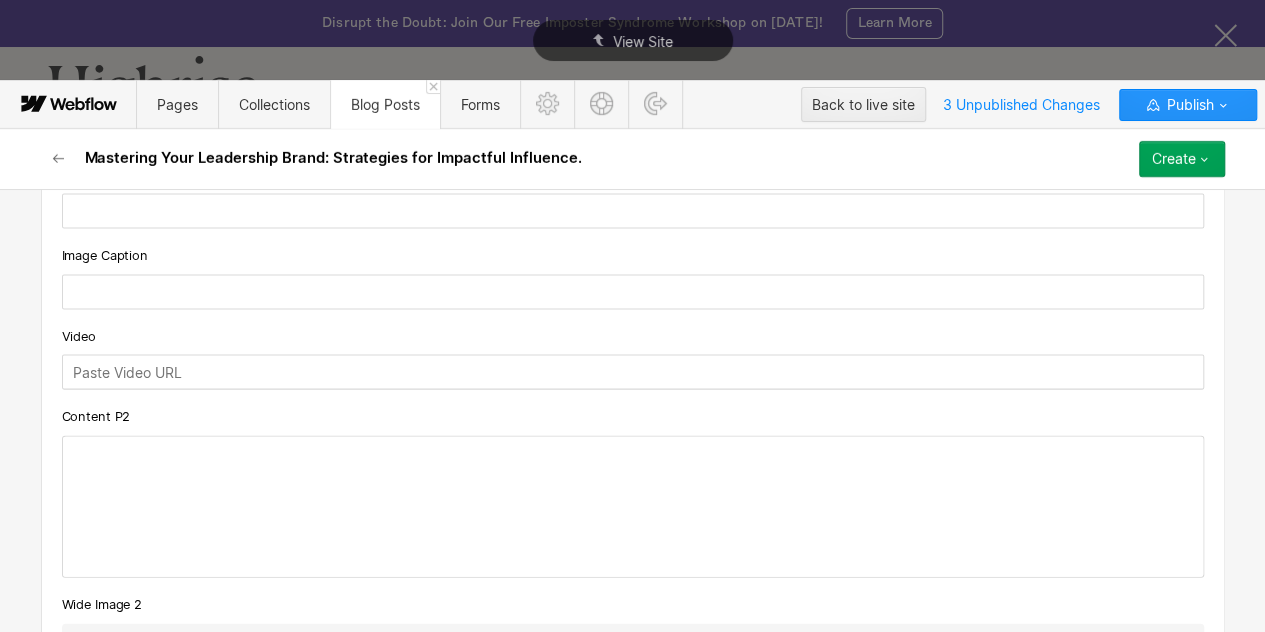 click at bounding box center [633, 507] 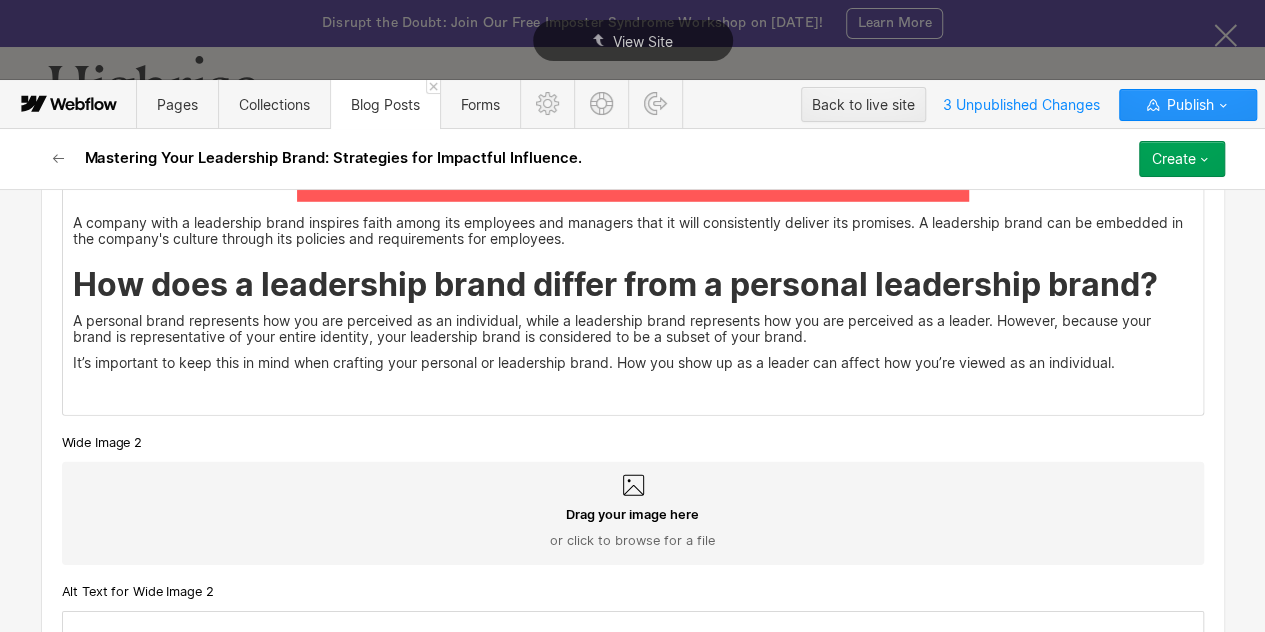 scroll, scrollTop: 2933, scrollLeft: 0, axis: vertical 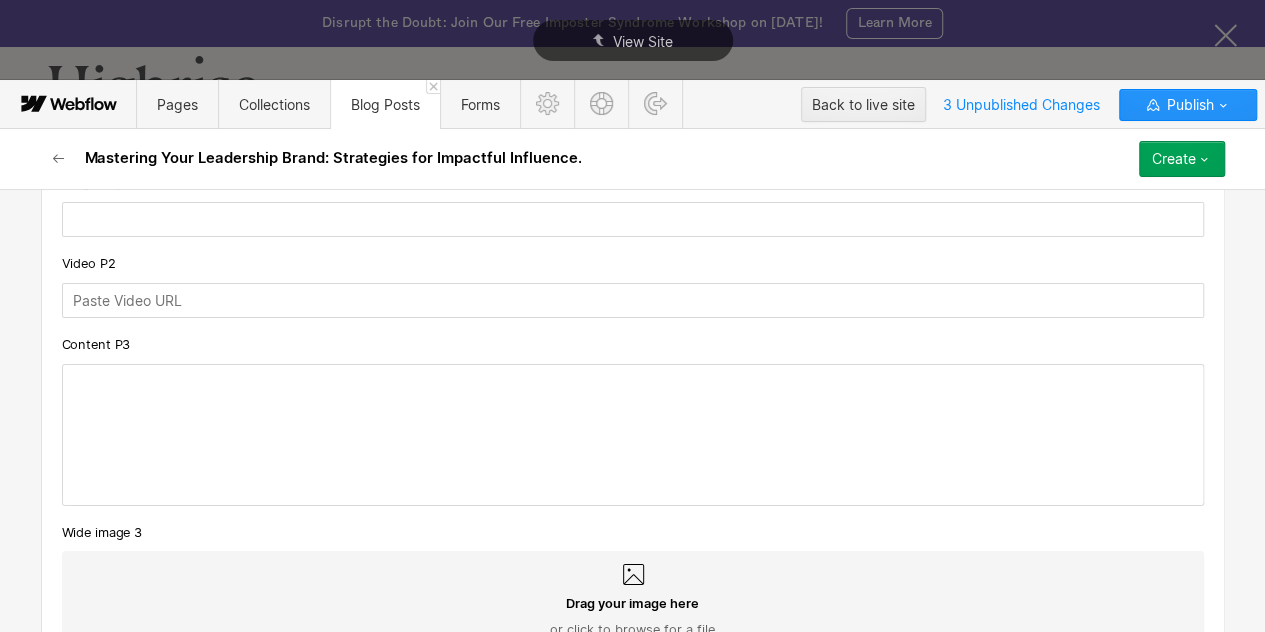 click at bounding box center [633, 435] 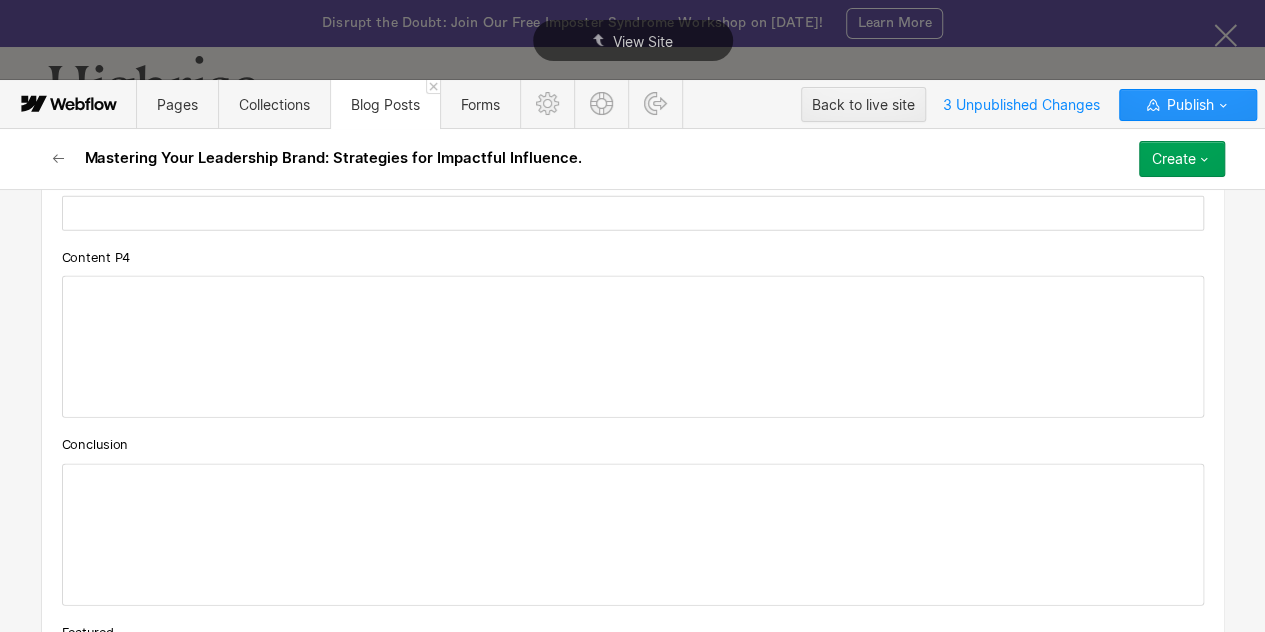 scroll, scrollTop: 6562, scrollLeft: 0, axis: vertical 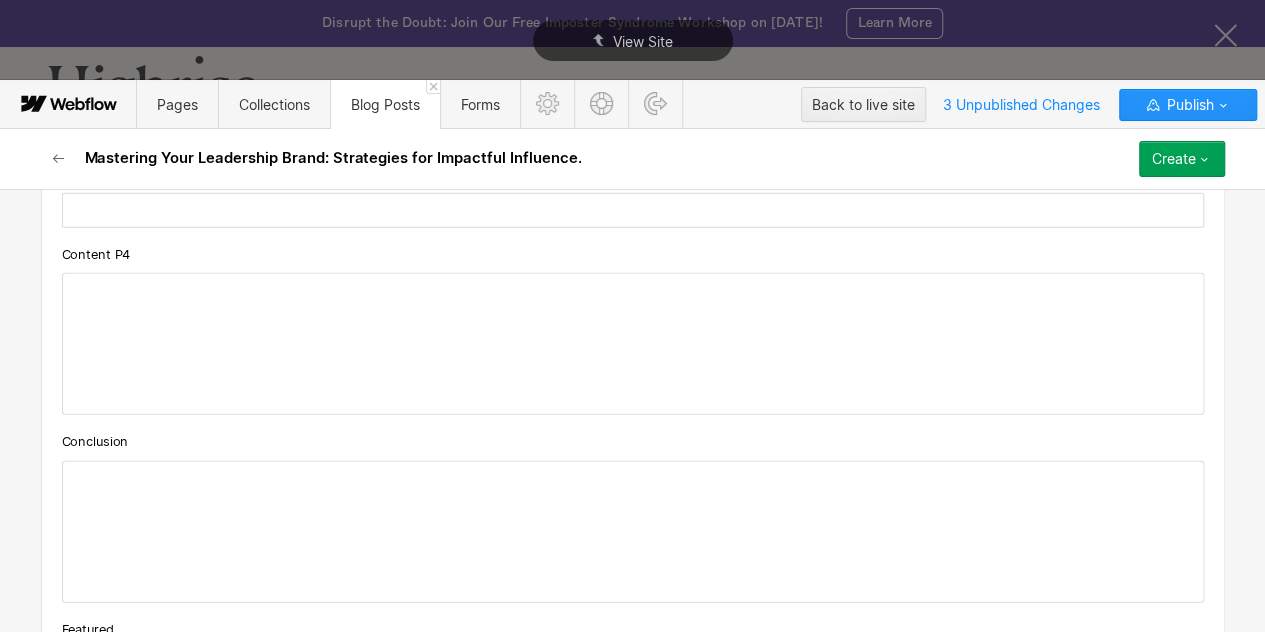click at bounding box center (633, 344) 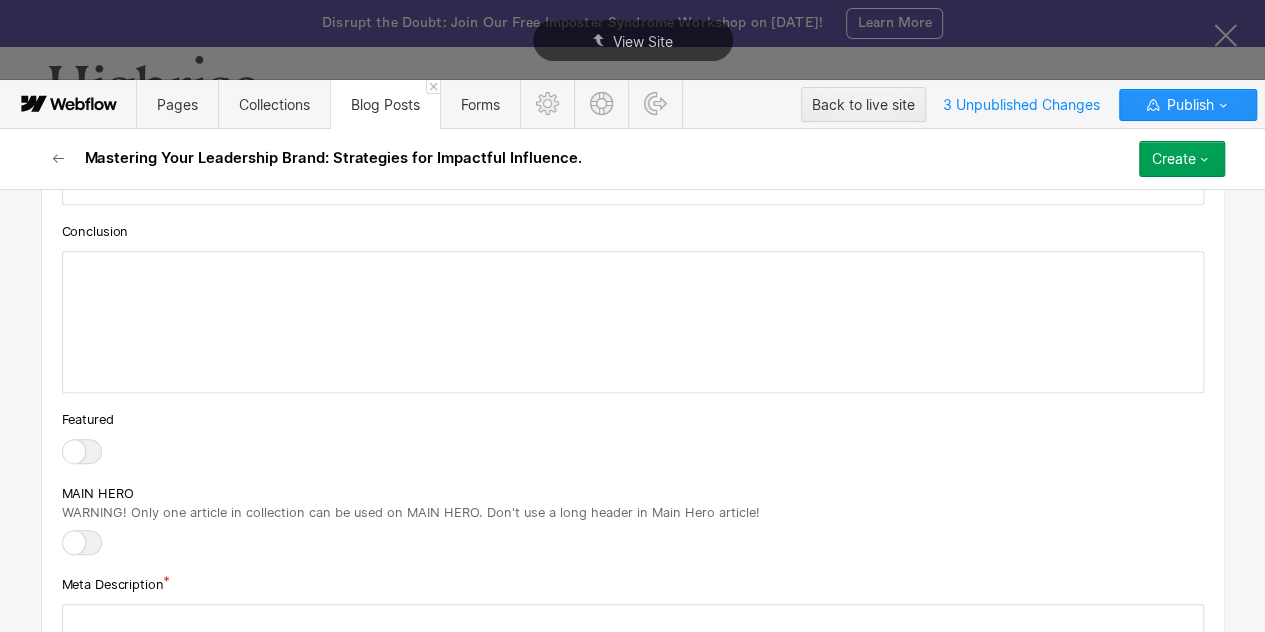scroll, scrollTop: 8283, scrollLeft: 0, axis: vertical 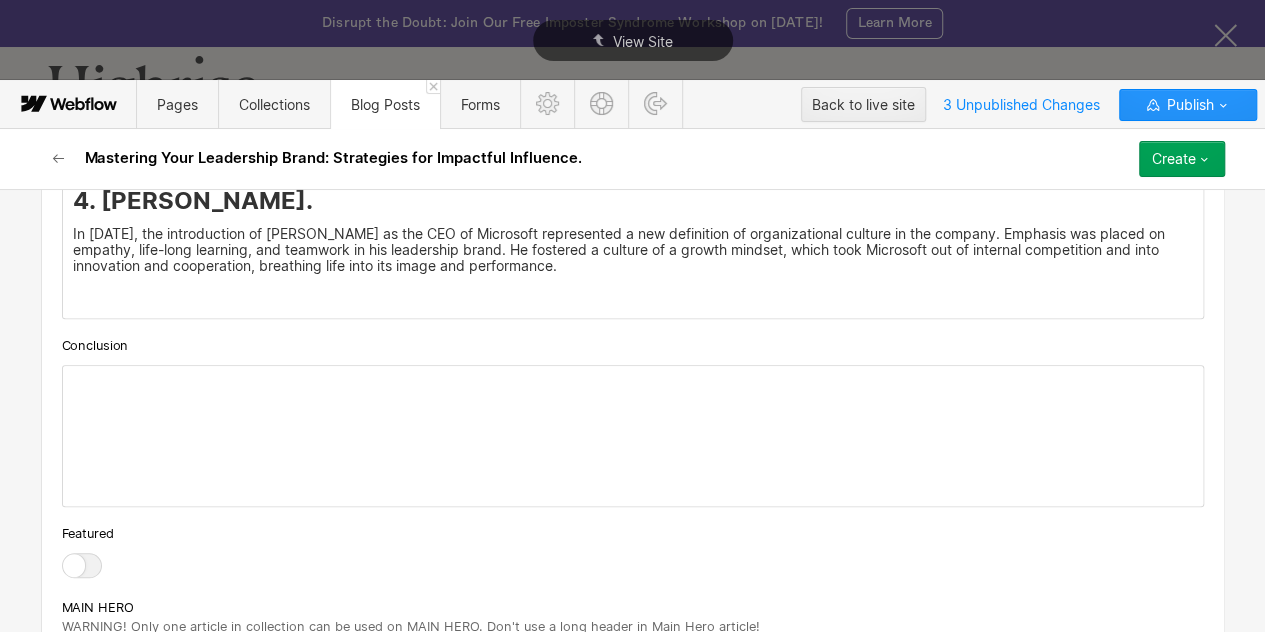 click on "Custom fields Page content links Title Mastering Your Leadership Brand: Strategies for Impactful Influence. Type Of Subscribe Block Just Subscribe File Download CTA text Text for Subscribe block. Required for "File Download" type. USE H3 TEXT!!! File For Subscribe block Drag your file here or click to browse for a file Category Article Tag Item #LEADERSHIP Author [PERSON_NAME] Cover Image (small) Cover Image for the main page Drag your image here or click to browse for a file ArticleThumbnail Drag your image here or click to browse for a file MobileImage Drag your image here or click to browse for a file Alt Text For Cover Images Content Successful business leaders like [PERSON_NAME], [PERSON_NAME], and [PERSON_NAME] are not just known for their business acumen. They each embody a unique  leadership brand  that defines how they lead, make decisions, and inspire others.  [PERSON_NAME] disciplined patience ,  [PERSON_NAME]’s relentless customer obsession , or  [PERSON_NAME]’s visionary optimism WideImage 1 Drag your image here Video" at bounding box center [633, -3514] 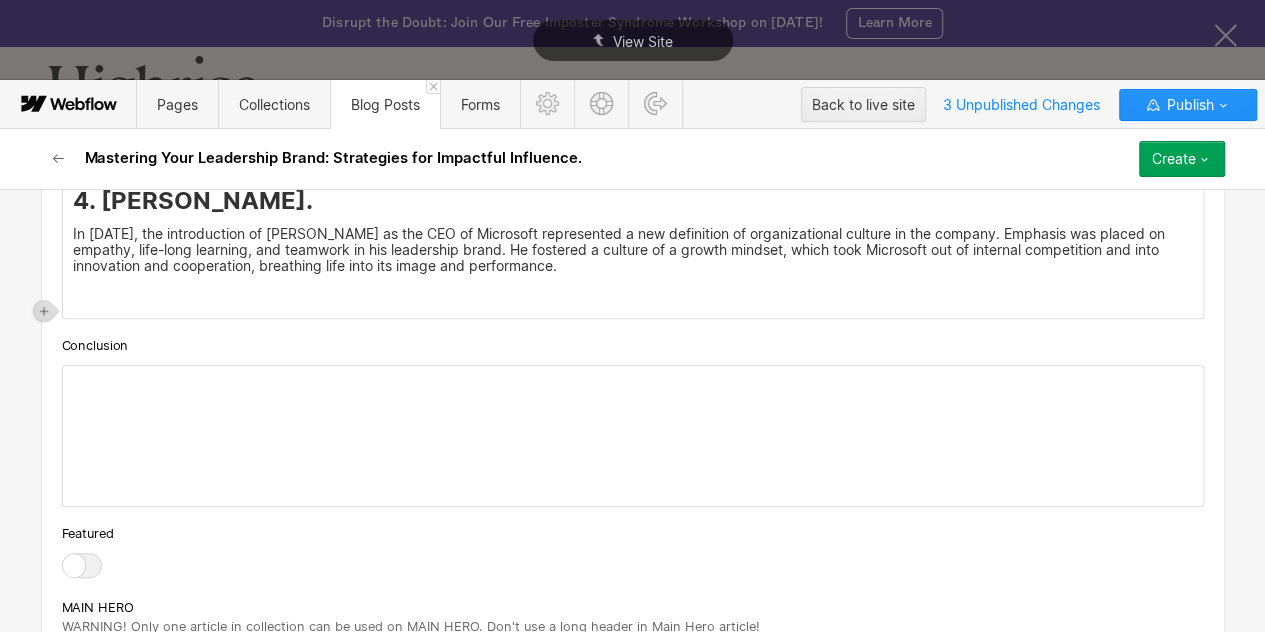 scroll, scrollTop: 8283, scrollLeft: 0, axis: vertical 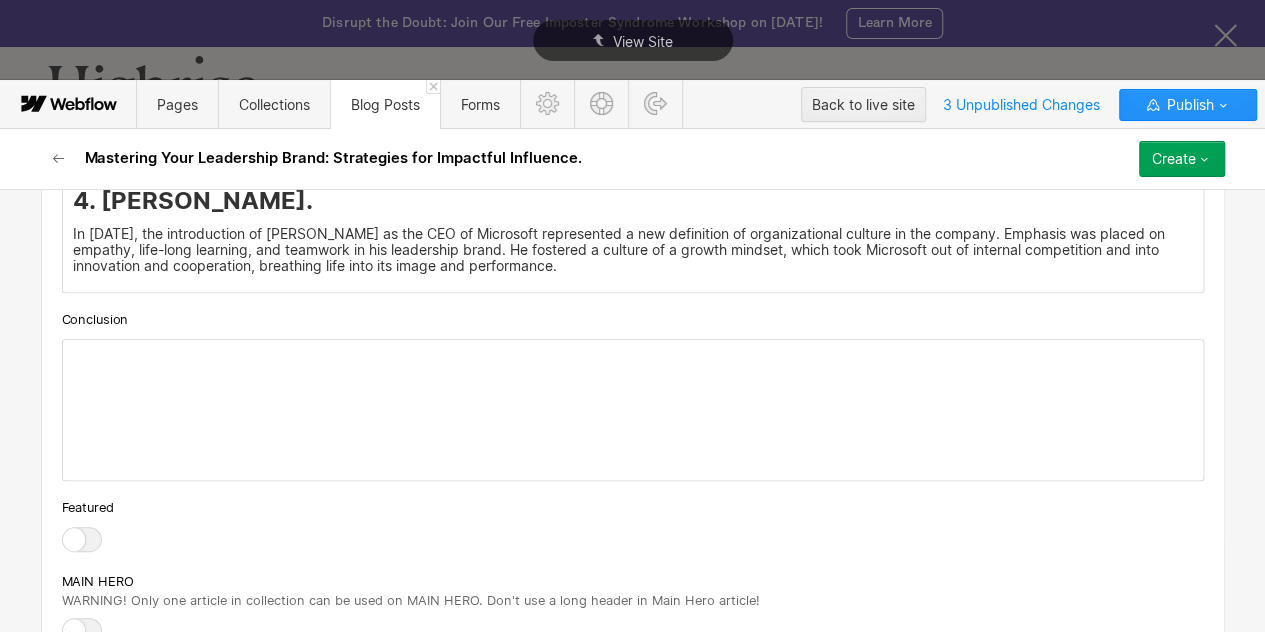 click on "Conclusion" at bounding box center (633, 395) 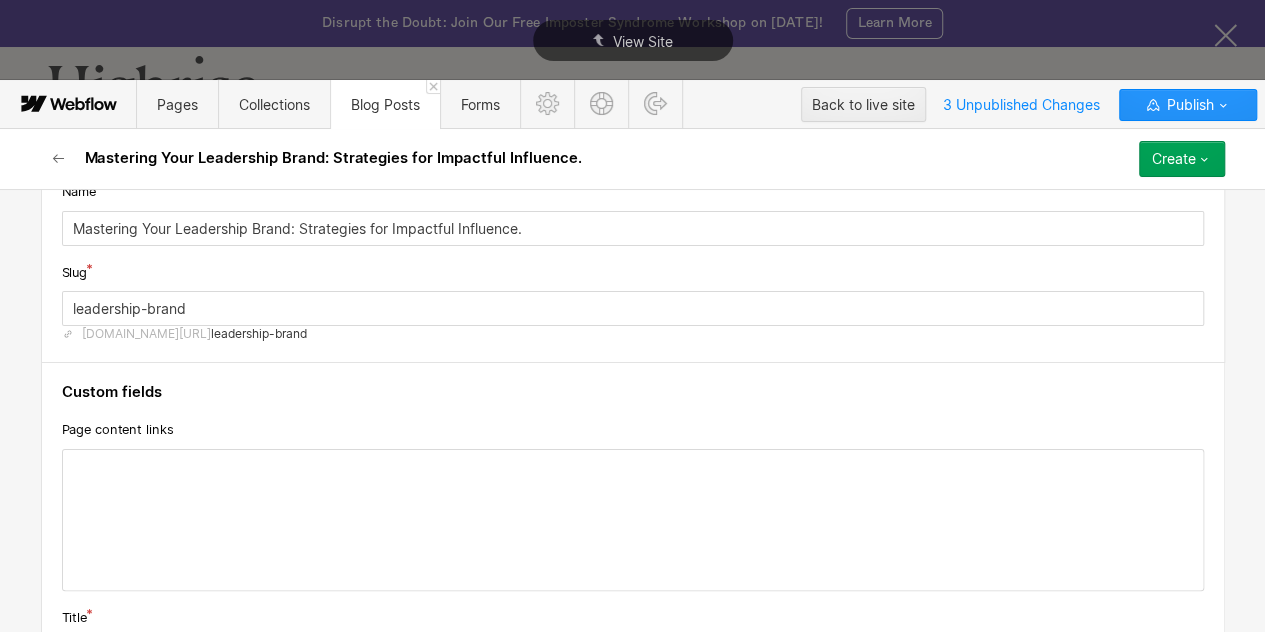 scroll, scrollTop: 86, scrollLeft: 0, axis: vertical 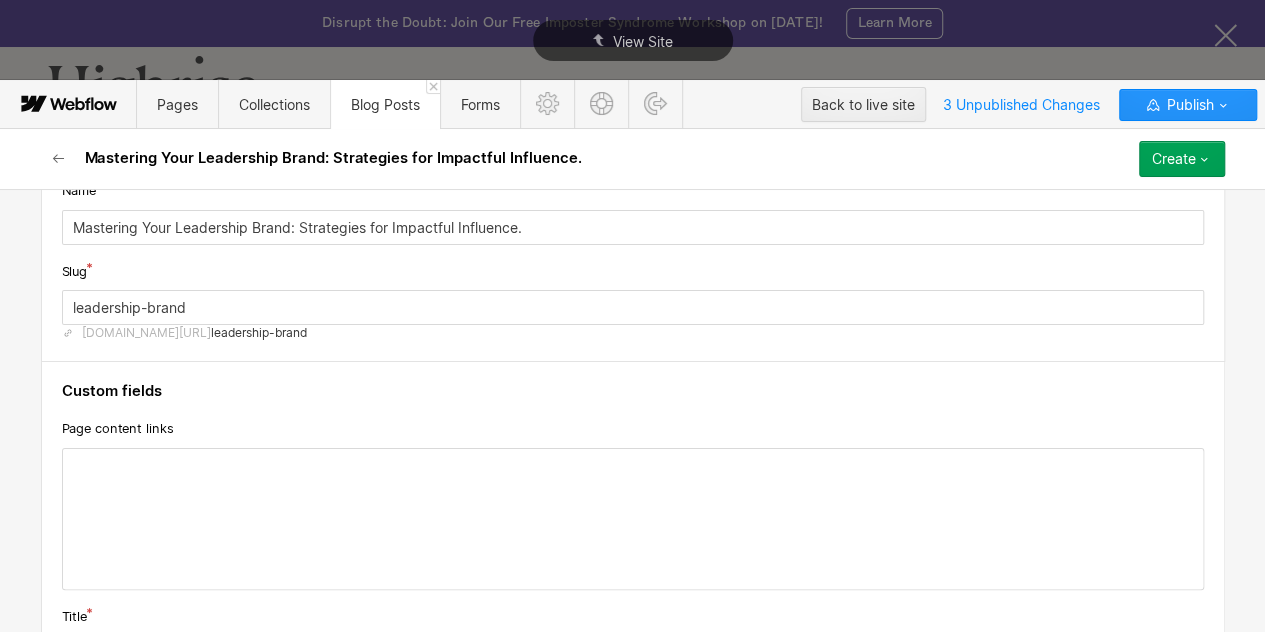 click at bounding box center (633, 519) 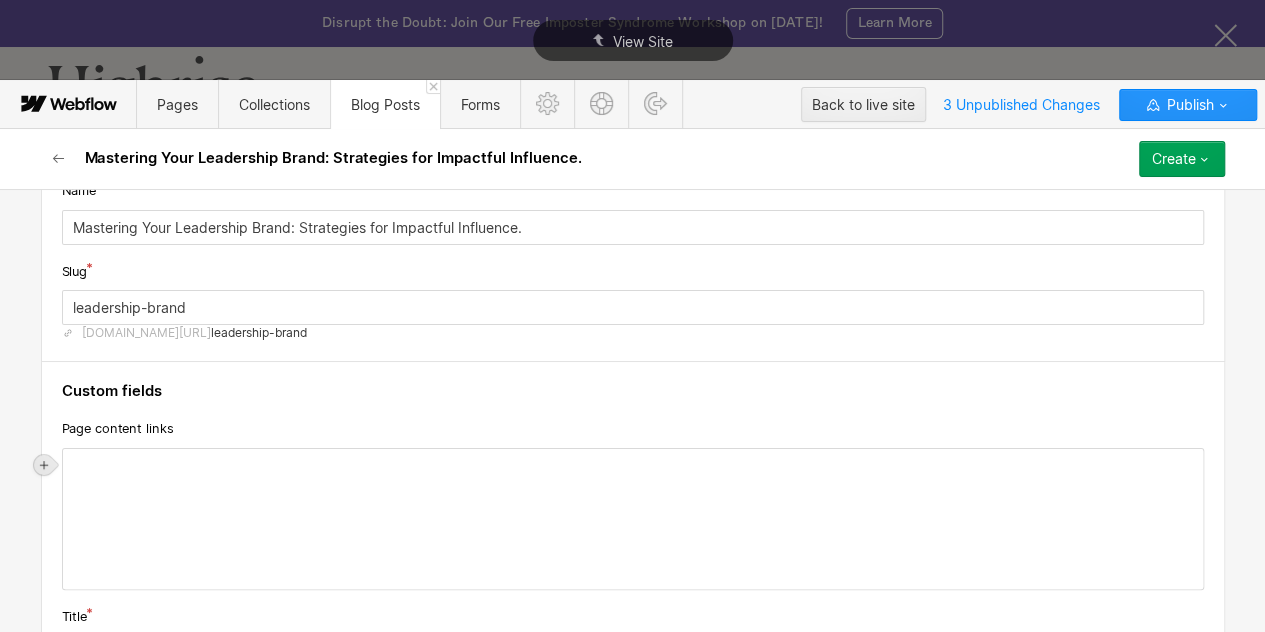 click at bounding box center [44, 465] 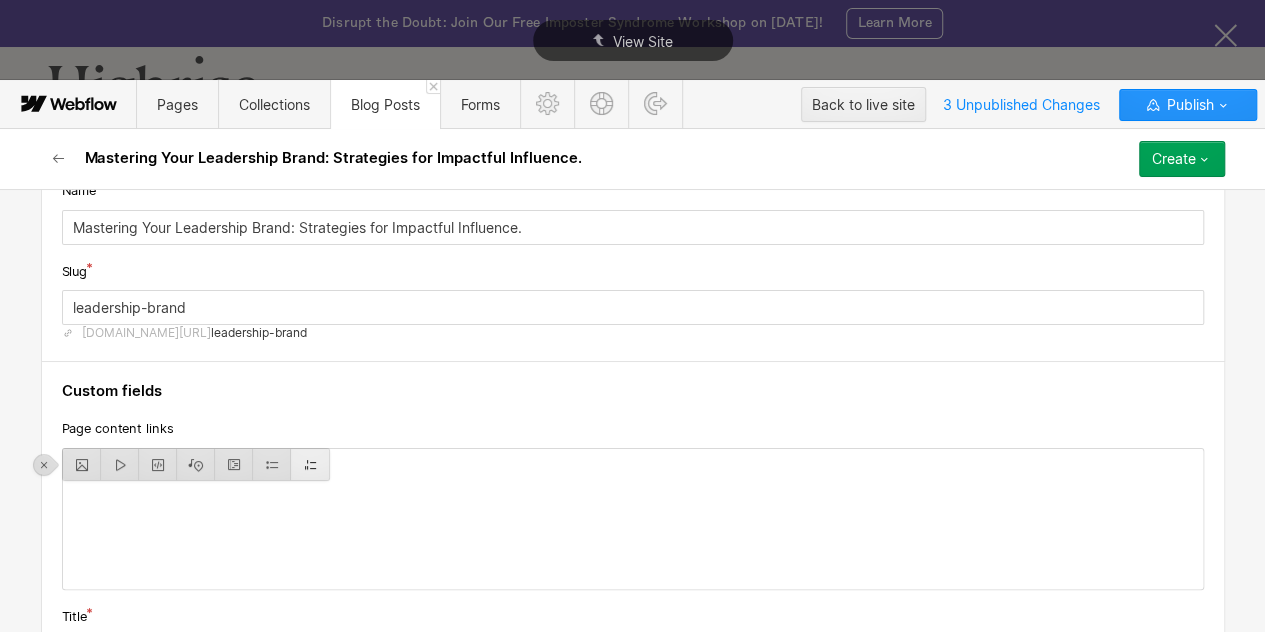 click at bounding box center [310, 464] 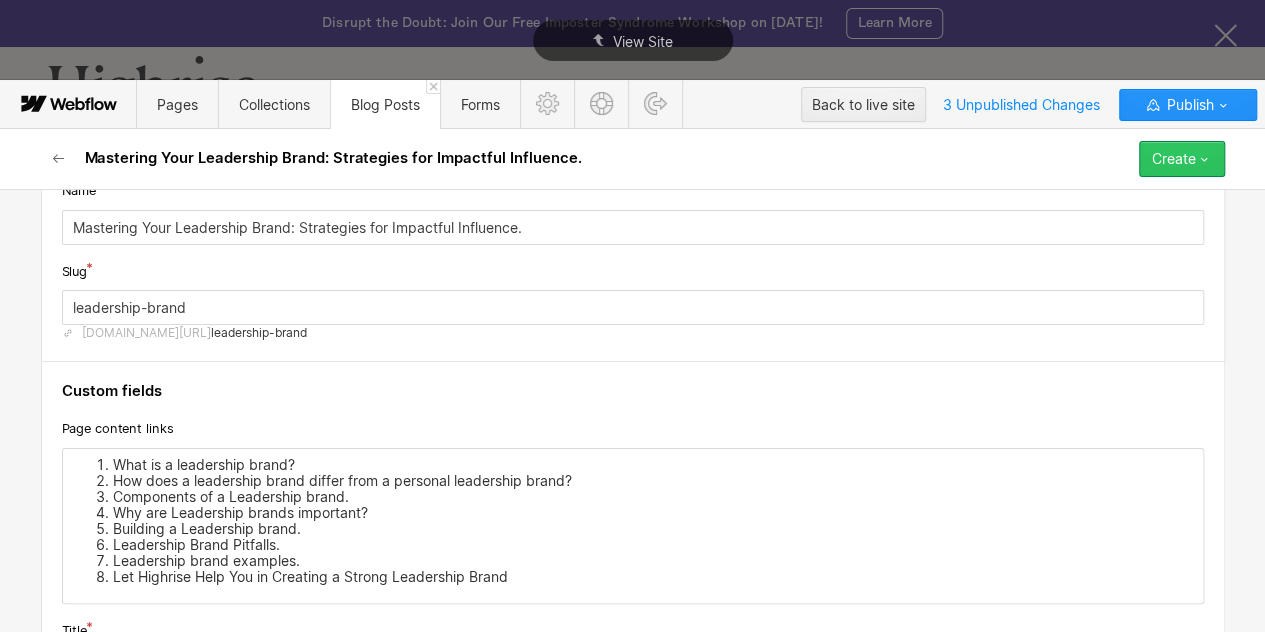 click on "Create" at bounding box center (1174, 159) 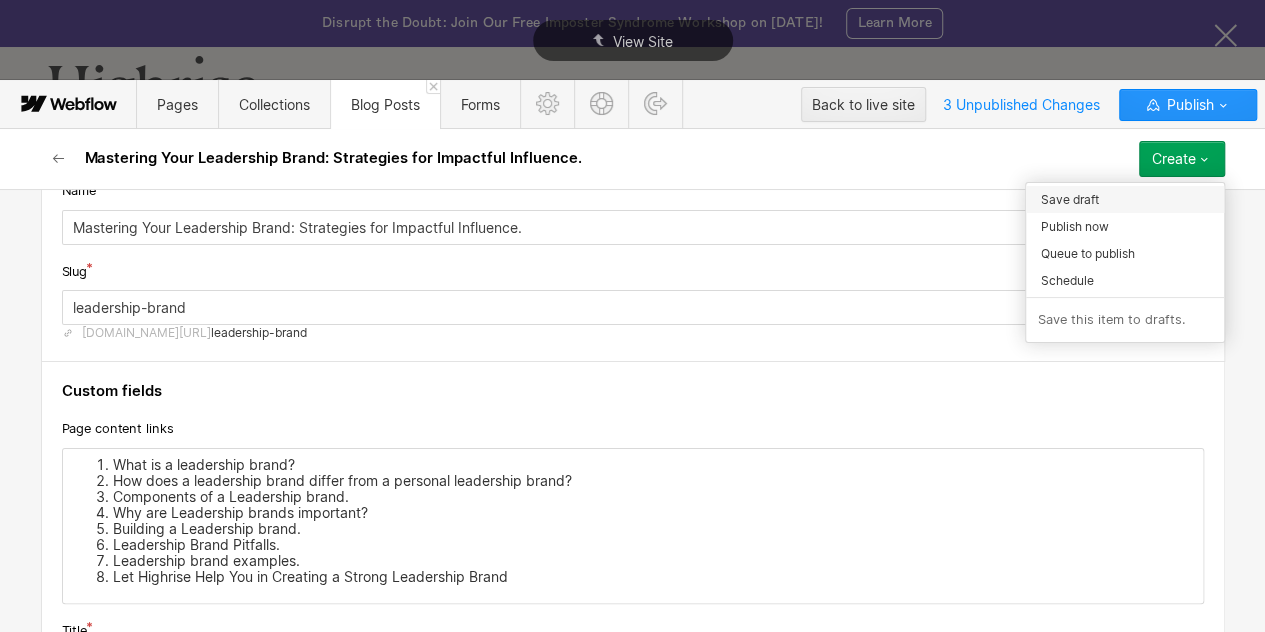 click on "Save draft" at bounding box center (1070, 199) 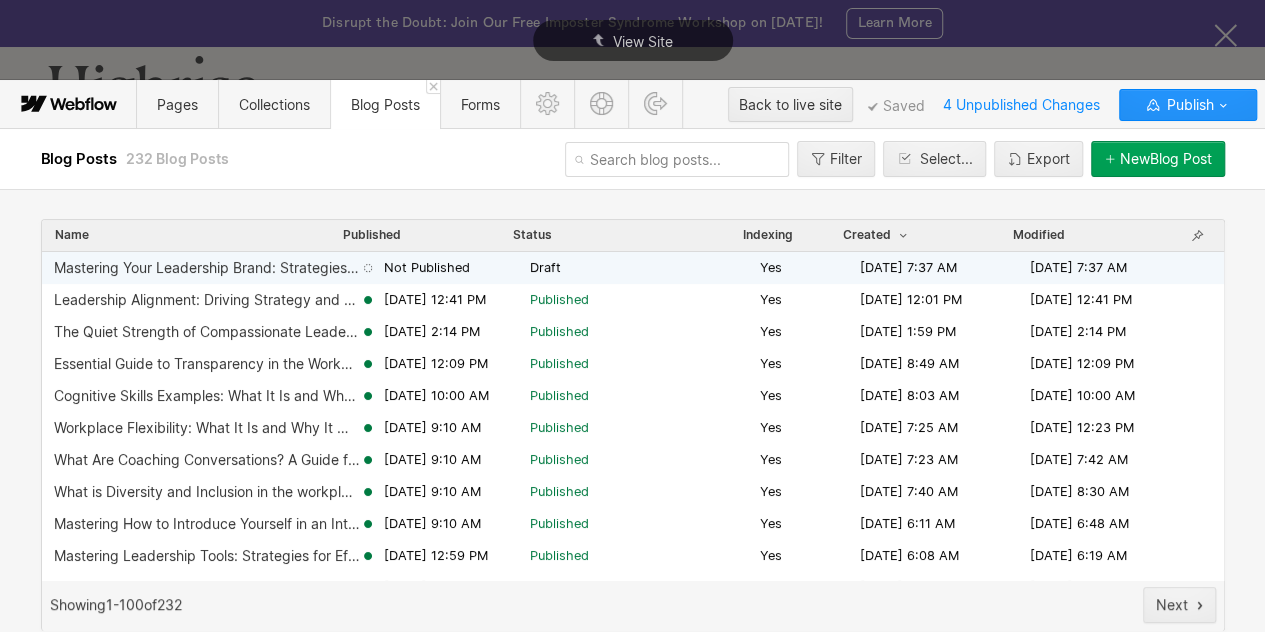 click on "Not Published" at bounding box center (445, 268) 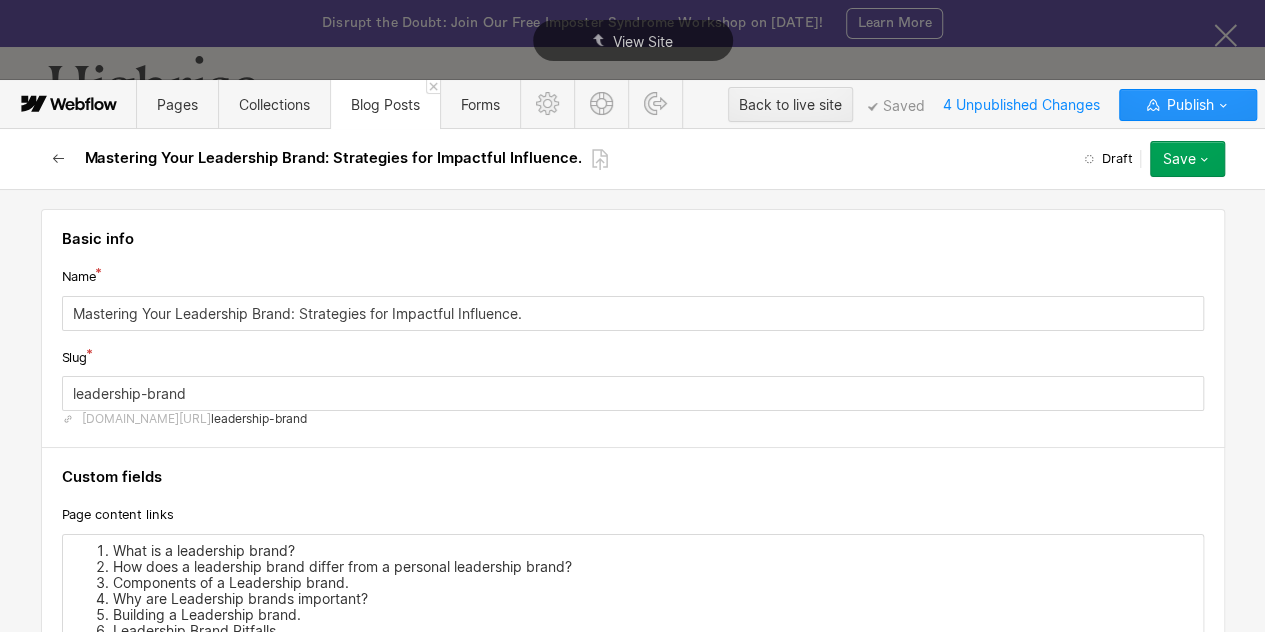 click at bounding box center [59, 159] 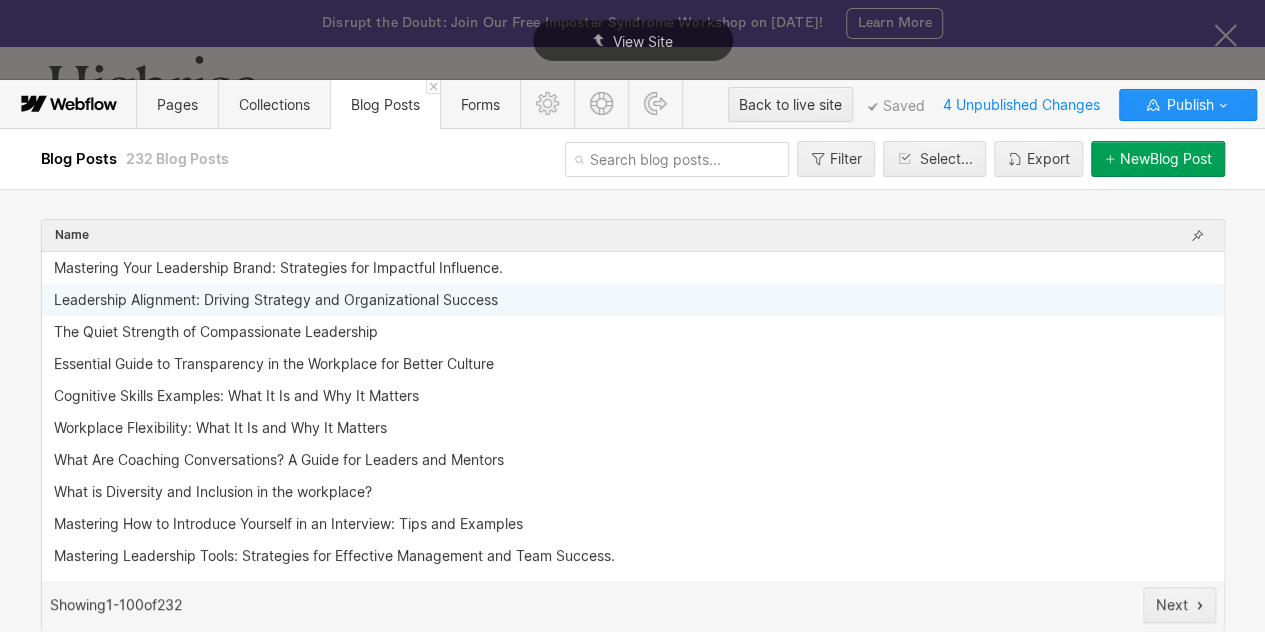 click on "Leadership Alignment: Driving Strategy and Organizational Success" at bounding box center [276, 300] 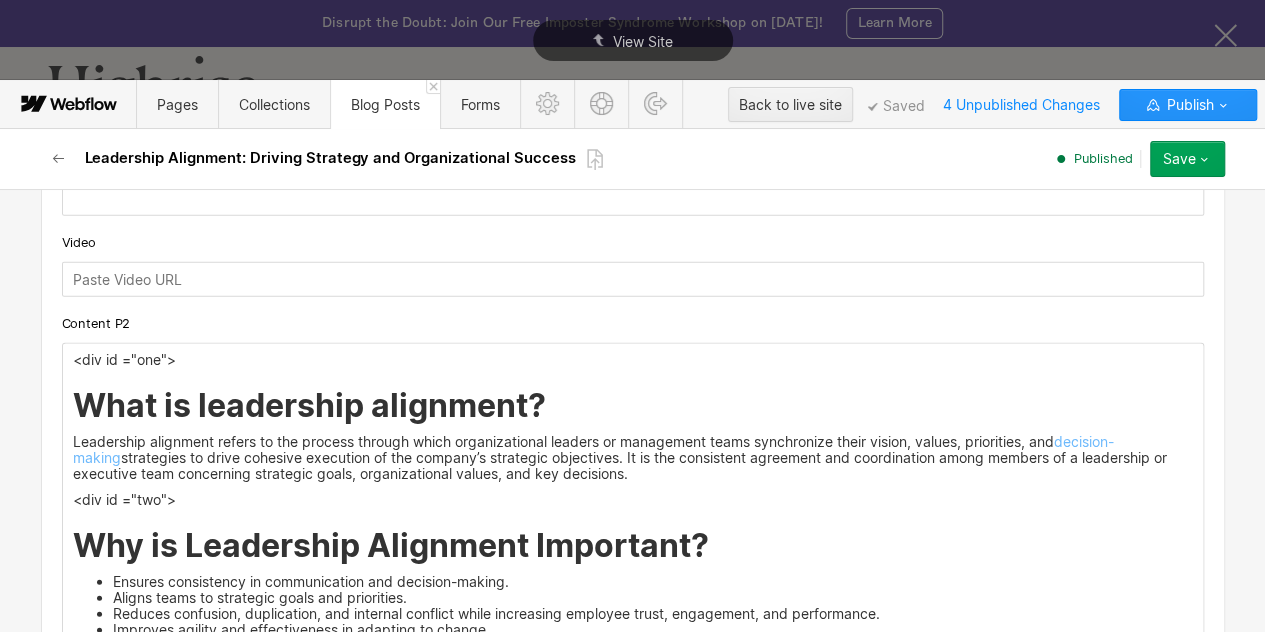 scroll, scrollTop: 2529, scrollLeft: 0, axis: vertical 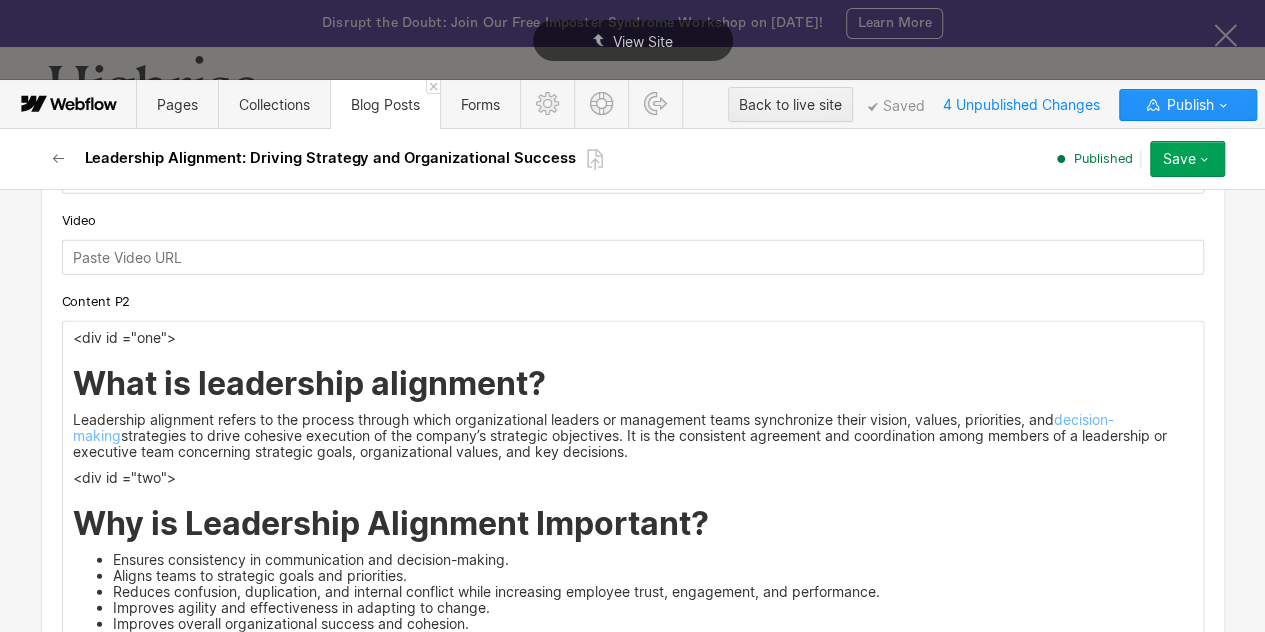 click on "<div id ="one"> What is leadership alignment?  Leadership alignment refers to the process through which organizational leaders or management teams synchronize their vision, values, priorities, and  decision-making  strategies to drive cohesive execution of the company’s strategic objectives. It is the consistent agreement and coordination among members of a leadership or executive team concerning strategic goals, organizational values, and key decisions. <div id ="two"> Why is Leadership Alignment Important? Ensures consistency in communication and decision-making. Aligns teams to strategic goals and priorities. Reduces confusion, duplication, and internal conflict while increasing employee trust, engagement, and performance. Improves agility and effectiveness in adapting to change. Improves overall organizational success and cohesion. Without alignment, organizations face confusion, poor execution, and fragmented efforts that weaken performance." at bounding box center [633, 499] 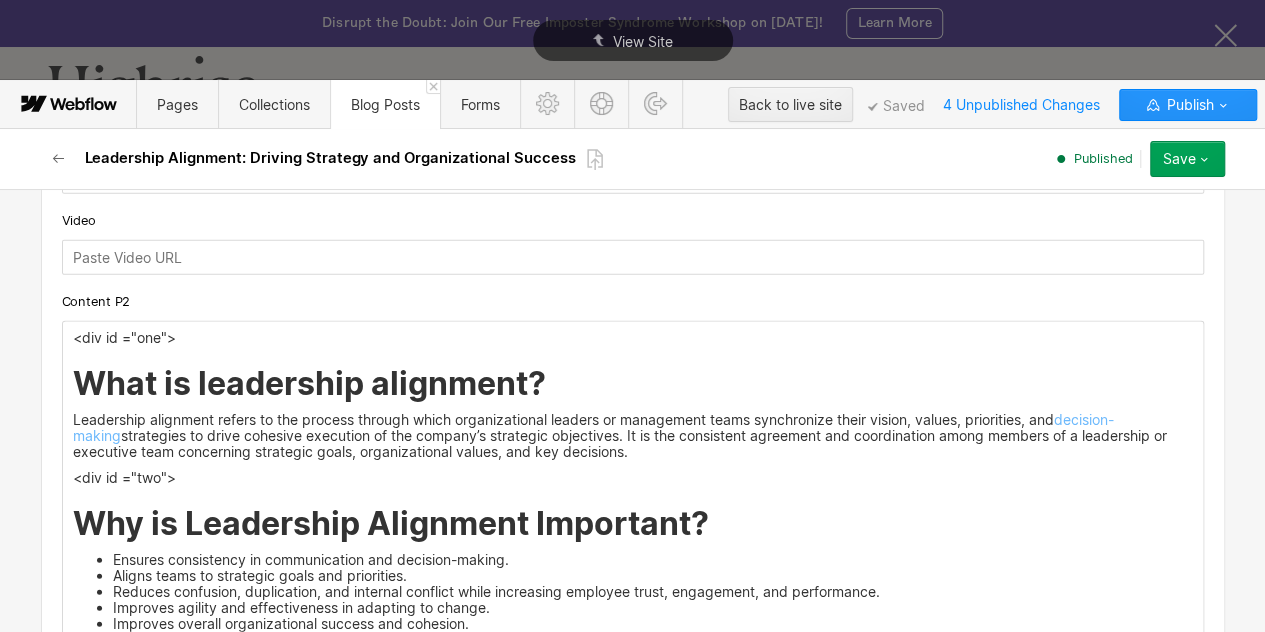 click on "<div id ="one"> What is leadership alignment?  Leadership alignment refers to the process through which organizational leaders or management teams synchronize their vision, values, priorities, and  decision-making  strategies to drive cohesive execution of the company’s strategic objectives. It is the consistent agreement and coordination among members of a leadership or executive team concerning strategic goals, organizational values, and key decisions. <div id ="two"> Why is Leadership Alignment Important? Ensures consistency in communication and decision-making. Aligns teams to strategic goals and priorities. Reduces confusion, duplication, and internal conflict while increasing employee trust, engagement, and performance. Improves agility and effectiveness in adapting to change. Improves overall organizational success and cohesion. Without alignment, organizations face confusion, poor execution, and fragmented efforts that weaken performance." at bounding box center [633, 499] 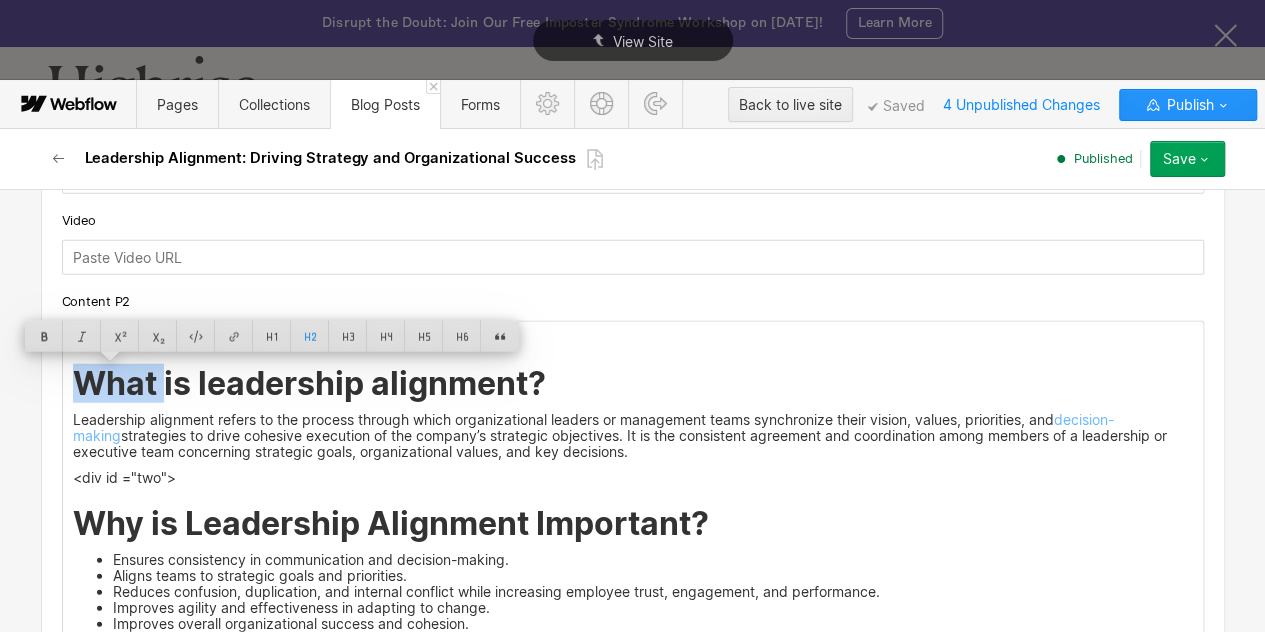click at bounding box center [120, 336] 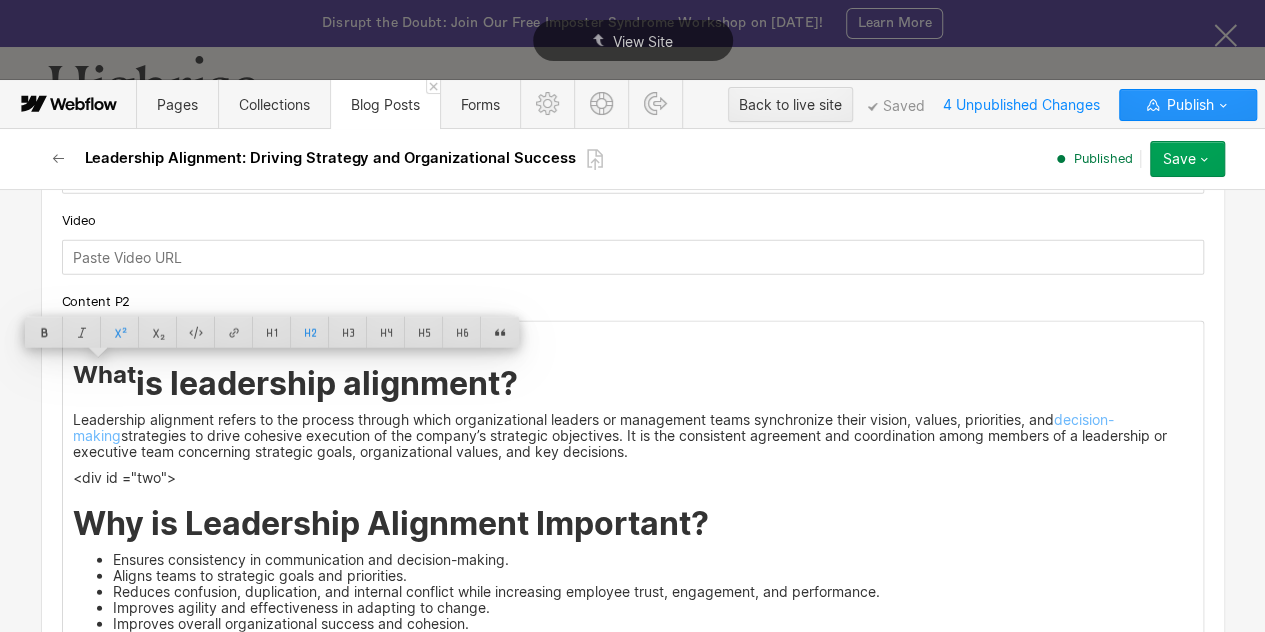 click on "Leadership alignment refers to the process through which organizational leaders or management teams synchronize their vision, values, priorities, and  decision-making  strategies to drive cohesive execution of the company’s strategic objectives. It is the consistent agreement and coordination among members of a leadership or executive team concerning strategic goals, organizational values, and key decisions." at bounding box center (633, 436) 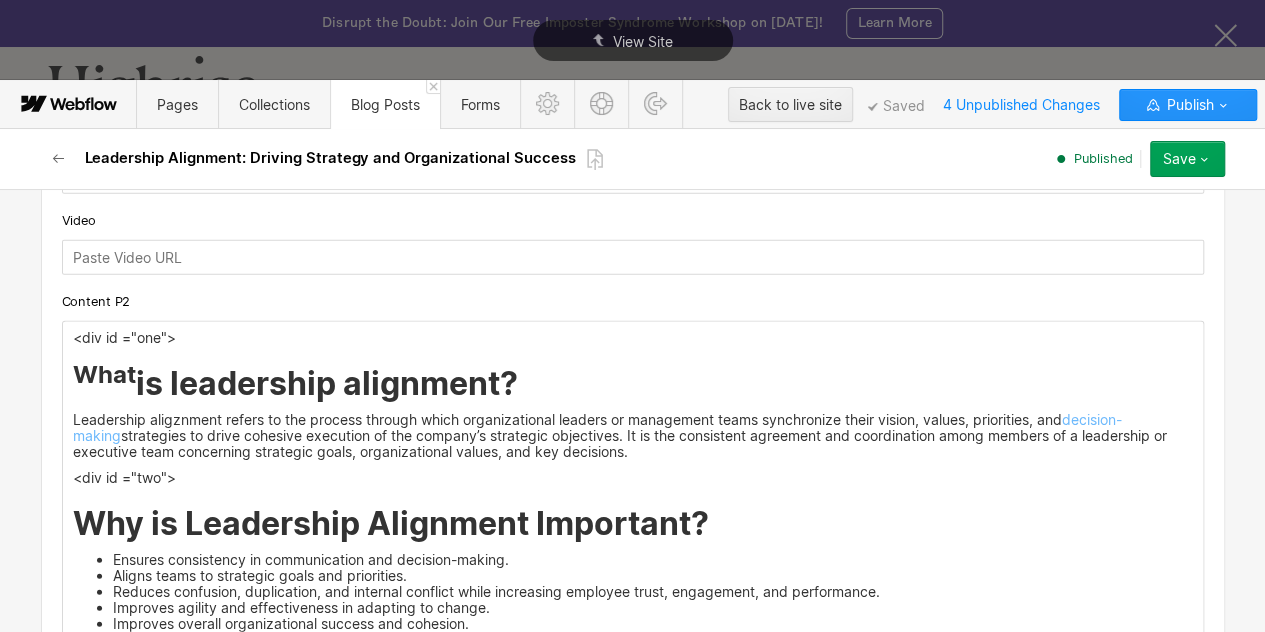 type 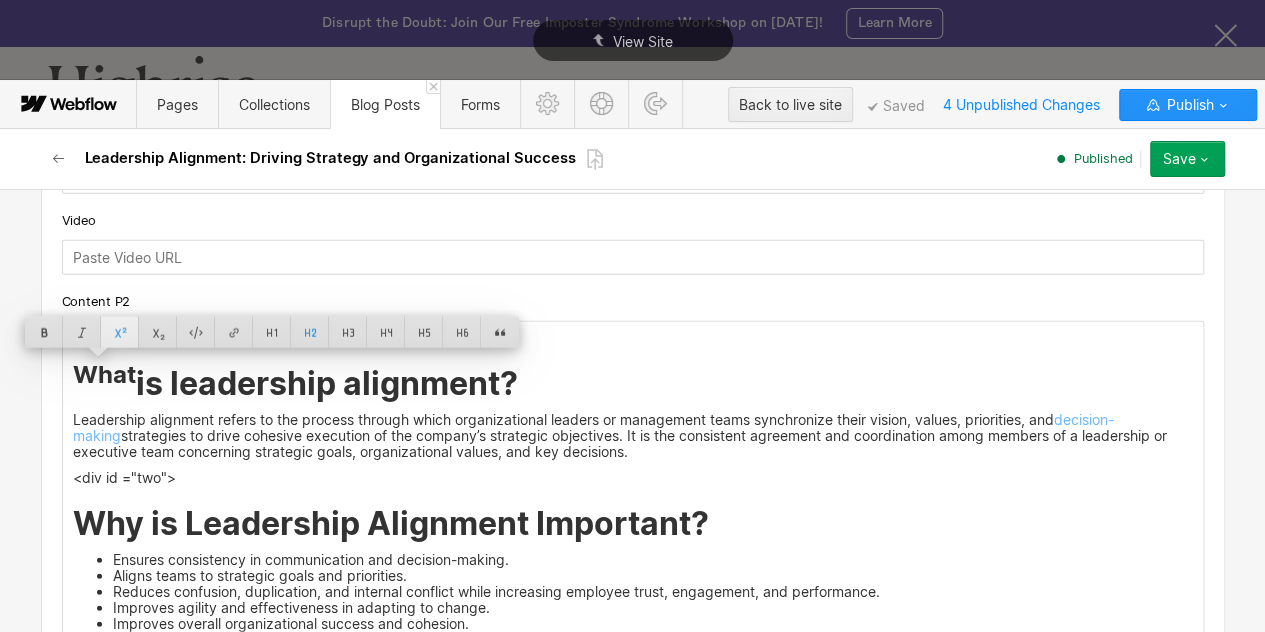 click at bounding box center [120, 332] 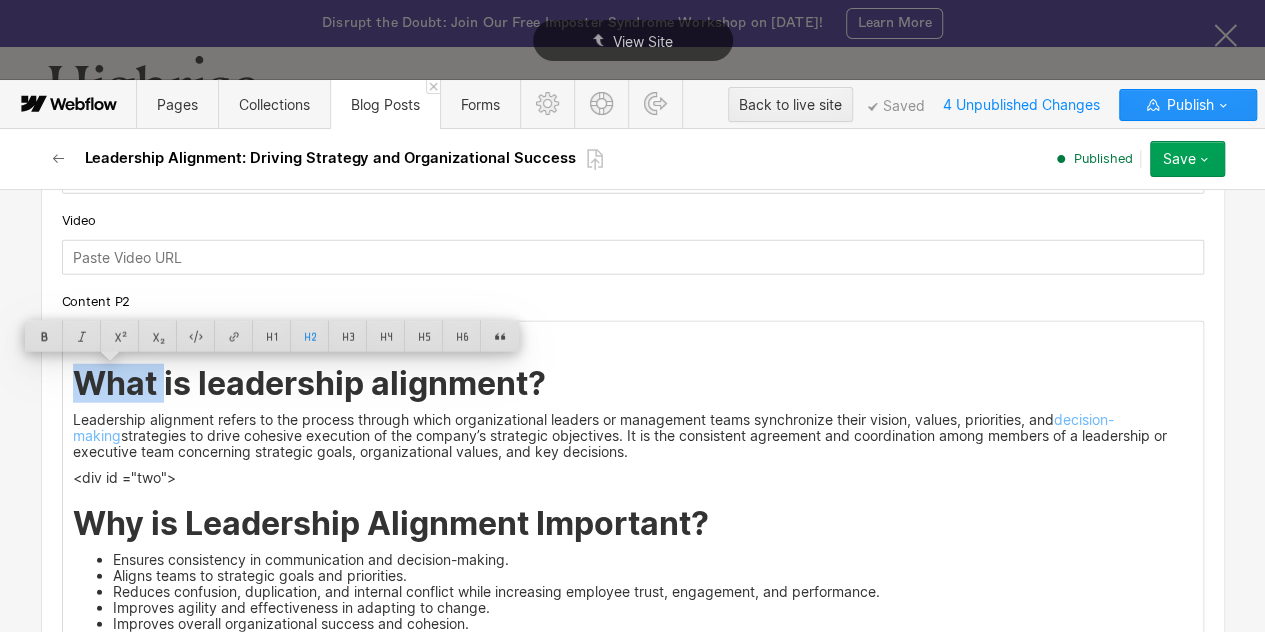 click on "Leadership alignment refers to the process through which organizational leaders or management teams synchronize their vision, values, priorities, and  decision-making  strategies to drive cohesive execution of the company’s strategic objectives. It is the consistent agreement and coordination among members of a leadership or executive team concerning strategic goals, organizational values, and key decisions." at bounding box center (633, 436) 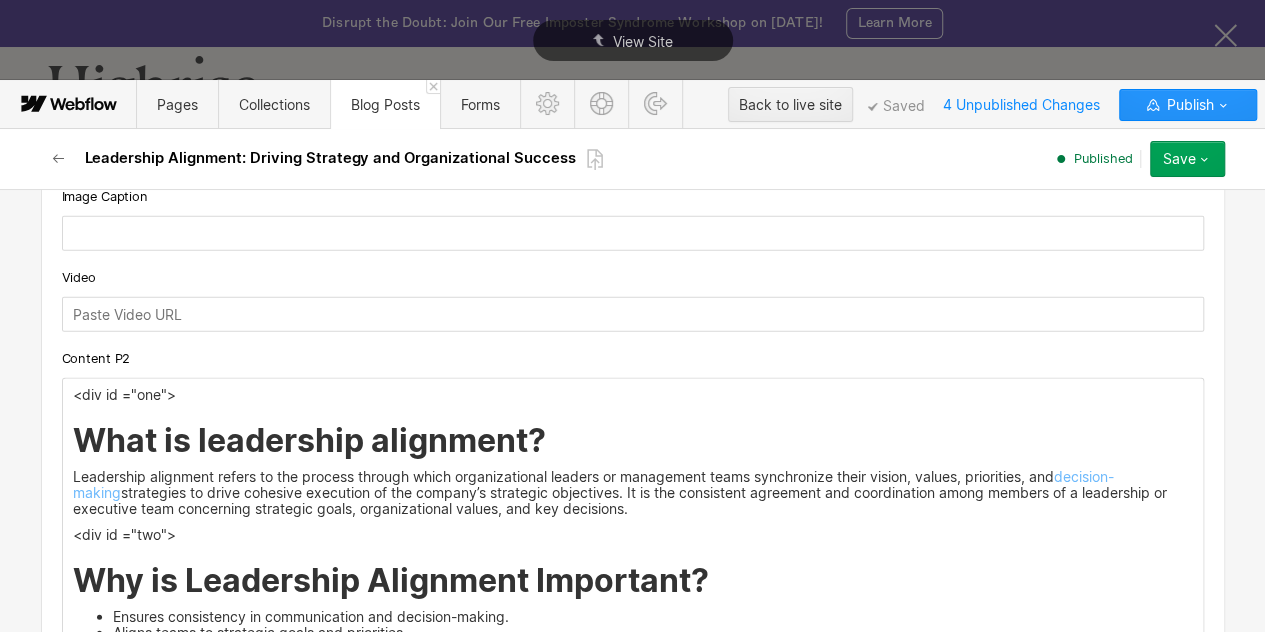 scroll, scrollTop: 2466, scrollLeft: 0, axis: vertical 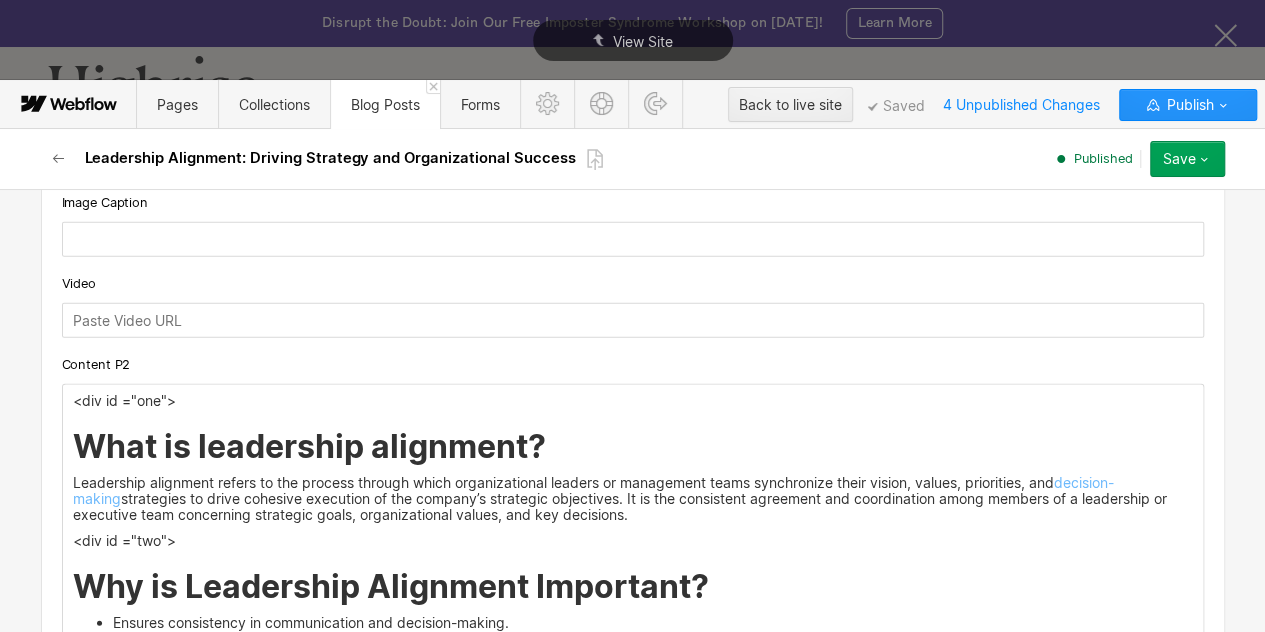 click on "<div id ="one">" at bounding box center (633, 401) 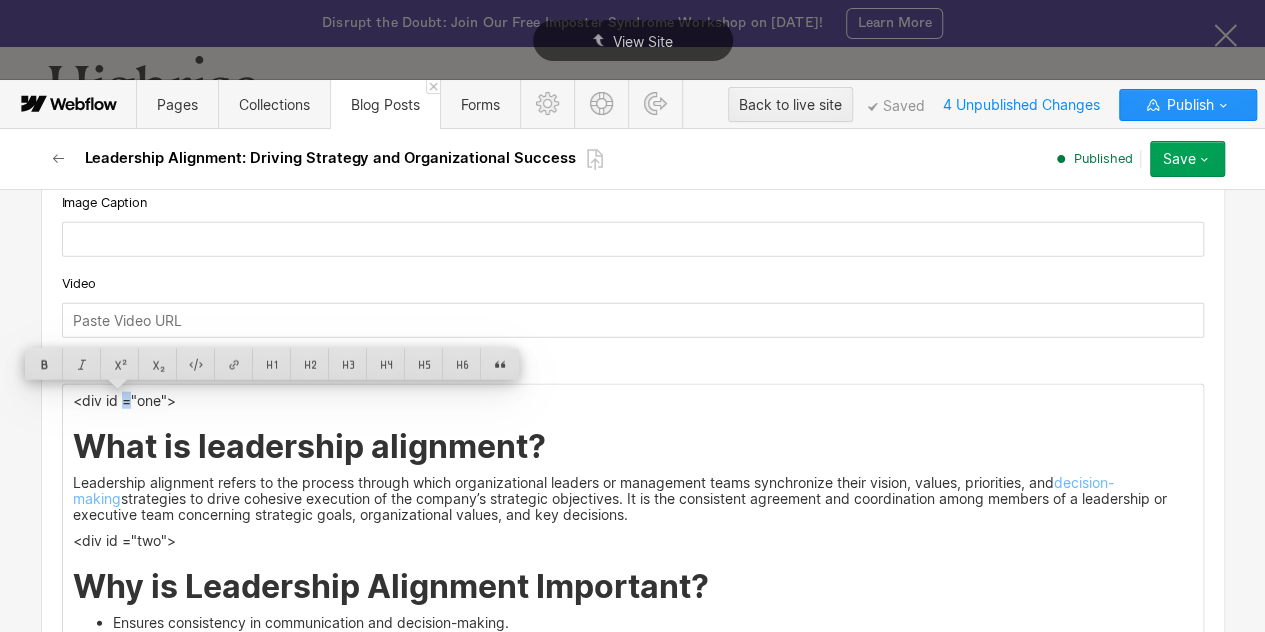 click on "<div id ="one">" at bounding box center (633, 401) 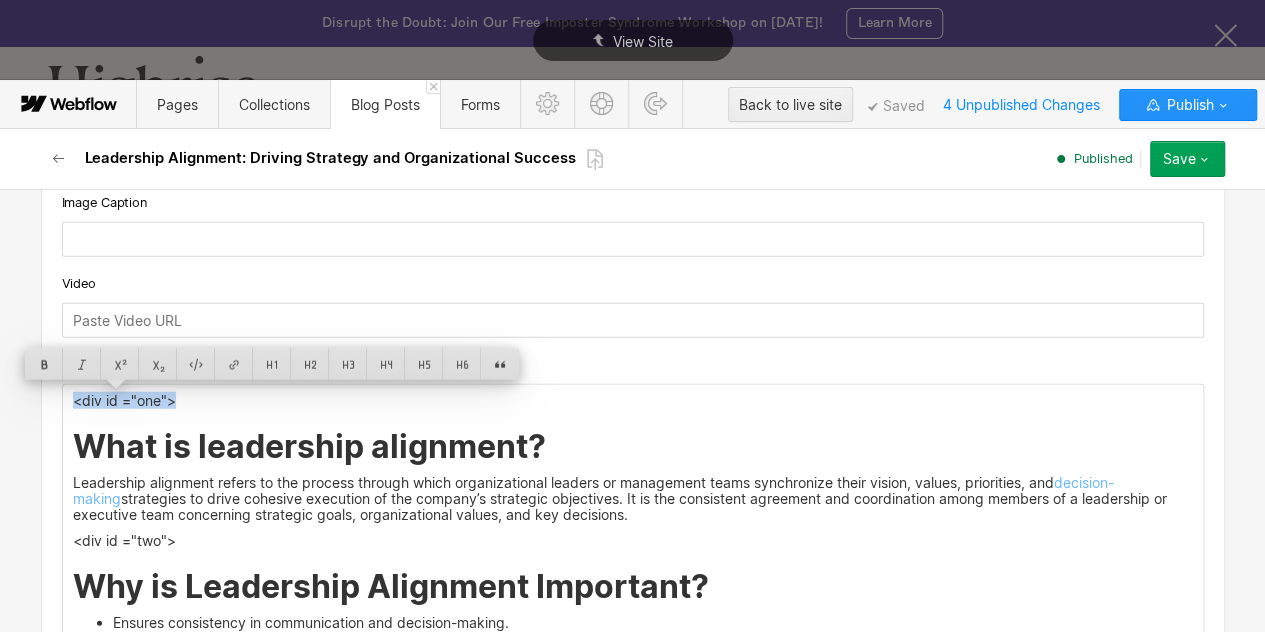 copy on "<div id ="one">" 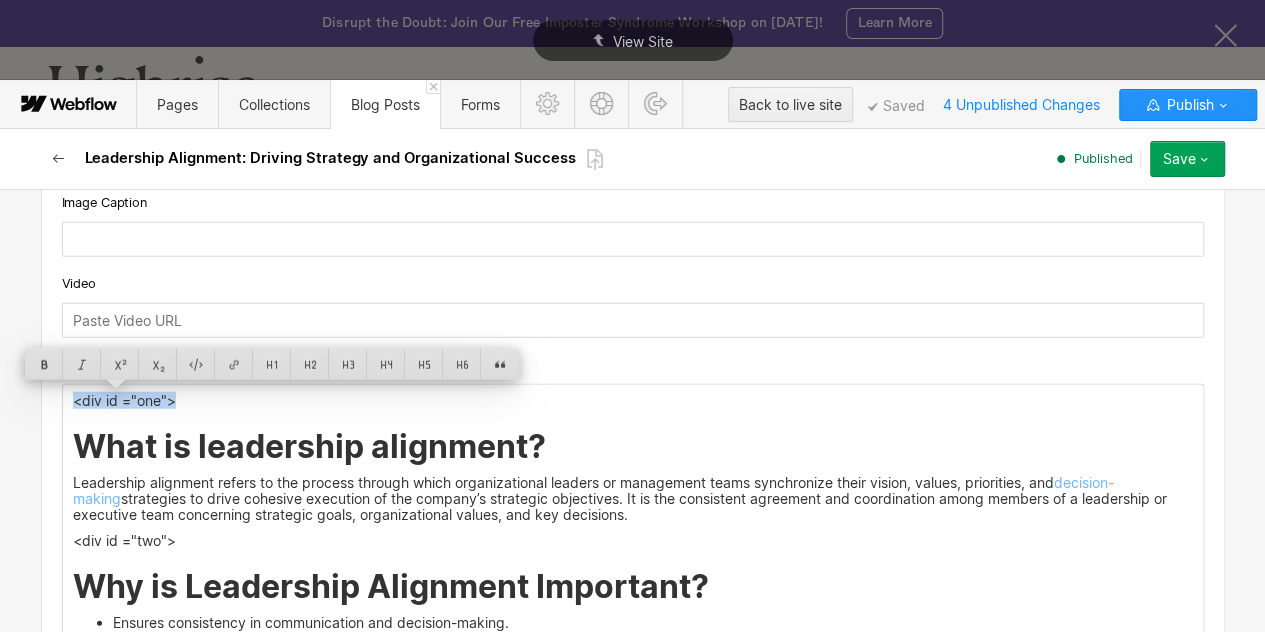 click 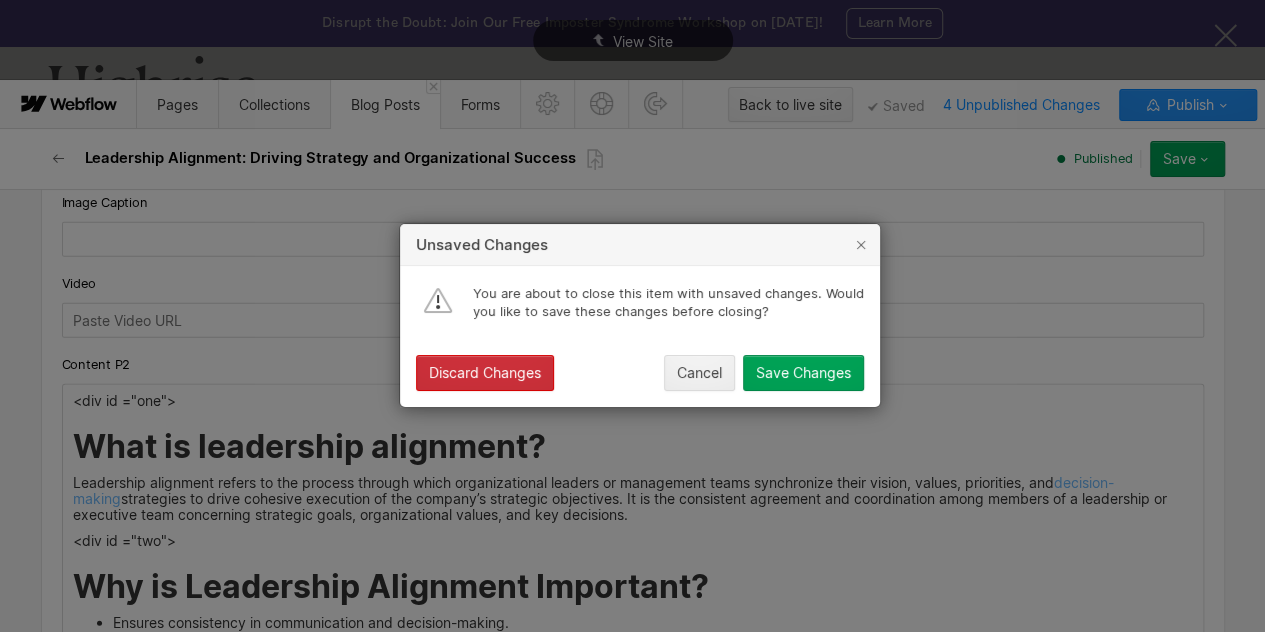 click on "Discard Changes" at bounding box center [485, 374] 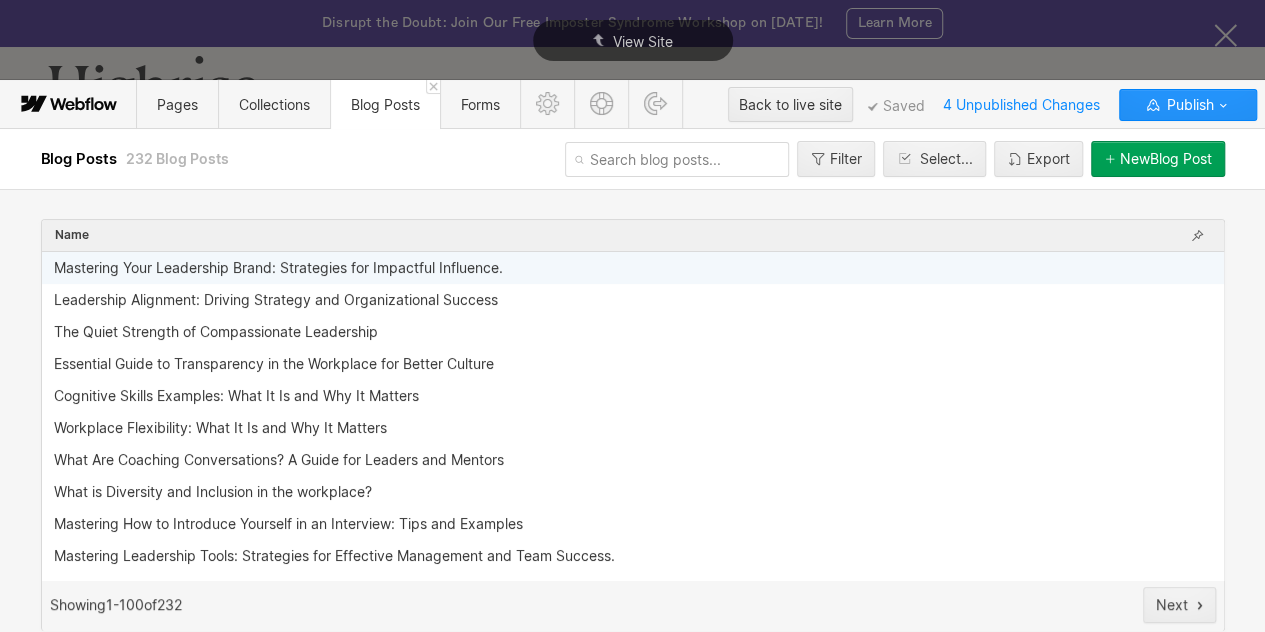 click on "Mastering Your Leadership Brand: Strategies for Impactful Influence." at bounding box center (278, 268) 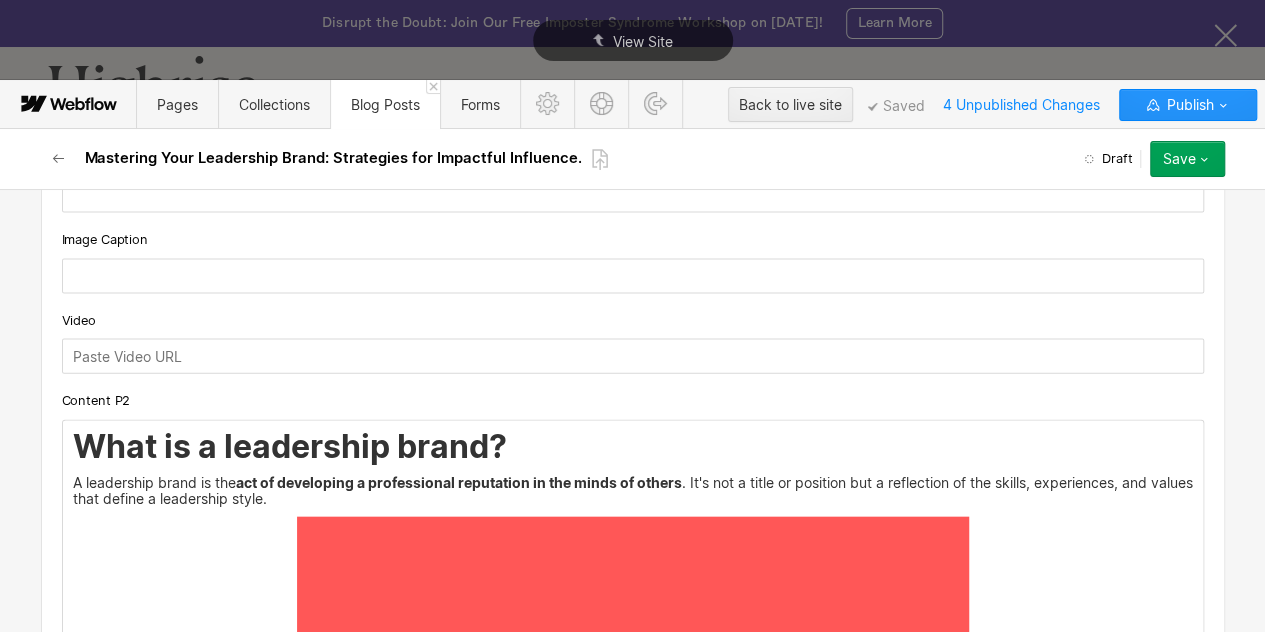 scroll, scrollTop: 2206, scrollLeft: 0, axis: vertical 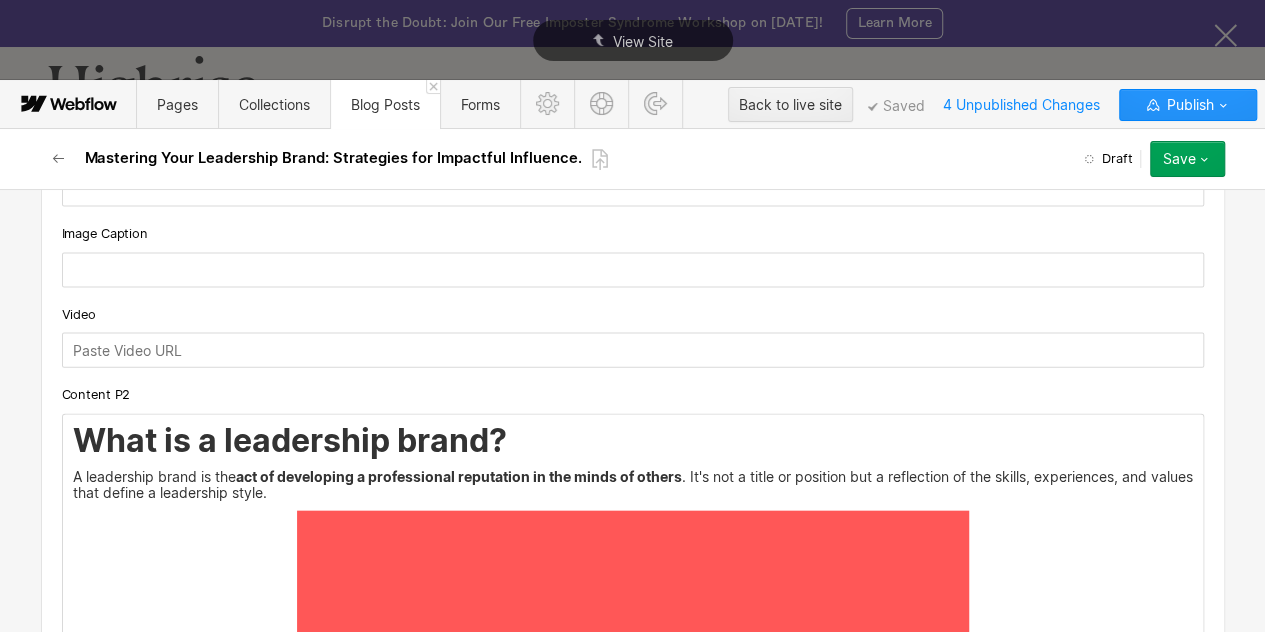 click on "What is a leadership brand? A leadership brand is the  act of developing a professional reputation in the minds of others . It's not a title or position but a reflection of the skills, experiences, and values that define a leadership style.  A company with a leadership brand inspires faith among its employees and managers that it will consistently deliver its promises. A leadership brand can be embedded in the company's culture through its policies and requirements for employees.  How does a leadership brand differ from a personal leadership brand? A personal brand represents how you are perceived as an individual, while a leadership brand represents how you are perceived as a leader. However, because your brand is representative of your entire identity, your leadership brand is considered to be a subset of your brand. It’s important to keep this in mind when crafting your personal or leadership brand. How you show up as a leader can affect how you’re viewed as an individual." at bounding box center [633, 780] 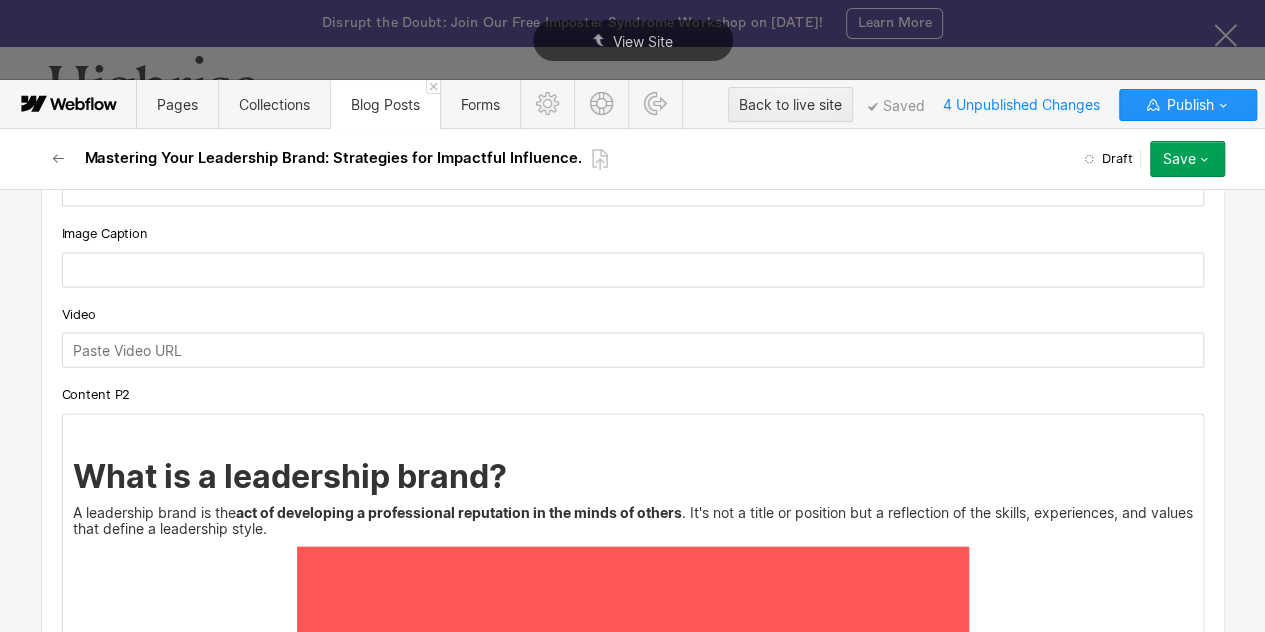 click on "‍ What is a leadership brand? A leadership brand is the  act of developing a professional reputation in the minds of others . It's not a title or position but a reflection of the skills, experiences, and values that define a leadership style.  A company with a leadership brand inspires faith among its employees and managers that it will consistently deliver its promises. A leadership brand can be embedded in the company's culture through its policies and requirements for employees.  How does a leadership brand differ from a personal leadership brand? A personal brand represents how you are perceived as an individual, while a leadership brand represents how you are perceived as a leader. However, because your brand is representative of your entire identity, your leadership brand is considered to be a subset of your brand. It’s important to keep this in mind when crafting your personal or leadership brand. How you show up as a leader can affect how you’re viewed as an individual." at bounding box center [633, 798] 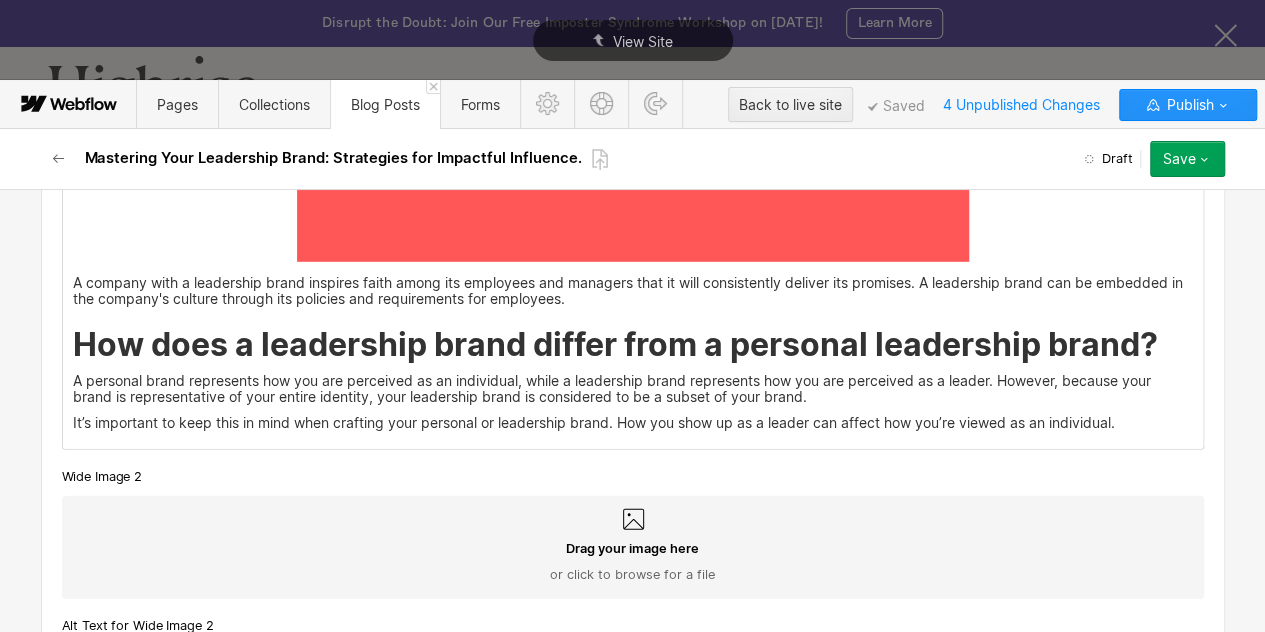 scroll, scrollTop: 2942, scrollLeft: 0, axis: vertical 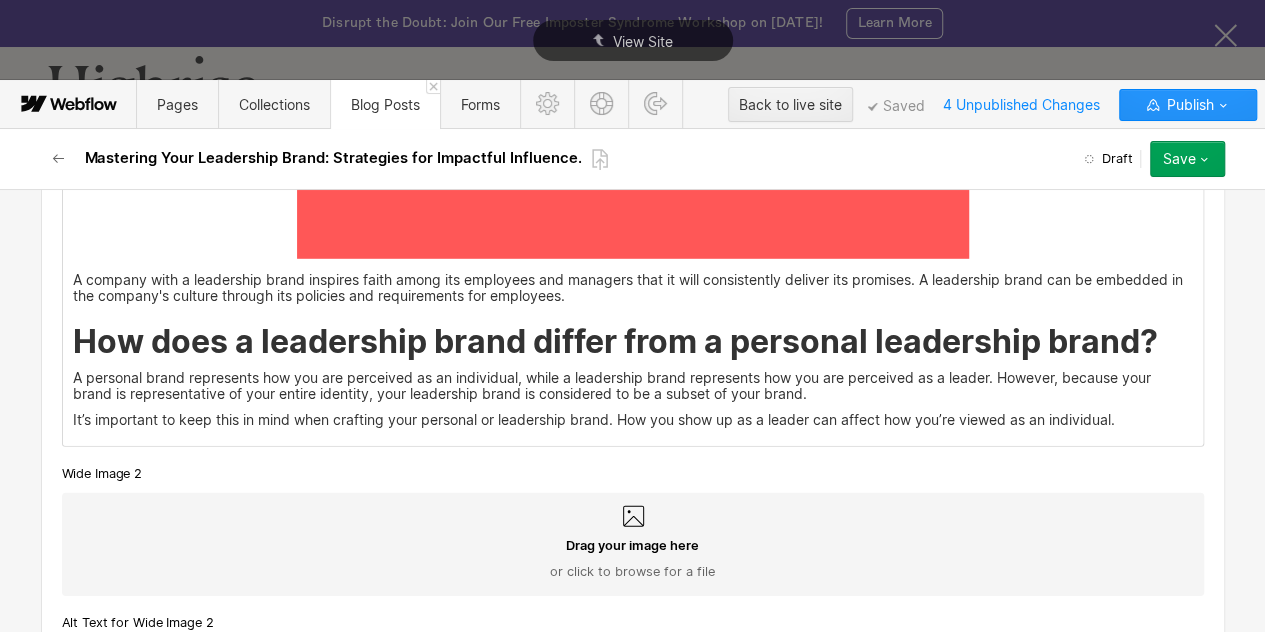 click on "<div id ="one"> What is a leadership brand? A leadership brand is the  act of developing a professional reputation in the minds of others . It's not a title or position but a reflection of the skills, experiences, and values that define a leadership style.  A company with a leadership brand inspires faith among its employees and managers that it will consistently deliver its promises. A leadership brand can be embedded in the company's culture through its policies and requirements for employees.  How does a leadership brand differ from a personal leadership brand? A personal brand represents how you are perceived as an individual, while a leadership brand represents how you are perceived as a leader. However, because your brand is representative of your entire identity, your leadership brand is considered to be a subset of your brand. It’s important to keep this in mind when crafting your personal or leadership brand. How you show up as a leader can affect how you’re viewed as an individual." at bounding box center [633, 62] 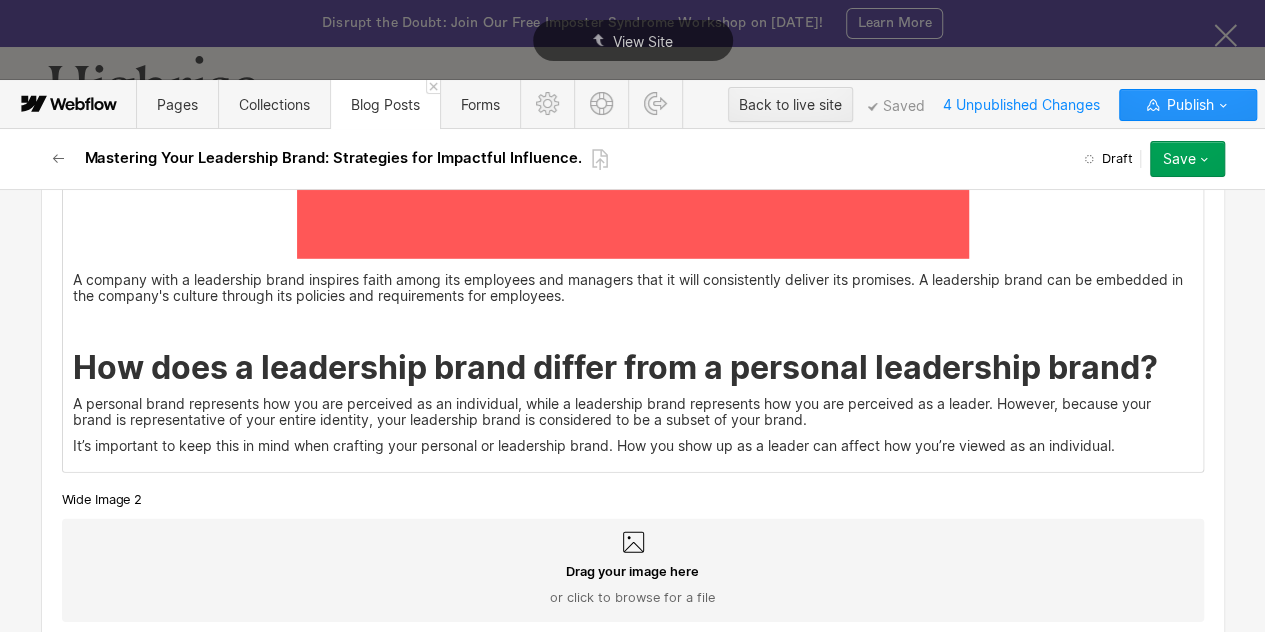 click on "‍" at bounding box center [633, 322] 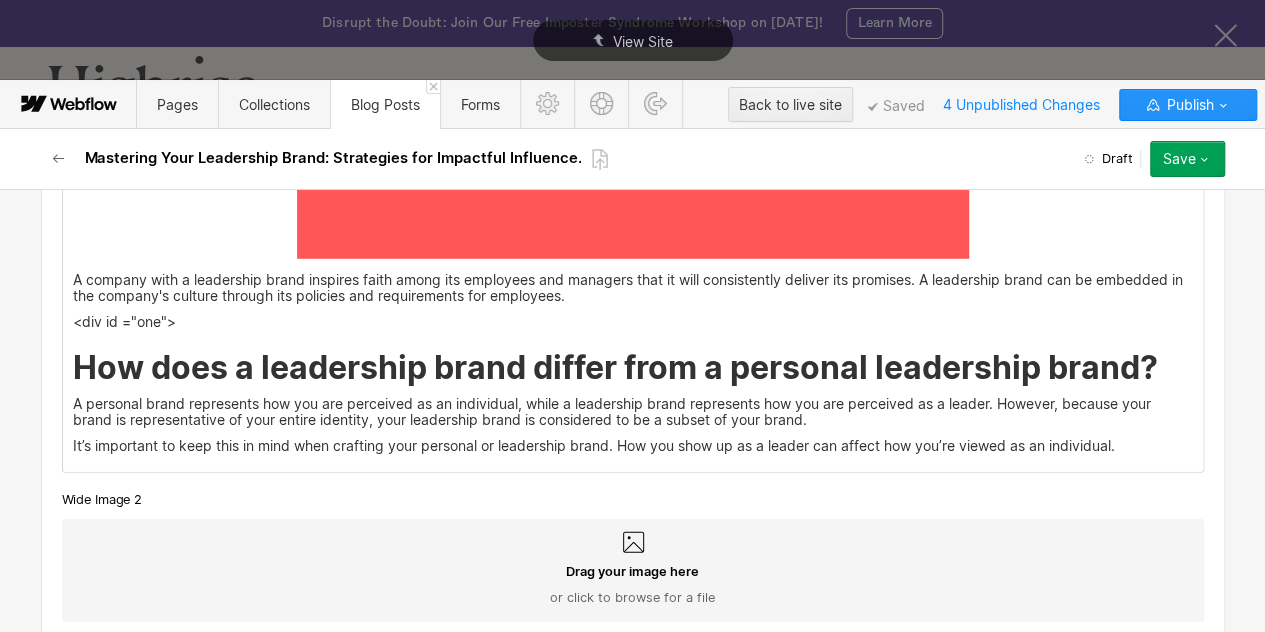click on "<div id ="one">" at bounding box center (633, 322) 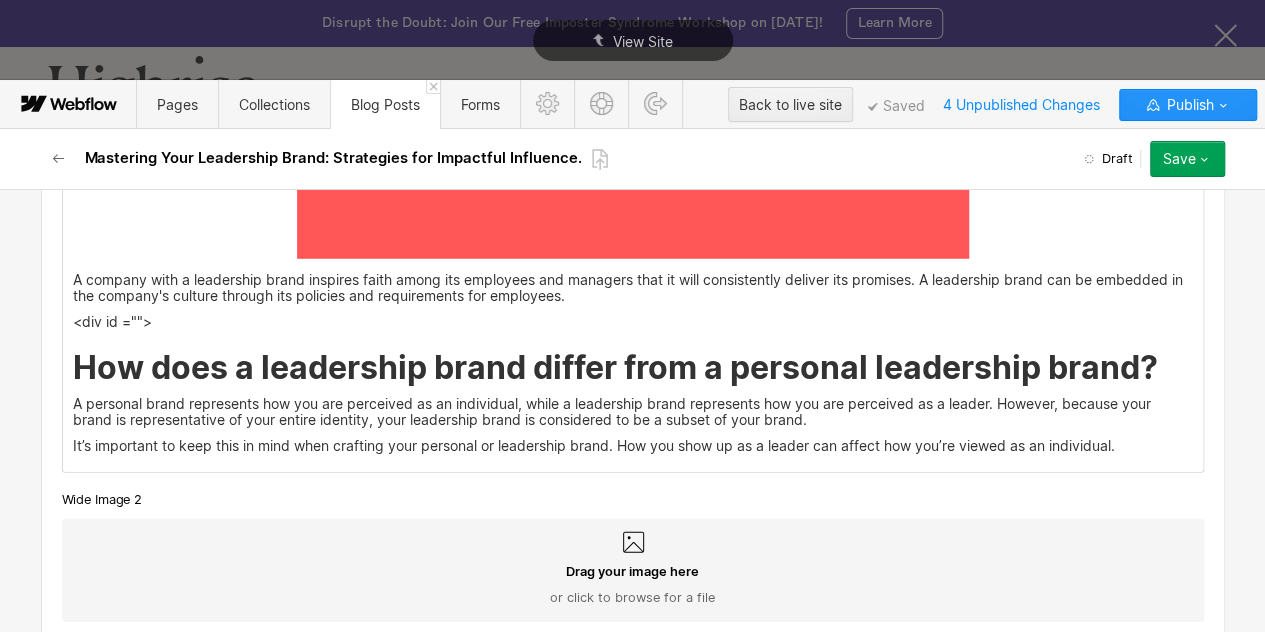 type 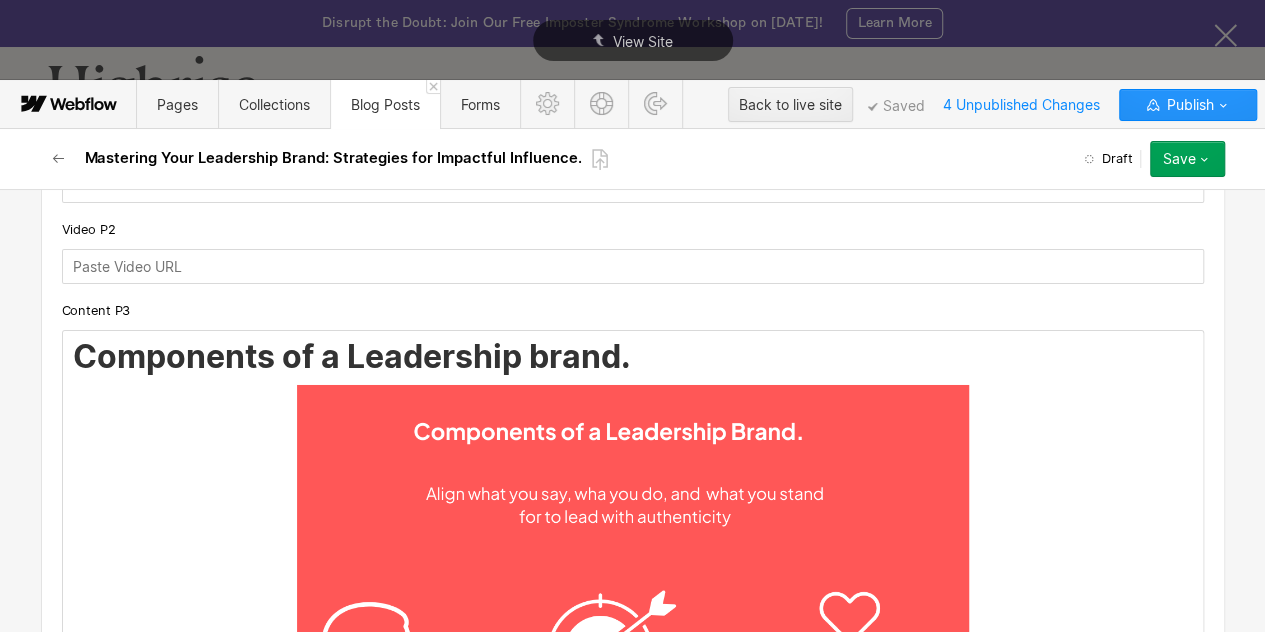 scroll, scrollTop: 3524, scrollLeft: 0, axis: vertical 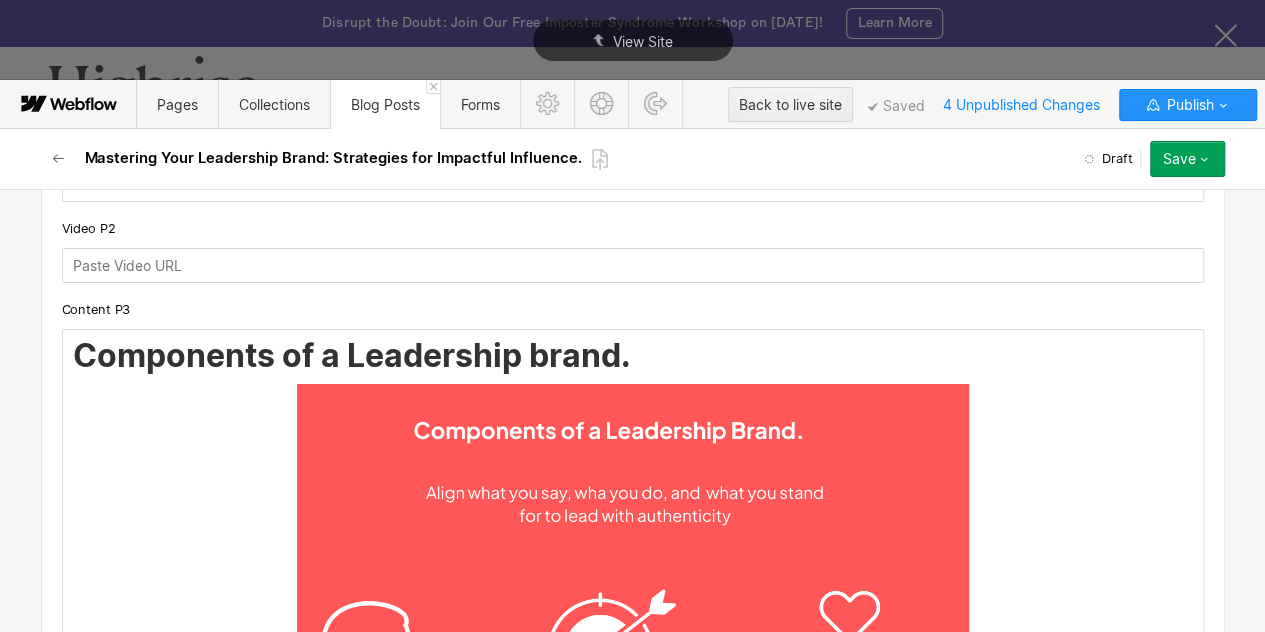 click on "Components of a Leadership brand. Your personal leadership brand is a collection of your words, actions, and values.  Here is a further breakdown: Words   Communicate with people in an empathetic and inspirational way that motivates them to perform and drive your vision. Carefully choose a language that can resonate with your team and build a strong leadership brand.  Action The actions you take should challenge, influence, and direct your team toward success. Ensure that every step you take, whether big or small, shapes how you are viewed and can help develop an authentic leadership brand.    Values impacts both personal and leadership brand, it's one of the main components. It guides your behavior and shapes your leadership.  Why are Leadership brands important? 1. Builds trust. Trust is important during periods of uncertainty. Leaders with a solid leadership brand who remain calm,  openly communicate country deal with the pandemic swiftly and decisively 2. Enhances Organizational culture.  Lastly, Read:" at bounding box center [633, 1720] 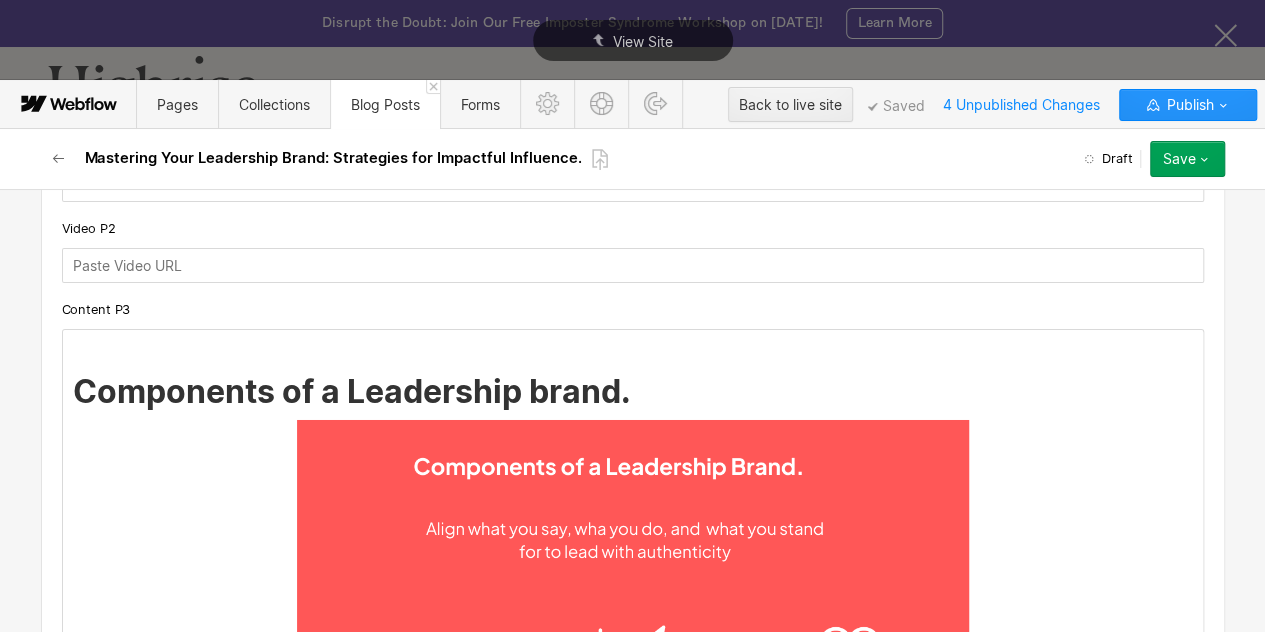 click on "‍" at bounding box center (633, 346) 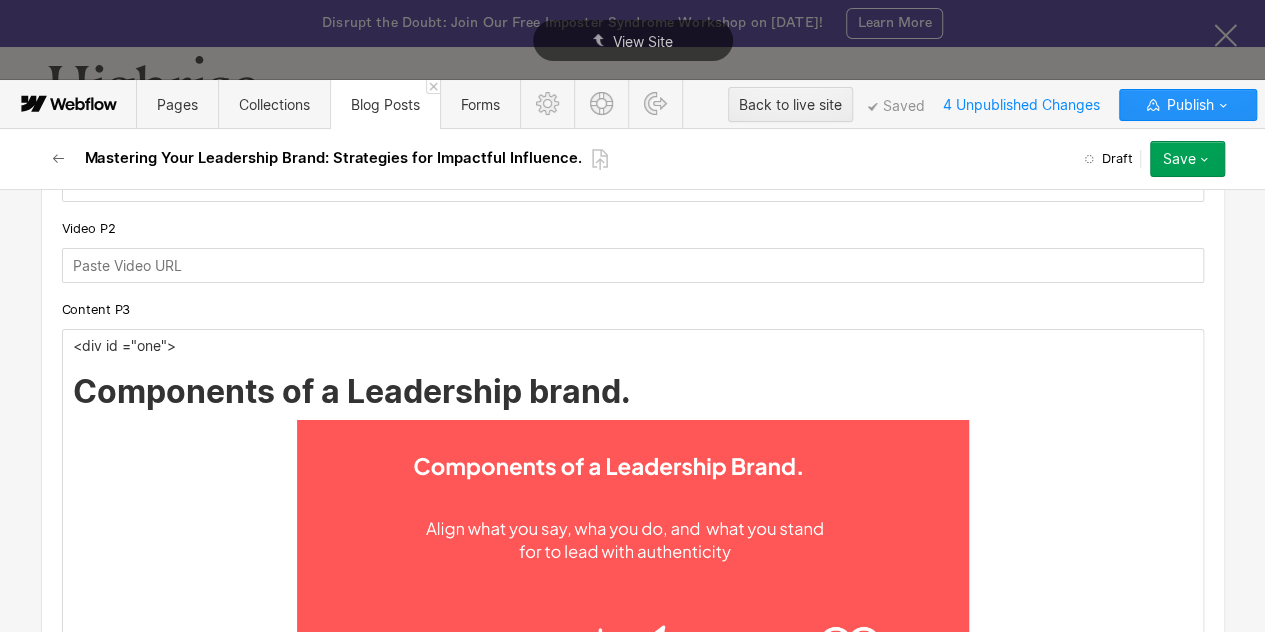 click on "<div id ="one">" at bounding box center (633, 346) 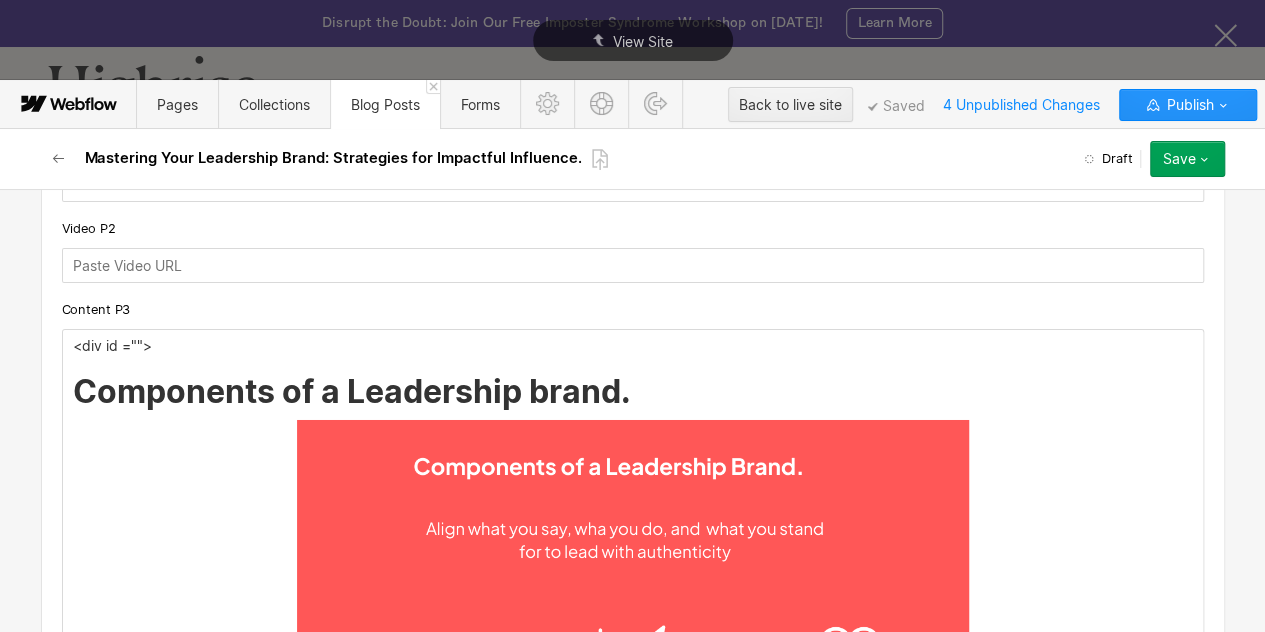 type 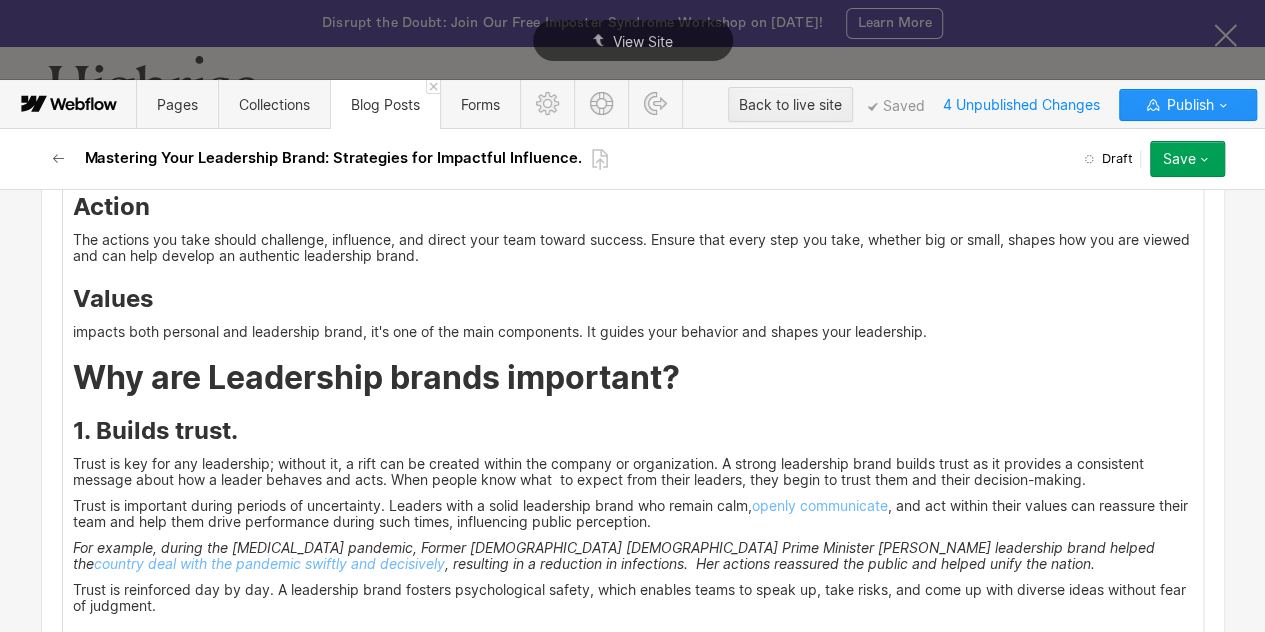 scroll, scrollTop: 4368, scrollLeft: 0, axis: vertical 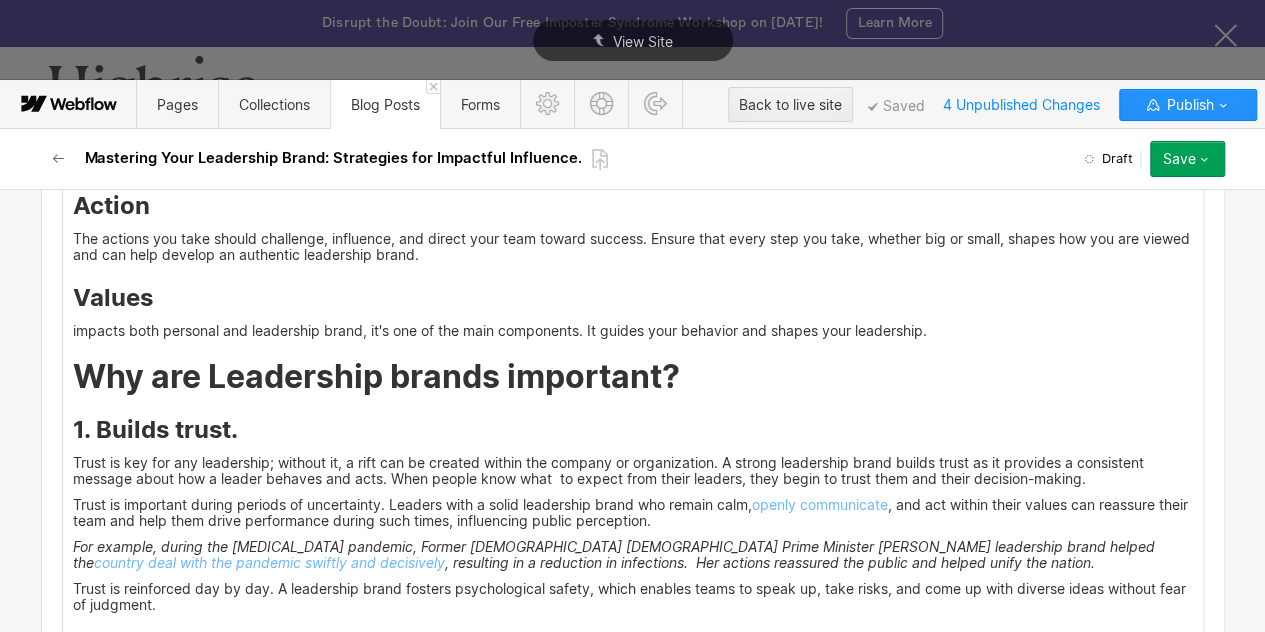 click on "<div id ="three"> Components of a Leadership brand. Your personal leadership brand is a collection of your words, actions, and values.  Here is a further breakdown: Words   Communicate with people in an empathetic and inspirational way that motivates them to perform and drive your vision. Carefully choose a language that can resonate with your team and build a strong leadership brand.  Action The actions you take should challenge, influence, and direct your team toward success. Ensure that every step you take, whether big or small, shapes how you are viewed and can help develop an authentic leadership brand.    Values impacts both personal and leadership brand, it's one of the main components. It guides your behavior and shapes your leadership.  Why are Leadership brands important? 1. Builds trust. Trust is important during periods of uncertainty. Leaders with a solid leadership brand who remain calm,  openly communicate country deal with the pandemic swiftly and decisively Leaders in any organization  Read:" at bounding box center [633, 894] 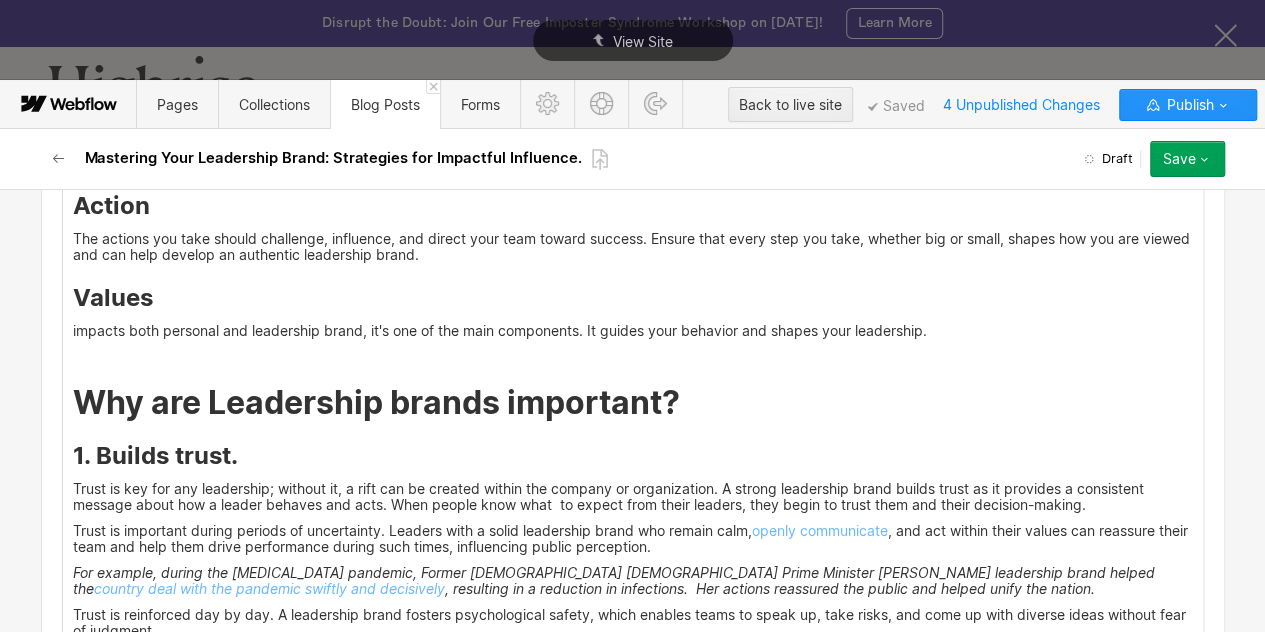 click on "<div id ="three"> Components of a Leadership brand. Your personal leadership brand is a collection of your words, actions, and values.  Here is a further breakdown: Words   Communicate with people in an empathetic and inspirational way that motivates them to perform and drive your vision. Carefully choose a language that can resonate with your team and build a strong leadership brand.  Action The actions you take should challenge, influence, and direct your team toward success. Ensure that every step you take, whether big or small, shapes how you are viewed and can help develop an authentic leadership brand.    Values impacts both personal and leadership brand, it's one of the main components. It guides your behavior and shapes your leadership.  ‍ Why are Leadership brands important? 1. Builds trust. Trust is important during periods of uncertainty. Leaders with a solid leadership brand who remain calm,  openly communicate country deal with the pandemic swiftly and decisively Leaders in any organization" at bounding box center (633, 907) 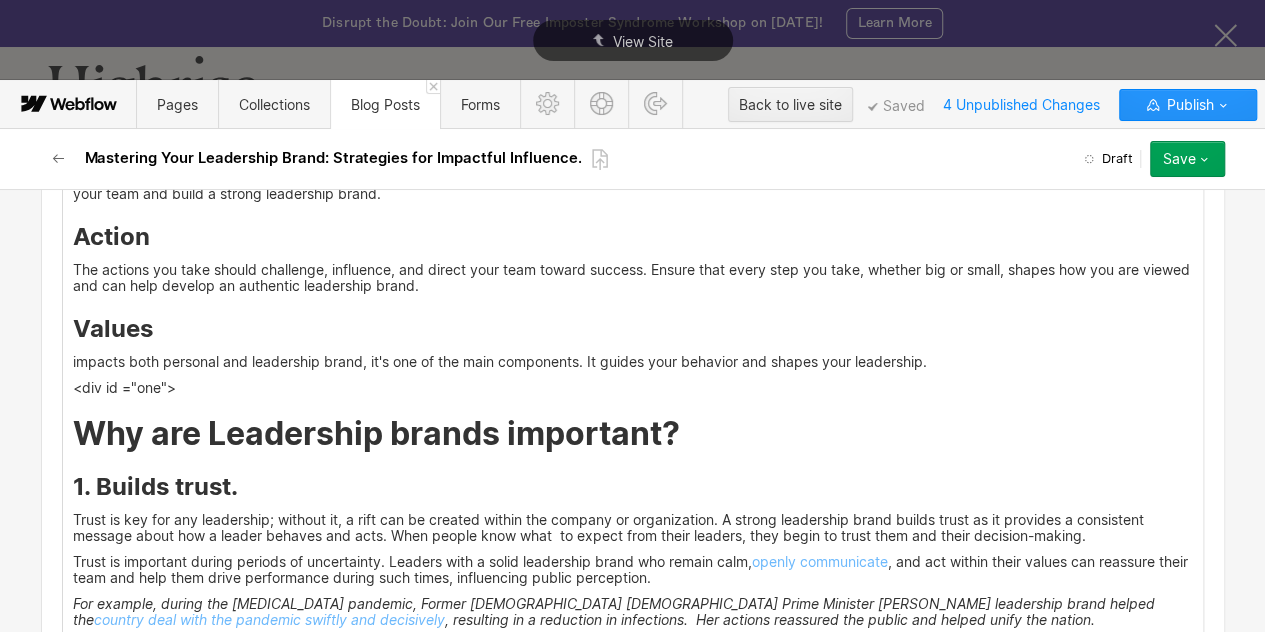 scroll, scrollTop: 4352, scrollLeft: 0, axis: vertical 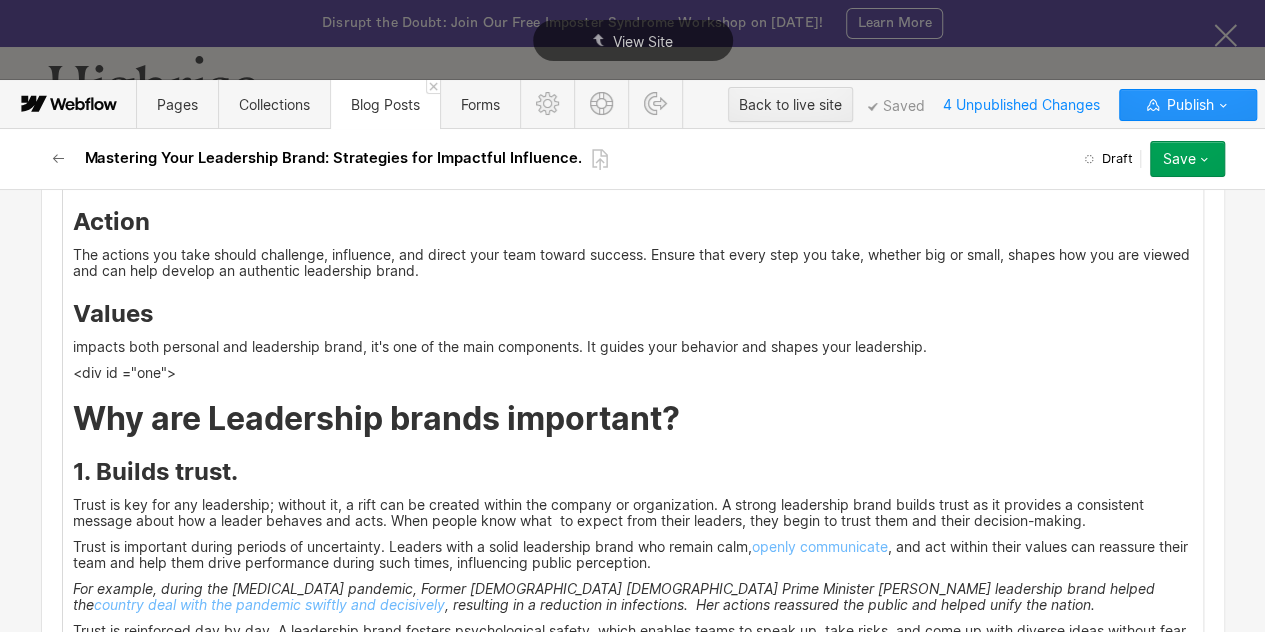click on "<div id ="one">" at bounding box center (633, 373) 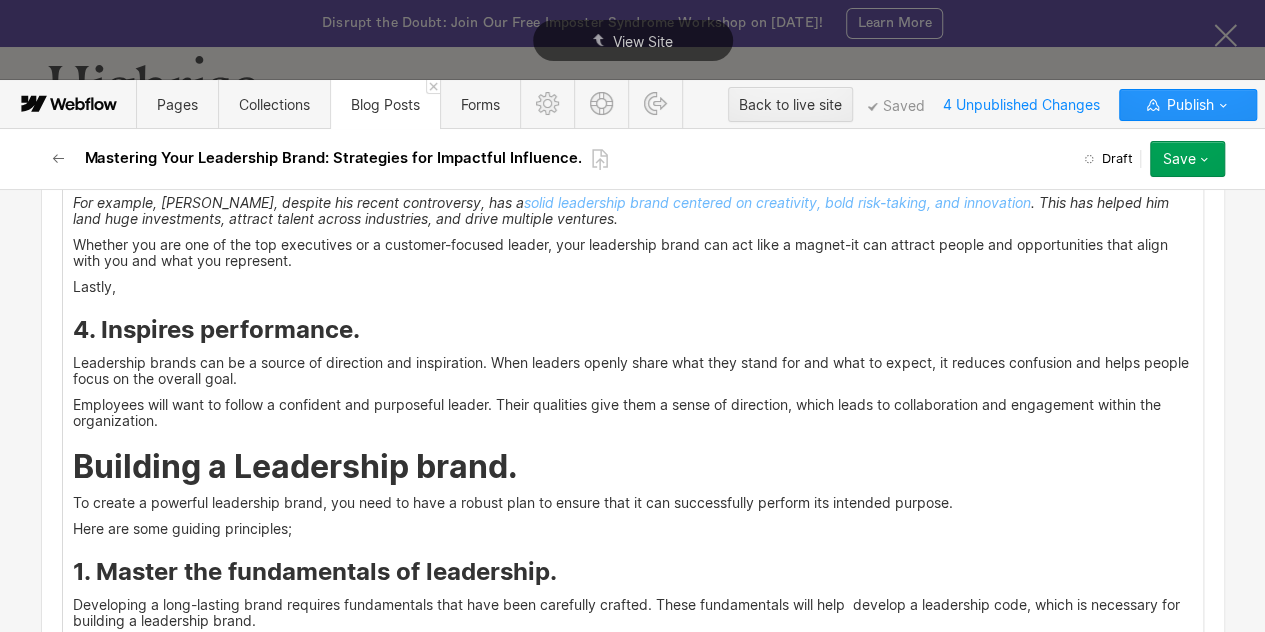 scroll, scrollTop: 5138, scrollLeft: 0, axis: vertical 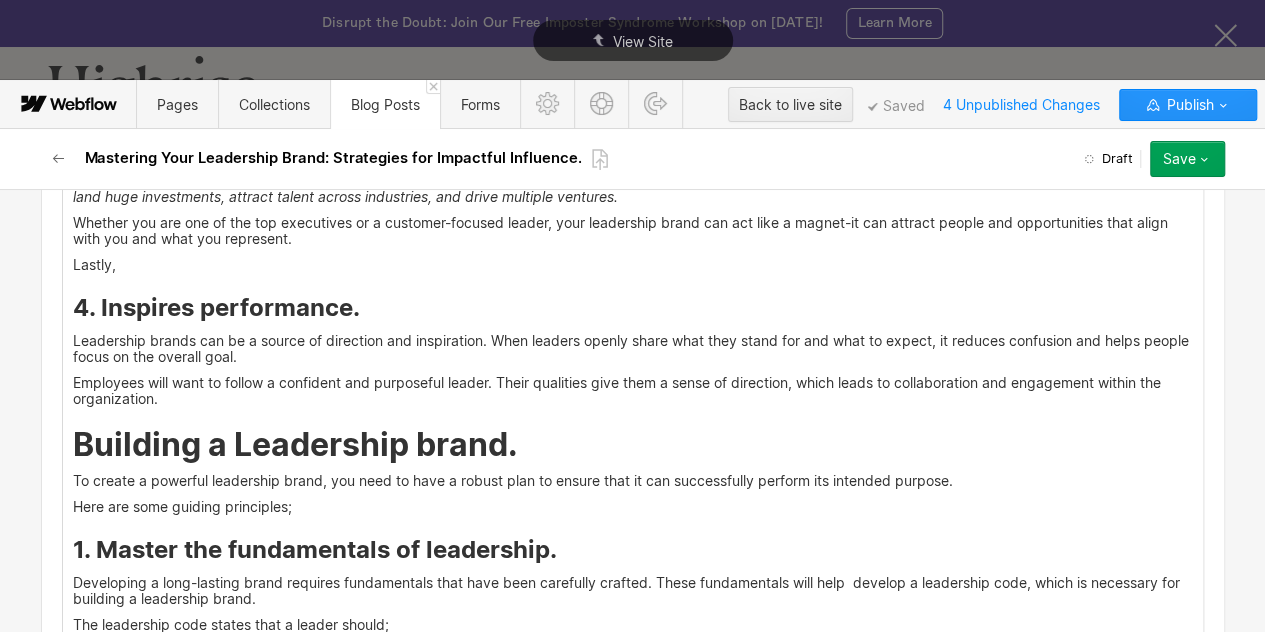 click on "Building a Leadership brand." at bounding box center [633, 445] 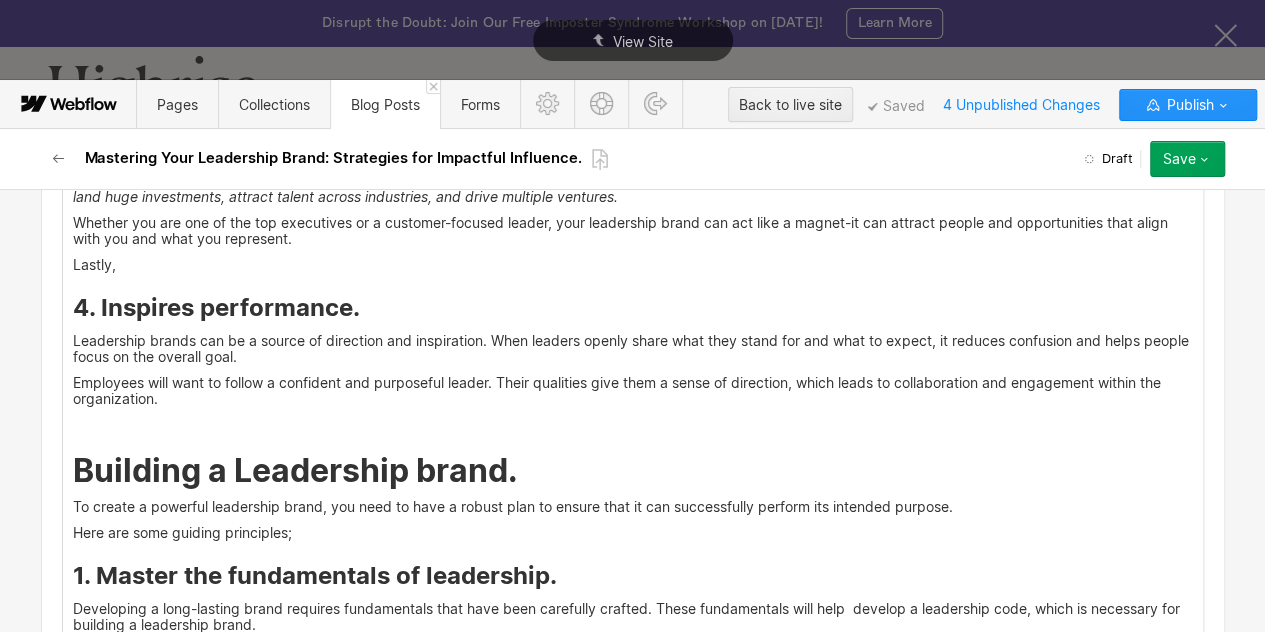 click on "‍" at bounding box center [633, 425] 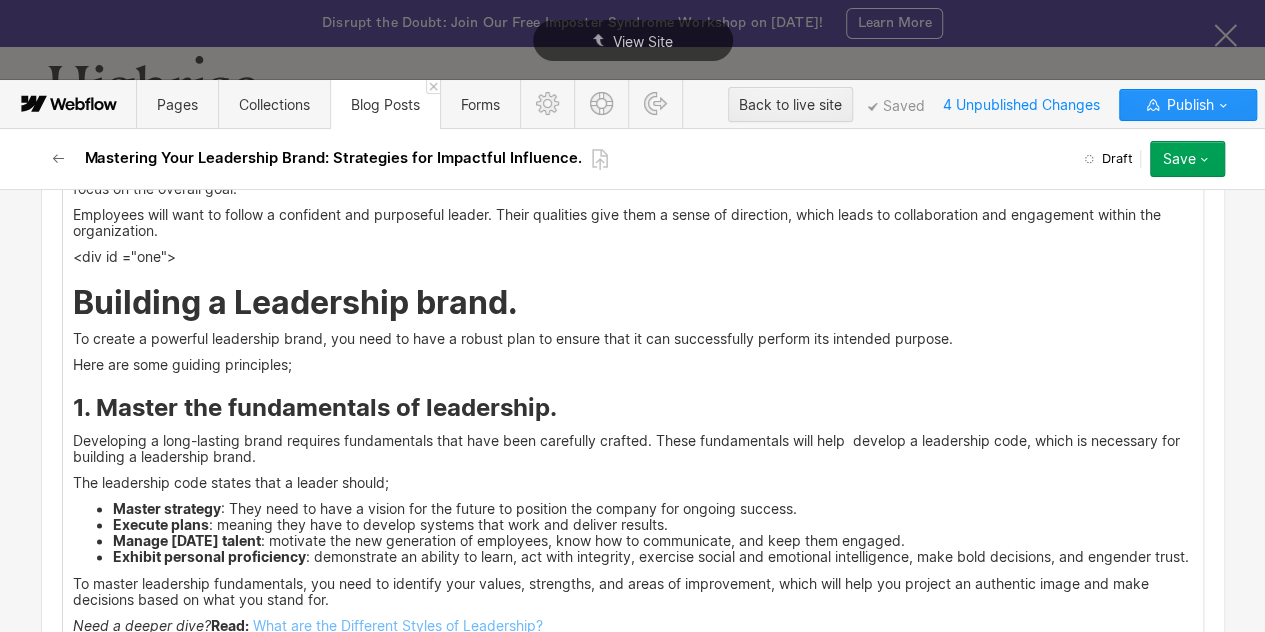 scroll, scrollTop: 5282, scrollLeft: 0, axis: vertical 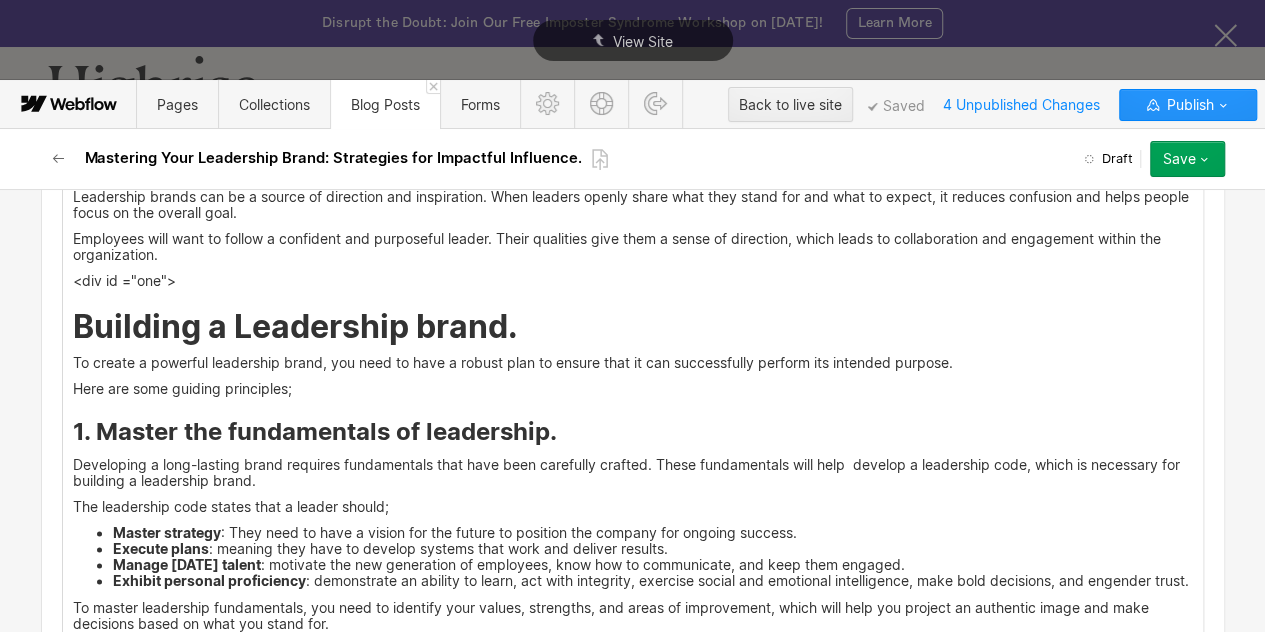 click on "<div id ="one">" at bounding box center (633, 281) 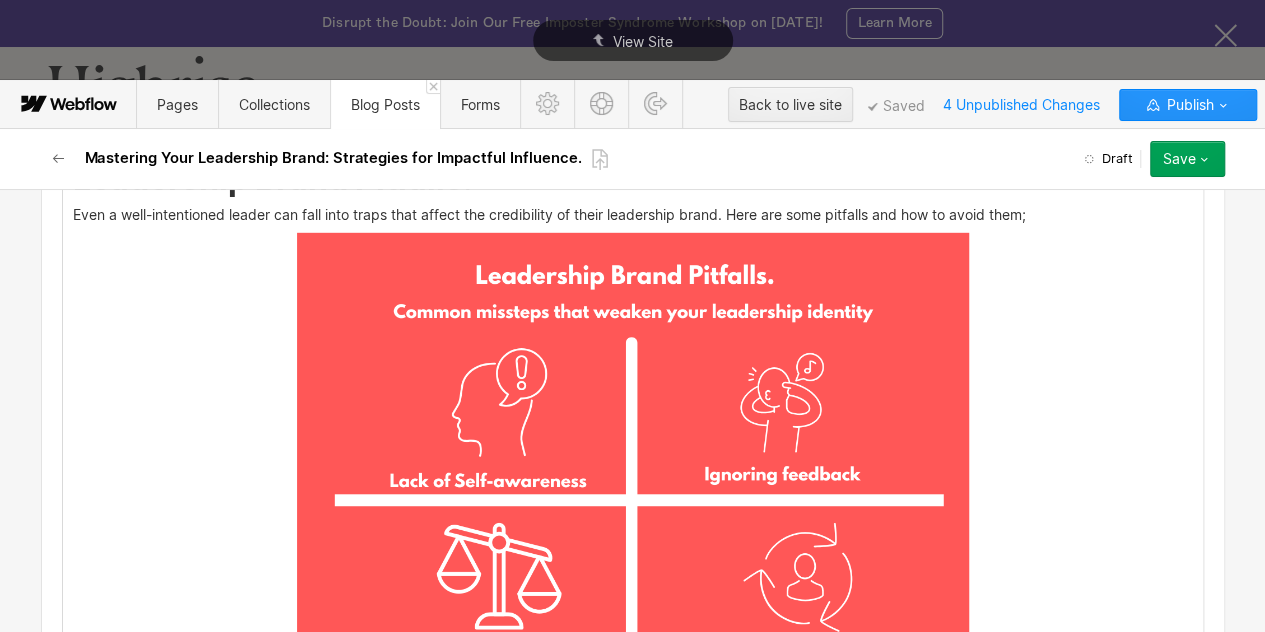 scroll, scrollTop: 6749, scrollLeft: 0, axis: vertical 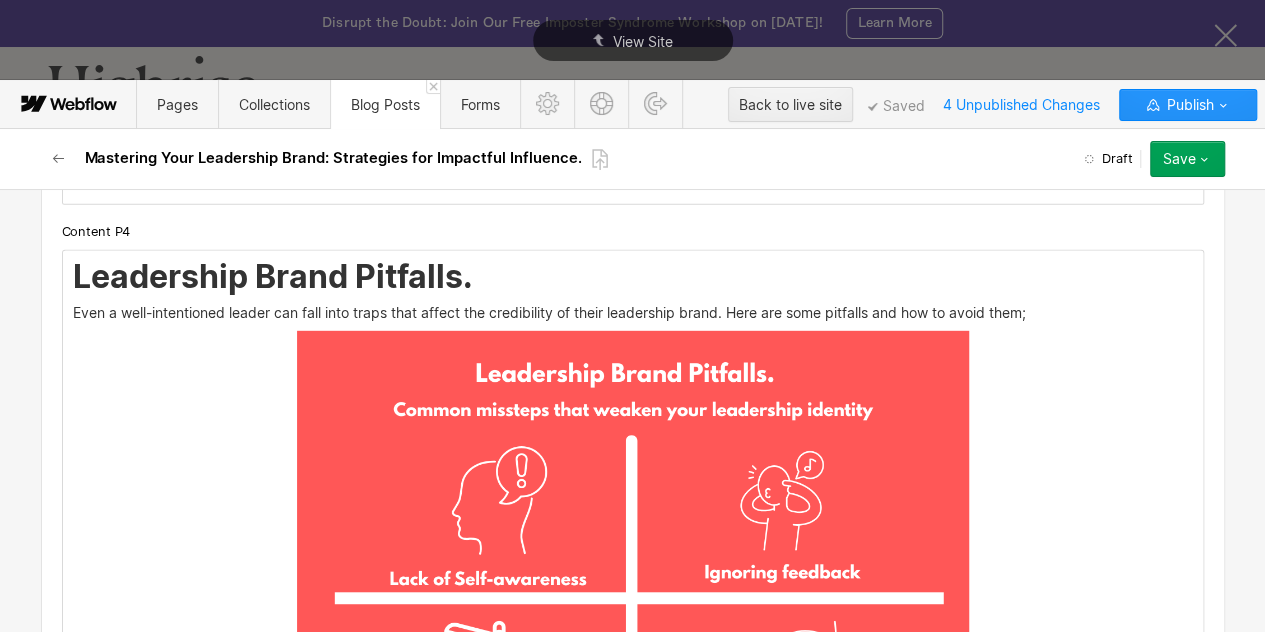 click on "Leadership Brand Pitfalls.  Even a well-intentioned leader can fall into traps that affect the credibility of their leadership brand. Here are some pitfalls and how to avoid them; 1. Lack of self-awareness. A leader may believe they are being supportive and inspiring, yet their team may experience the opposite. You may be unclear, reactive, and distant. Without self-awareness, a disconnect between how people perceive you will emerge. The disconnect may be unintentional, but it can be significantly damaging. It can lead to a breakdown in communication, misaligned expectations, and mixed signals within the ranks of an organization.  To avoid this, regularly seek feedback through tools like one-on-one conversations,  360-degree feedback reviews , and anonymous surveys. Feedback from people  will help you understand how your behavior and emotions can impact your leadership.  For more insight s:  How to Improve Self-awareness. 2. Ignoring feedback. 3. Inconsistency.  4. Excessive personalization.  1. [PERSON_NAME]." at bounding box center [633, 1120] 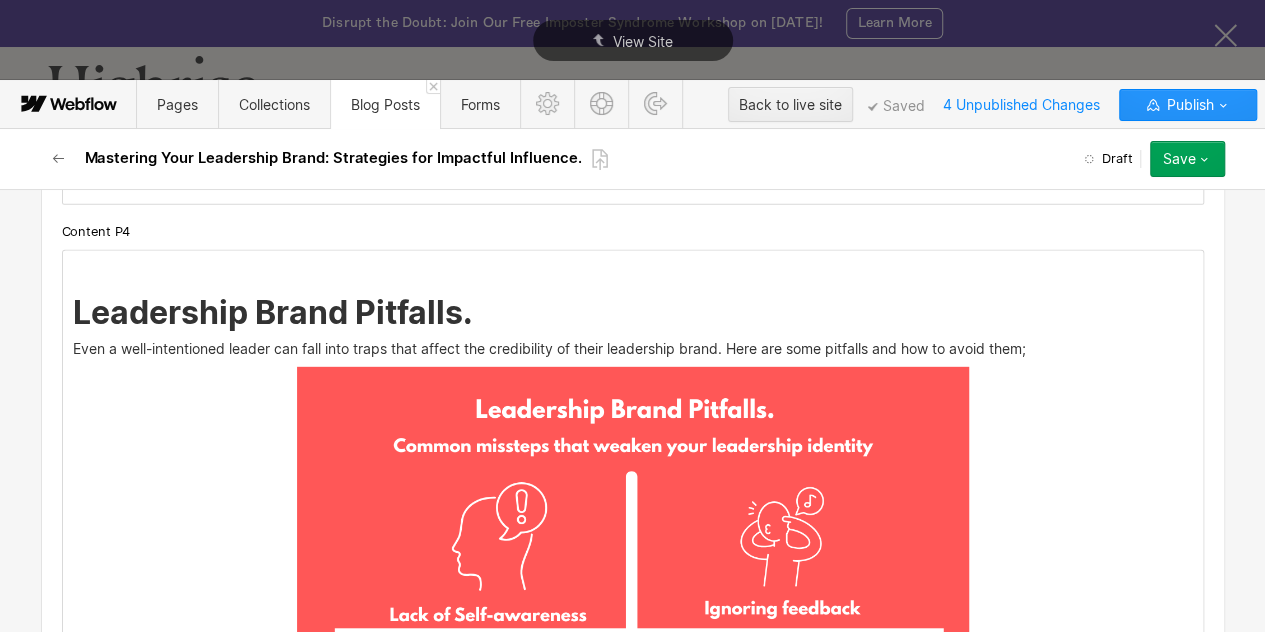click on "‍ Leadership Brand Pitfalls.  Even a well-intentioned leader can fall into traps that affect the credibility of their leadership brand. Here are some pitfalls and how to avoid them; 1. Lack of self-awareness. A leader may believe they are being supportive and inspiring, yet their team may experience the opposite. You may be unclear, reactive, and distant. Without self-awareness, a disconnect between how people perceive you will emerge. The disconnect may be unintentional, but it can be significantly damaging. It can lead to a breakdown in communication, misaligned expectations, and mixed signals within the ranks of an organization.  To avoid this, regularly seek feedback through tools like one-on-one conversations,  360-degree feedback reviews , and anonymous surveys. Feedback from people  will help you understand how your behavior and emotions can impact your leadership.  For more insight s:  How to Improve Self-awareness. 2. Ignoring feedback. 3. Inconsistency.  4. Excessive personalization." at bounding box center [633, 1138] 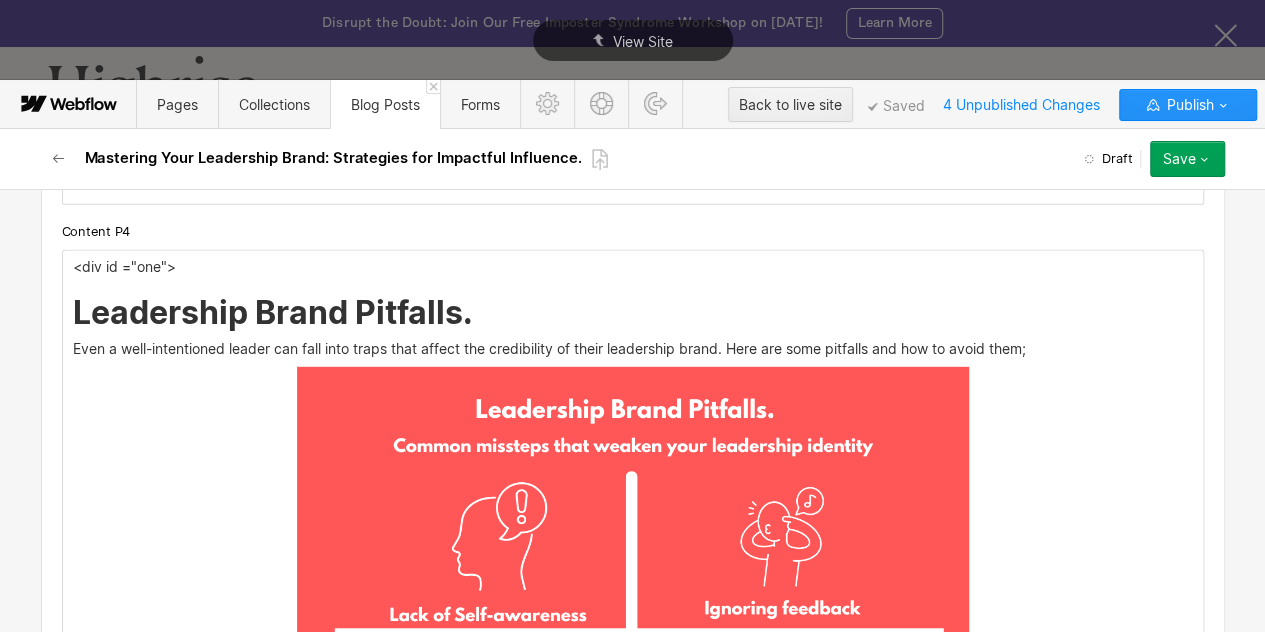 click on "<div id ="one">" at bounding box center (633, 267) 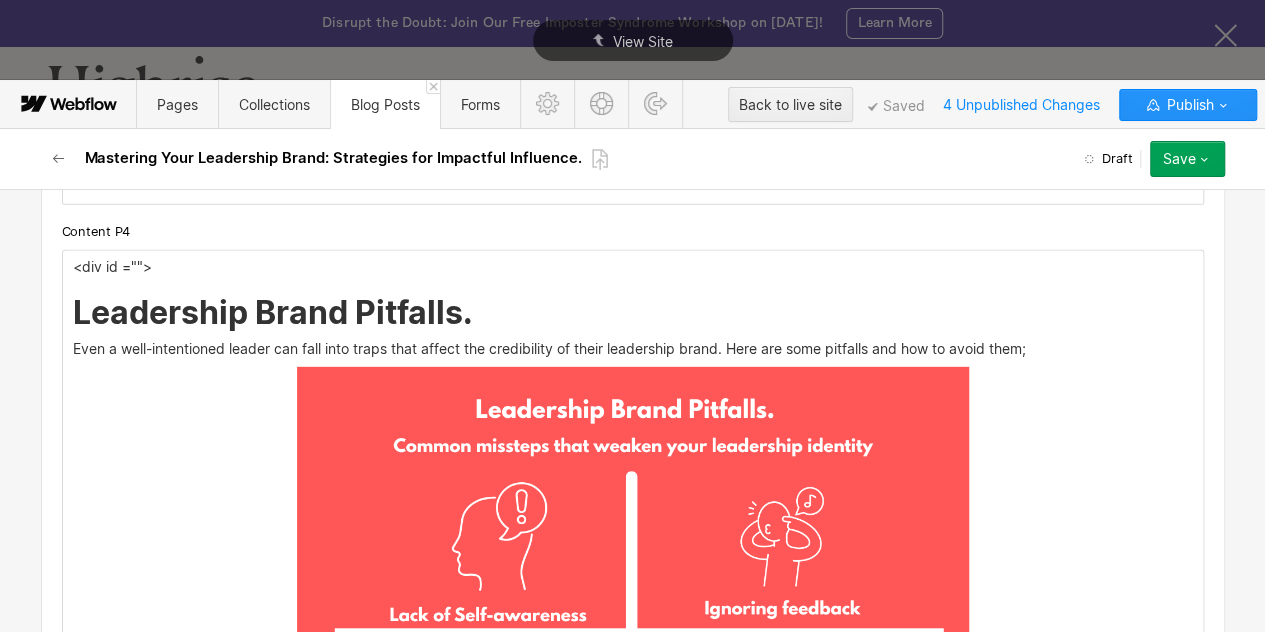 type 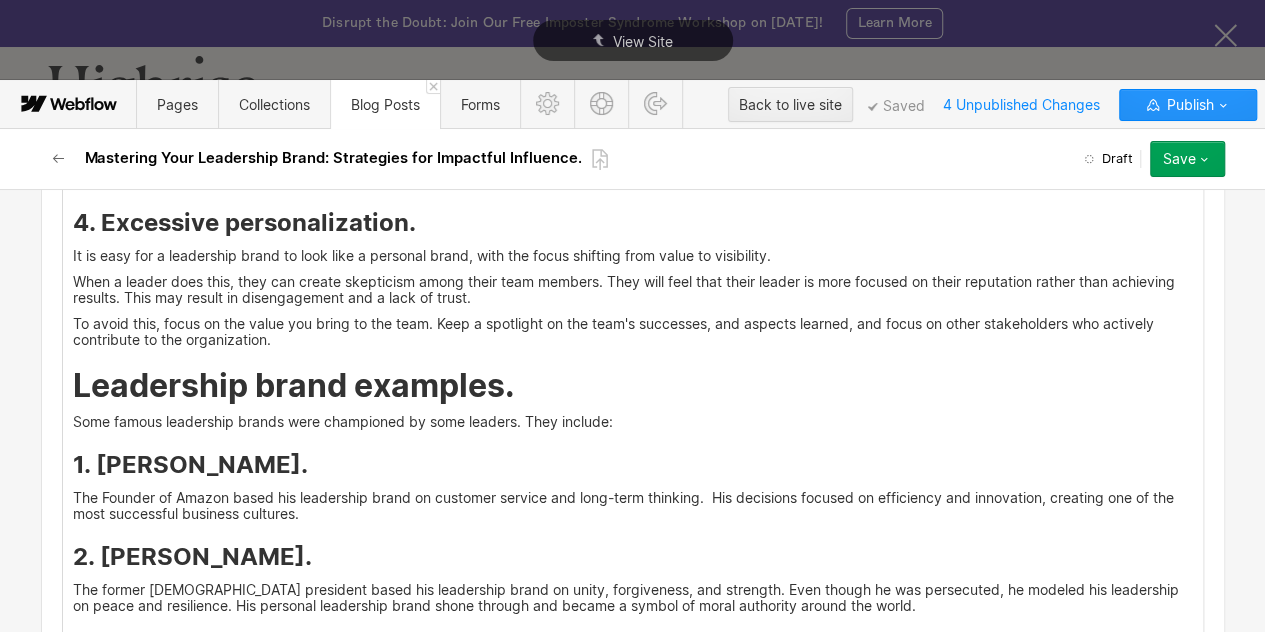 scroll, scrollTop: 7945, scrollLeft: 0, axis: vertical 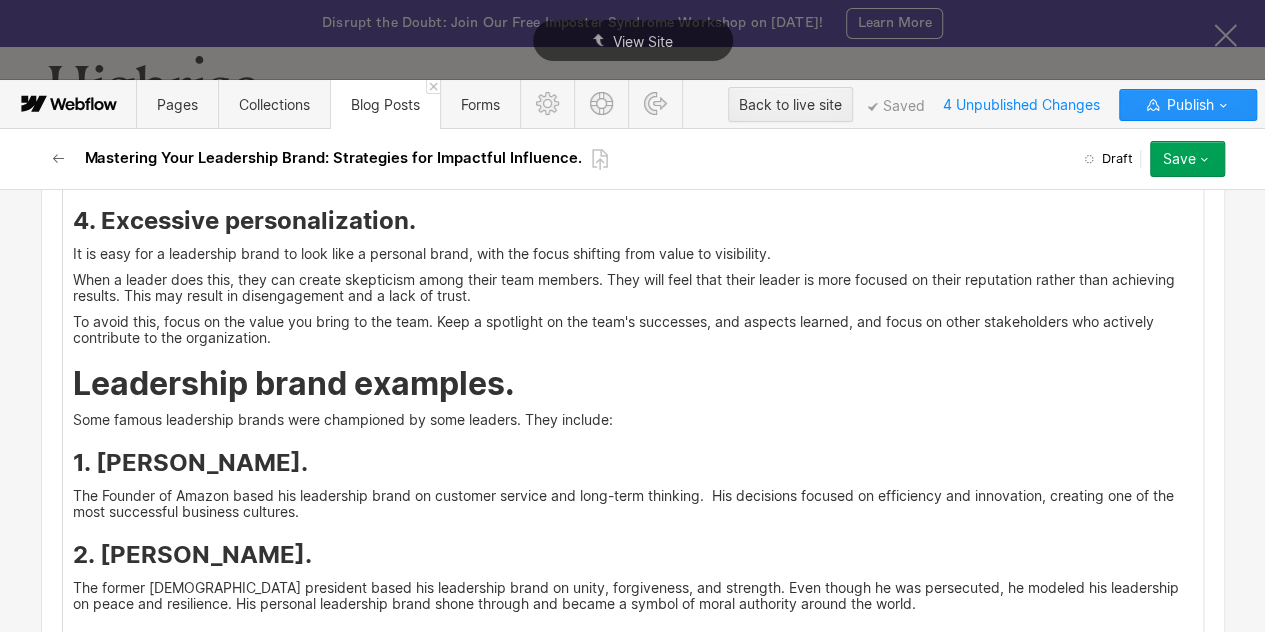 click on "<div id ="six"> Leadership Brand Pitfalls.  Even a well-intentioned leader can fall into traps that affect the credibility of their leadership brand. Here are some pitfalls and how to avoid them; 1. Lack of self-awareness. A leader may believe they are being supportive and inspiring, yet their team may experience the opposite. You may be unclear, reactive, and distant. Without self-awareness, a disconnect between how people perceive you will emerge. The disconnect may be unintentional, but it can be significantly damaging. It can lead to a breakdown in communication, misaligned expectations, and mixed signals within the ranks of an organization.  To avoid this, regularly seek feedback through tools like one-on-one conversations,  360-degree feedback reviews , and anonymous surveys. Feedback from people  will help you understand how your behavior and emotions can impact your leadership.  For more insight s:  How to Improve Self-awareness. 2. Ignoring feedback. 3. Inconsistency.  4. Excessive personalization." at bounding box center [633, -58] 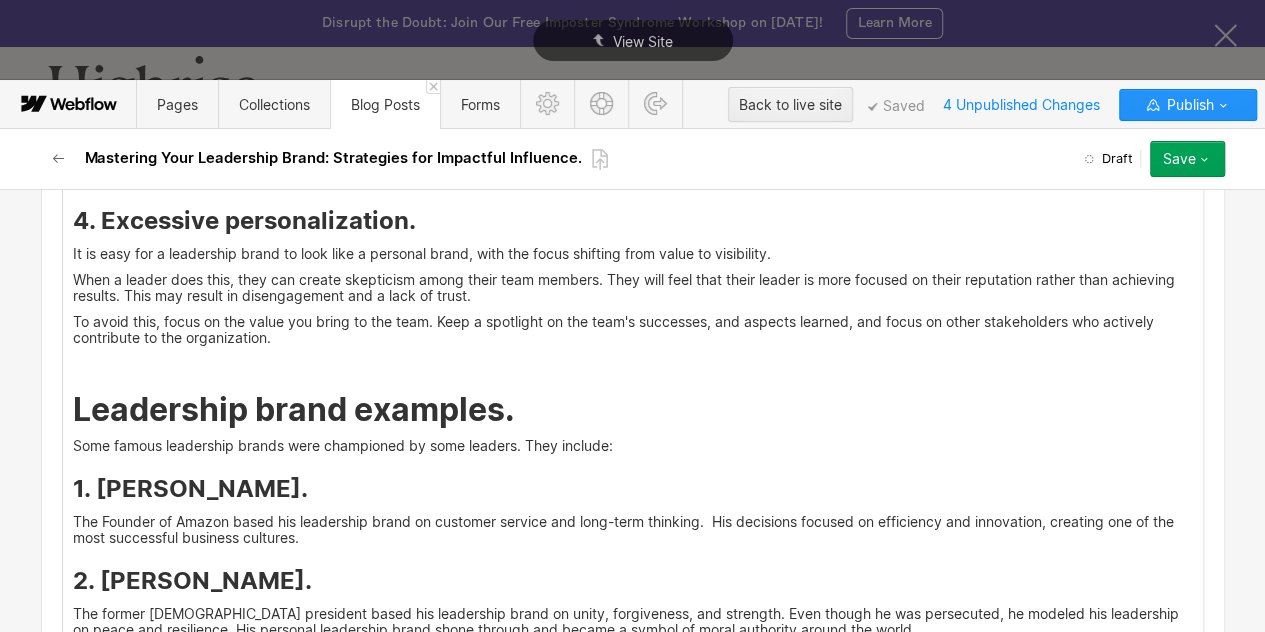 click on "‍" at bounding box center [633, 364] 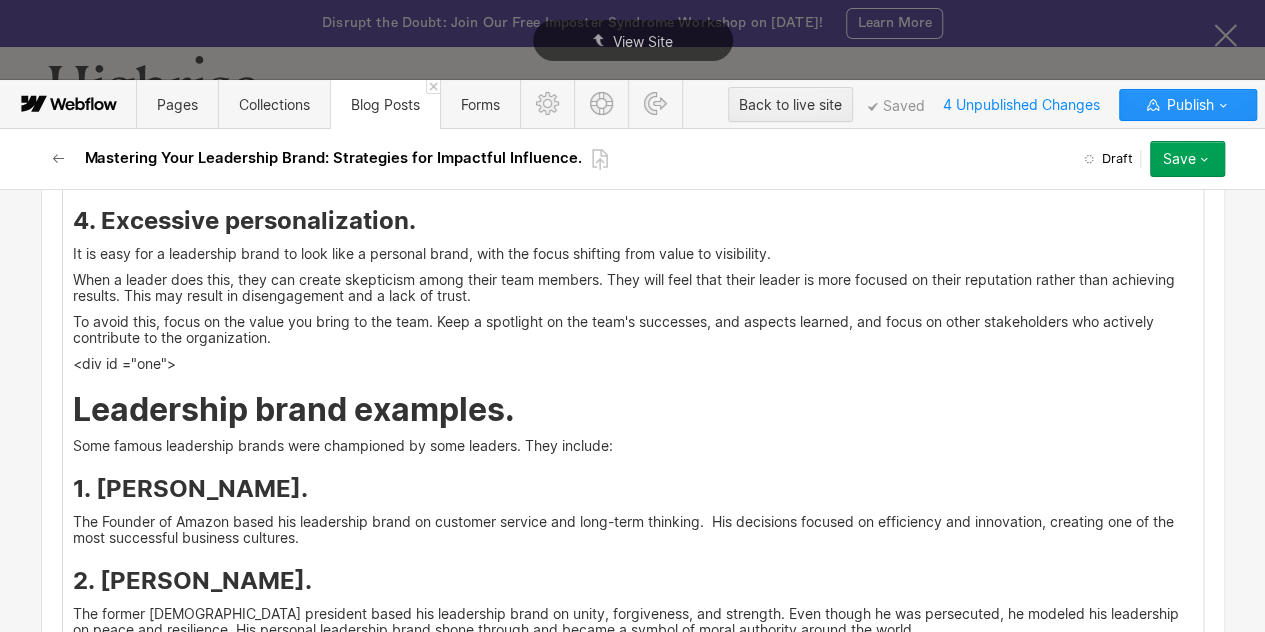 click on "<div id ="one">" at bounding box center (633, 364) 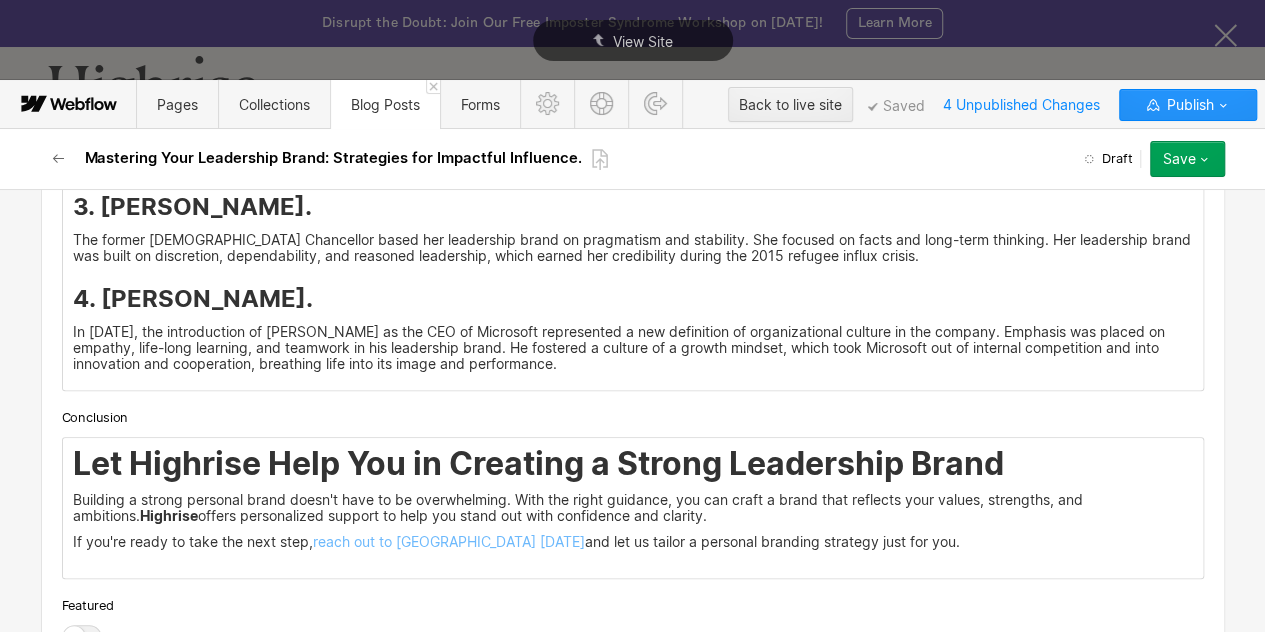 scroll, scrollTop: 8496, scrollLeft: 0, axis: vertical 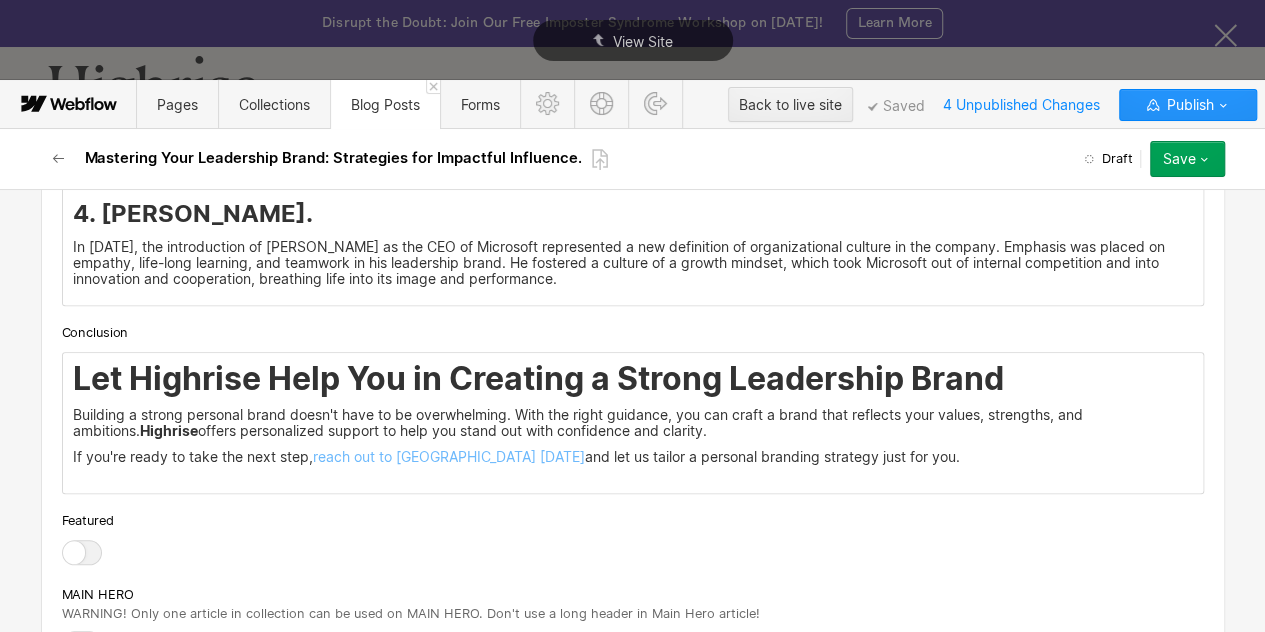 click on "Let Highrise Help You in Creating a Strong Leadership Brand Building a strong personal brand doesn't have to be overwhelming. With the right guidance, you can craft a brand that reflects your values, strengths, and ambitions.  Highrise  offers personalized support to help you stand out with confidence and clarity.  If you're ready to take the next step, reach out to Highrise [DATE]  and let us tailor a personal branding strategy just for you." at bounding box center [633, 423] 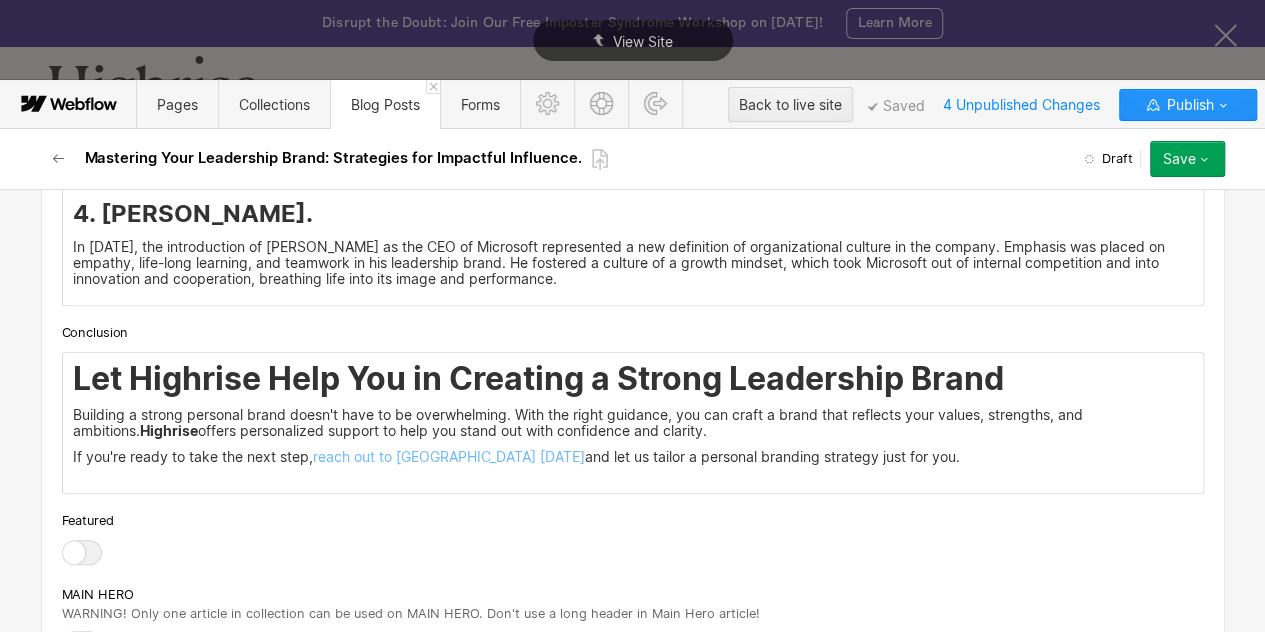 scroll, scrollTop: 8496, scrollLeft: 0, axis: vertical 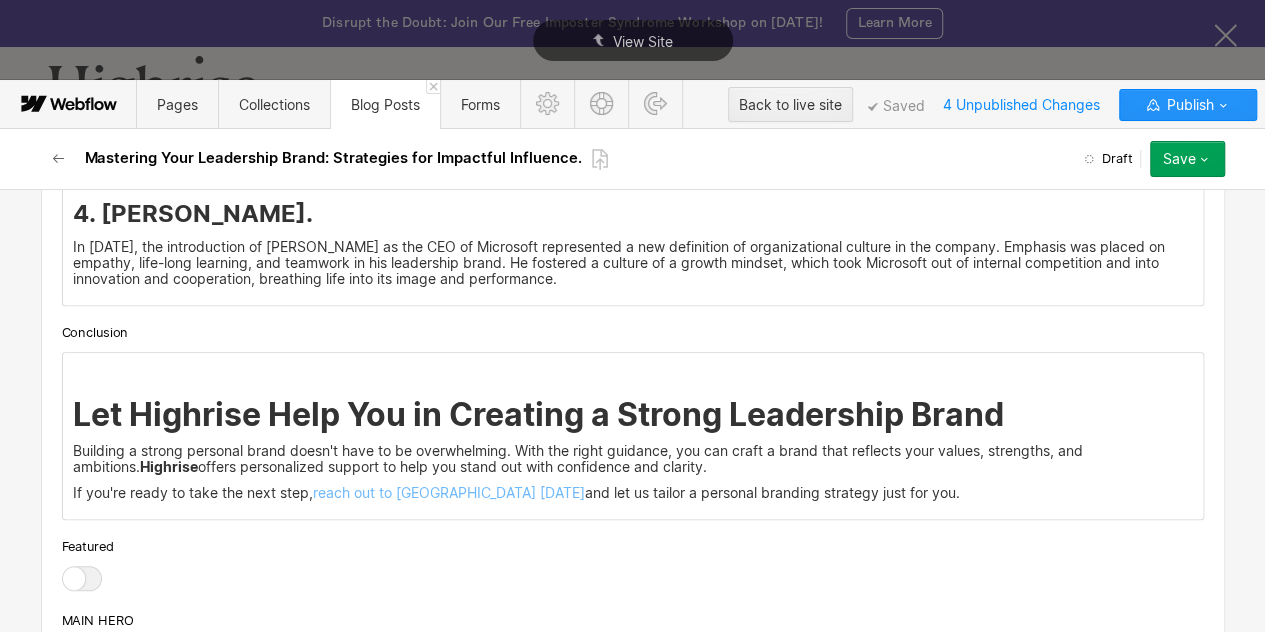 click on "‍" at bounding box center (633, 369) 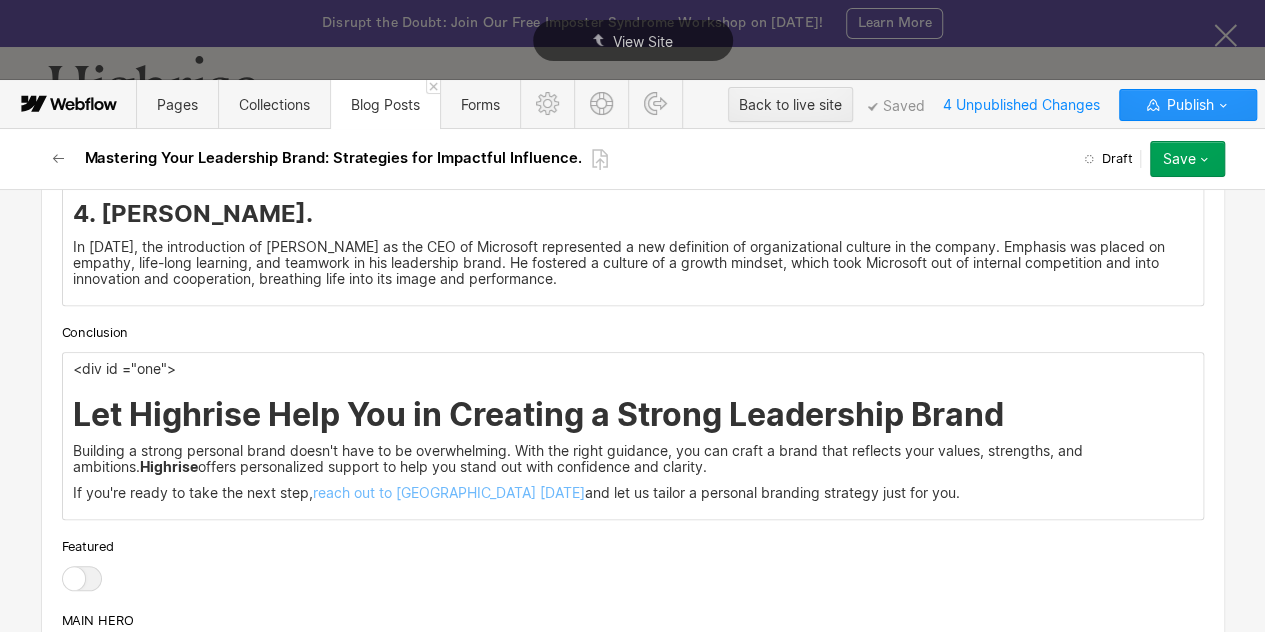 click on "<div id ="one">" at bounding box center [633, 369] 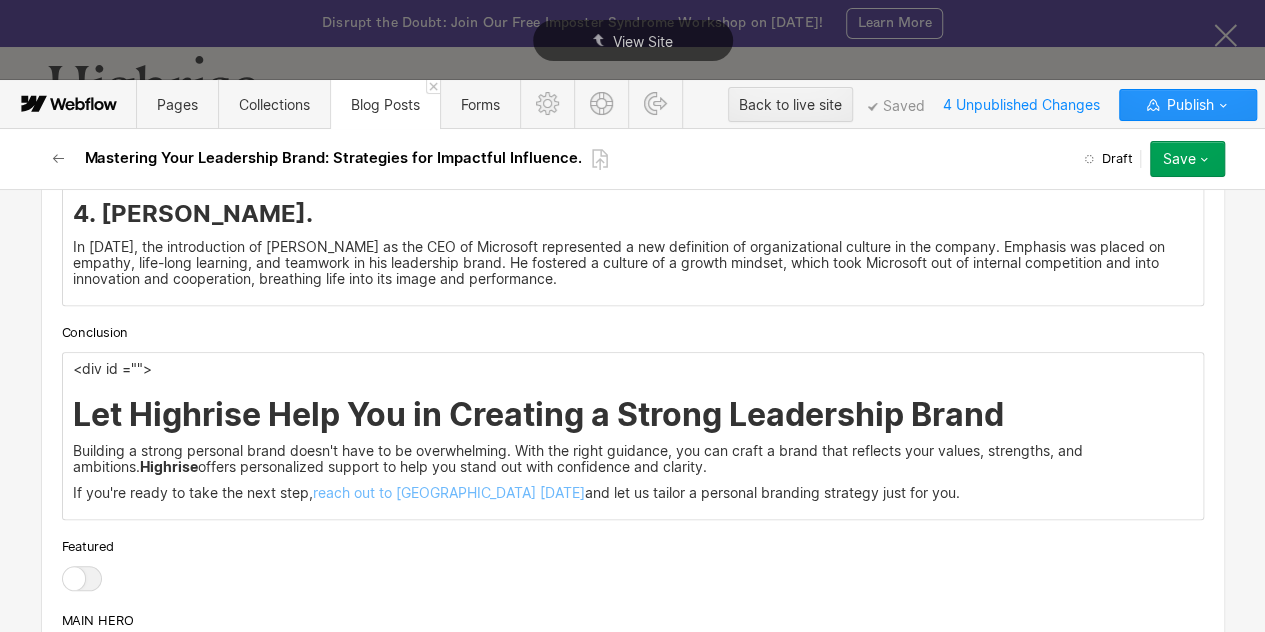 type 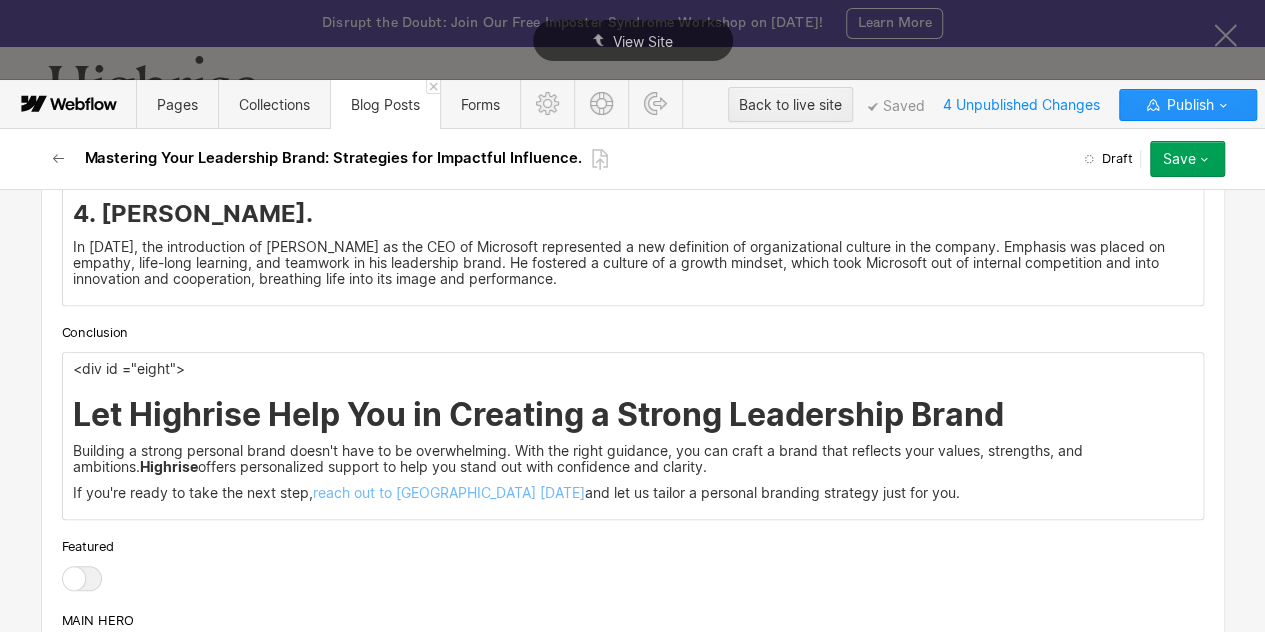 click on "<div id ="eight">" at bounding box center (633, 369) 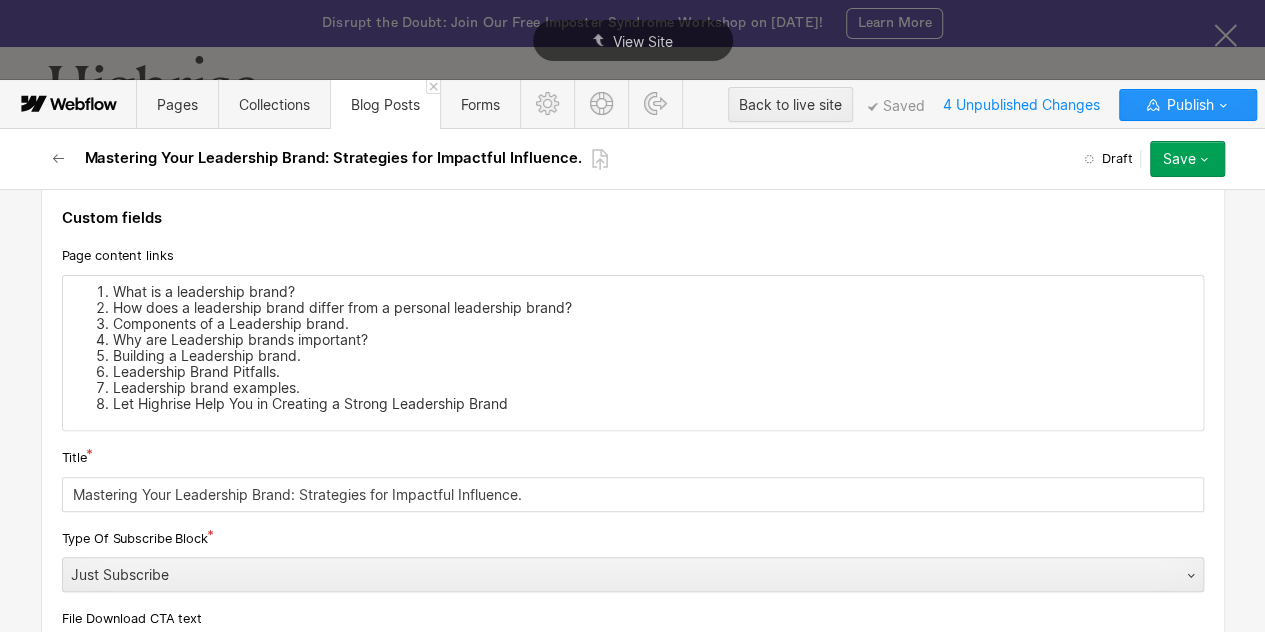 scroll, scrollTop: 266, scrollLeft: 0, axis: vertical 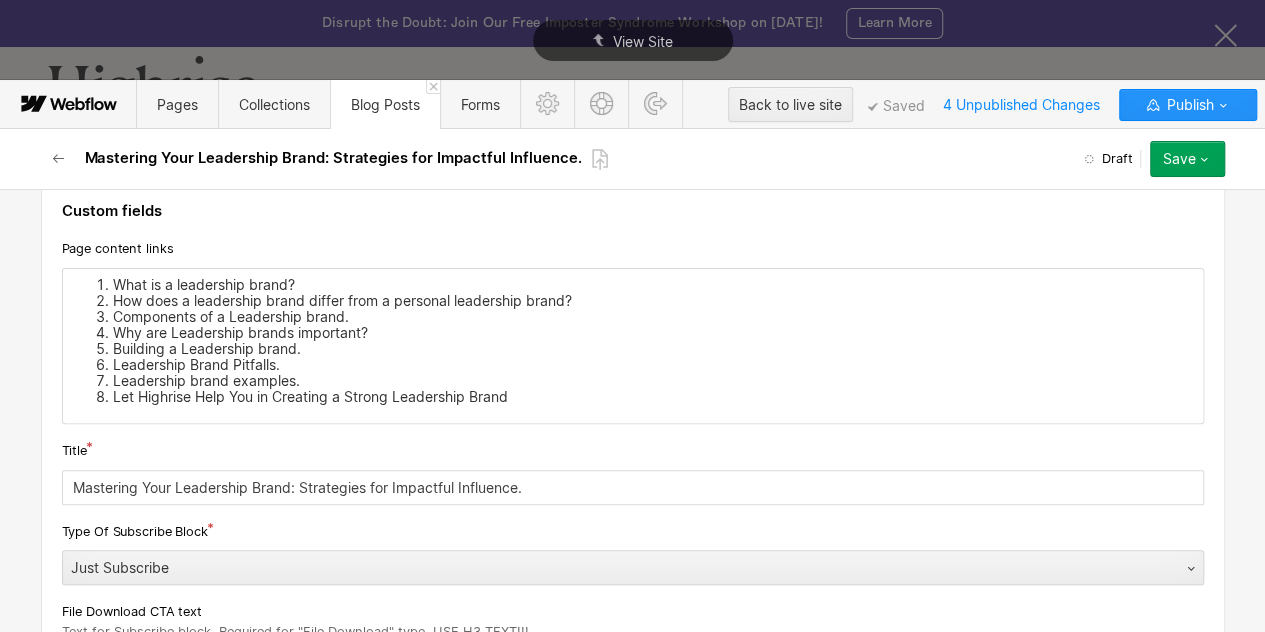 click on "What is a leadership brand?" at bounding box center (653, 285) 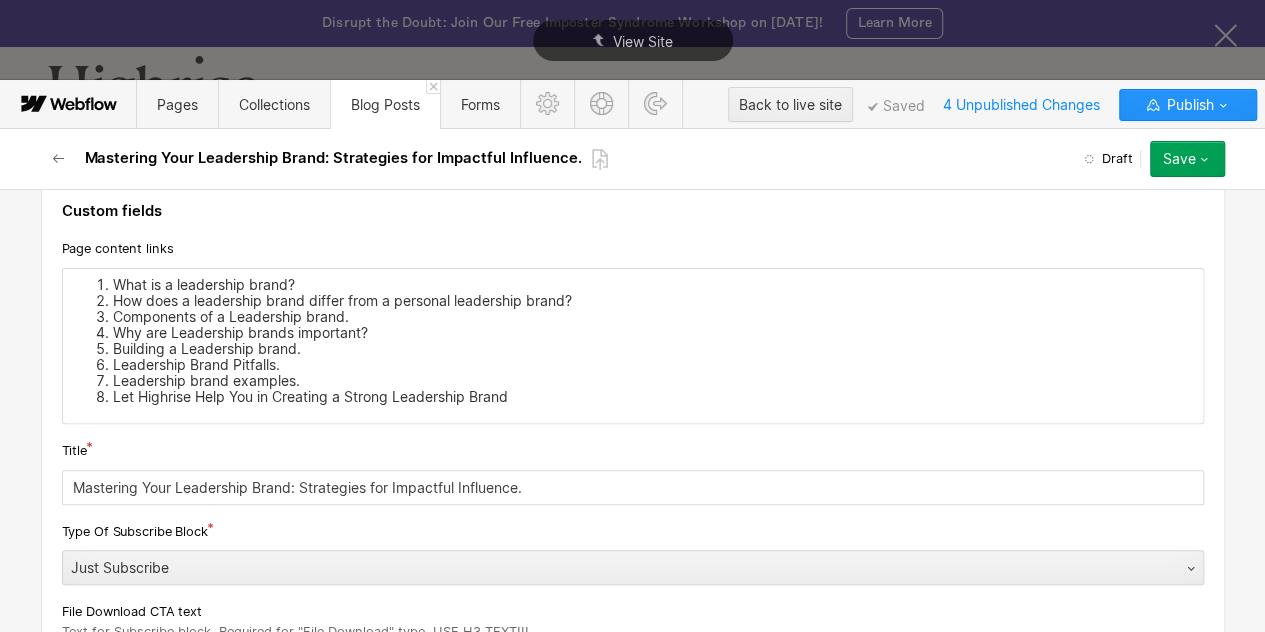 click on "What is a leadership brand?" at bounding box center [653, 285] 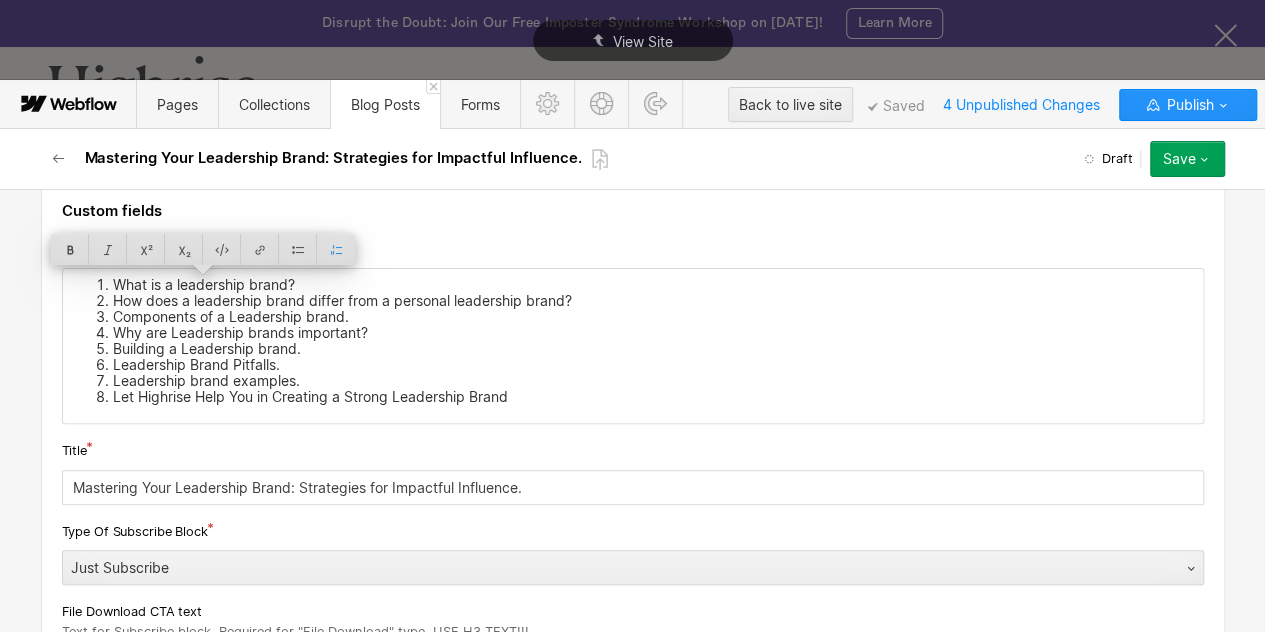 click on "What is a leadership brand?" at bounding box center [653, 285] 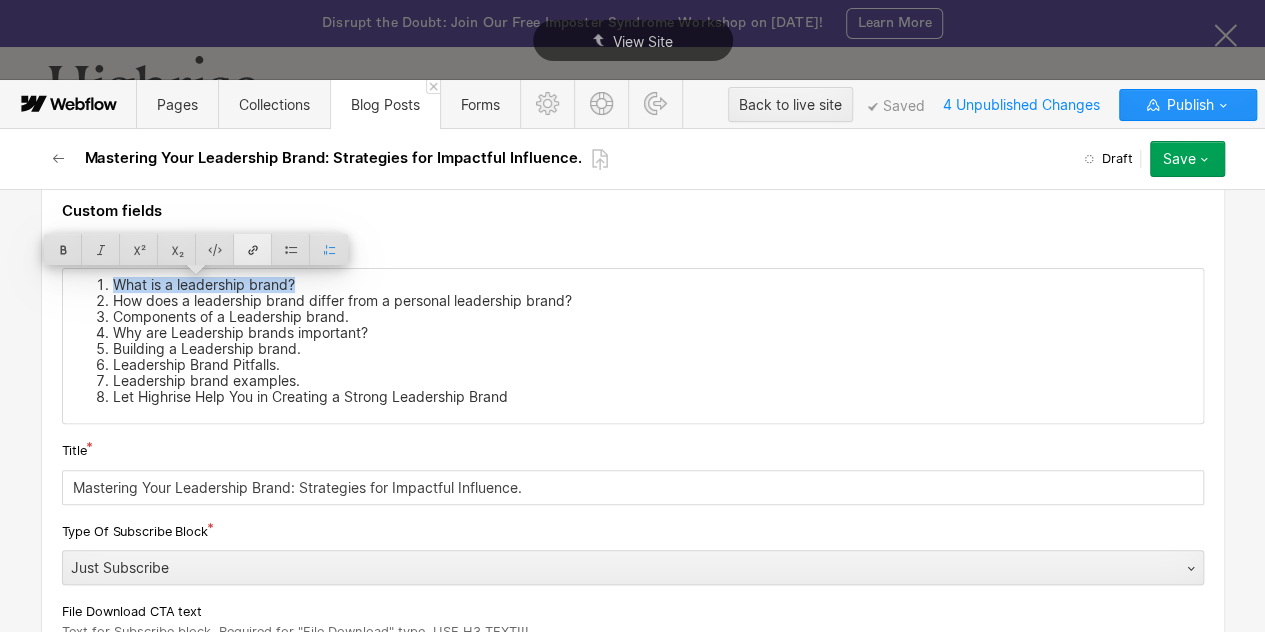click at bounding box center [253, 249] 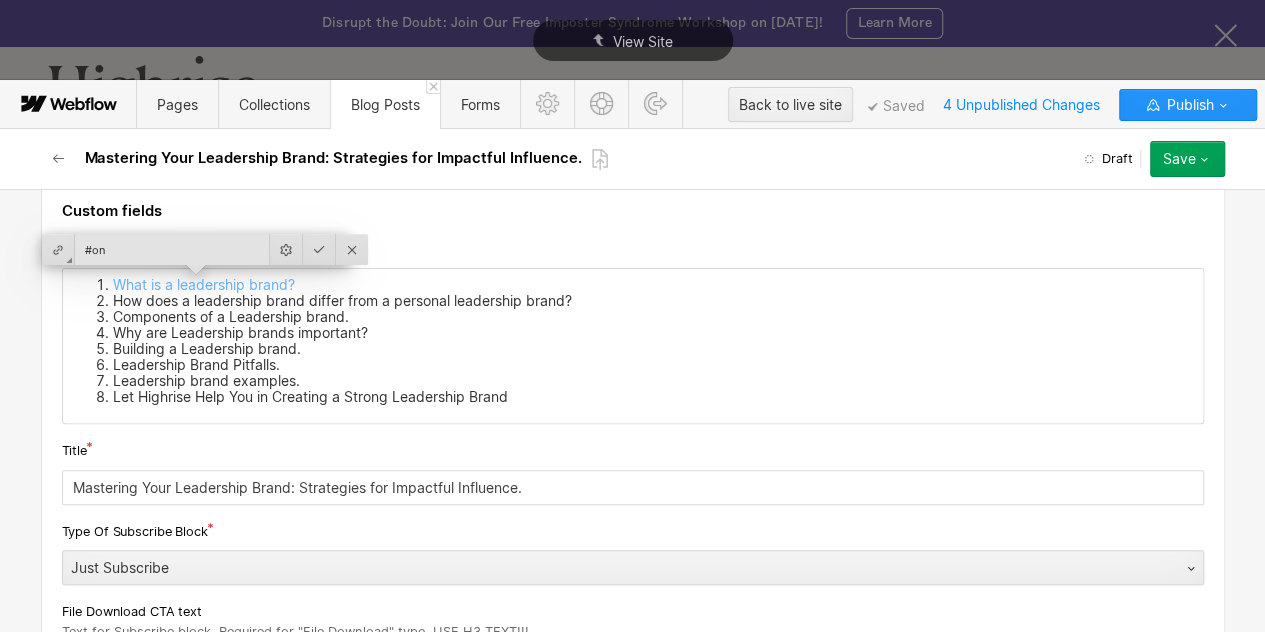 type on "#one" 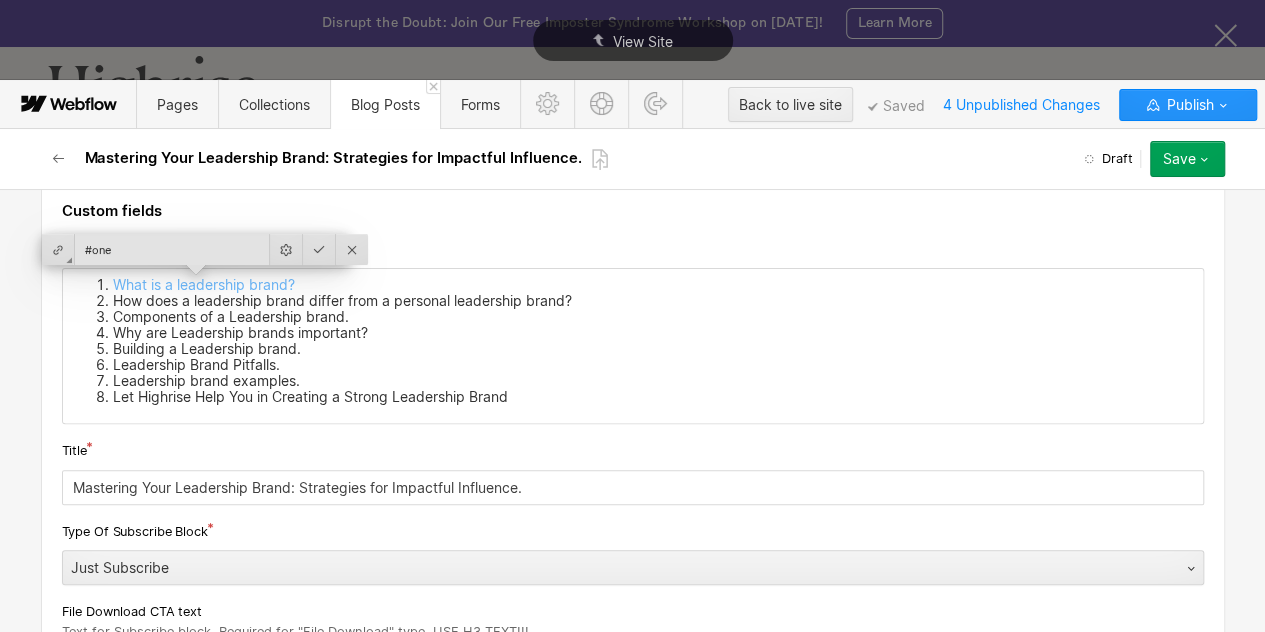 click on "How does a leadership brand differ from a personal leadership brand?" at bounding box center (653, 301) 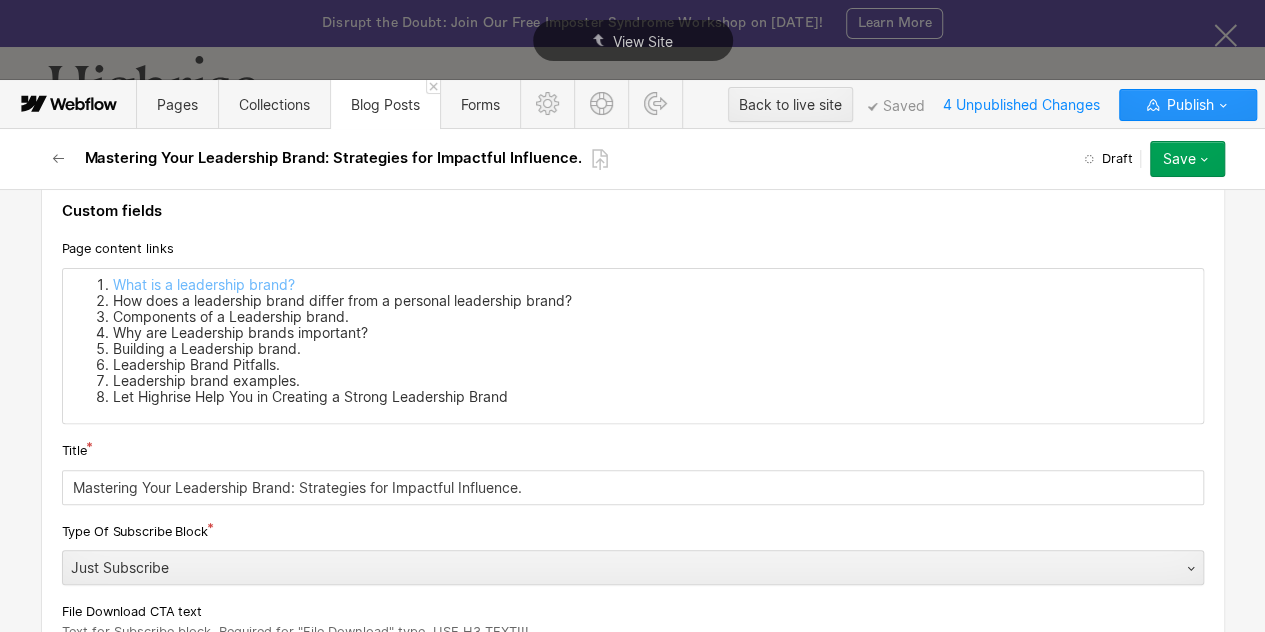 click on "How does a leadership brand differ from a personal leadership brand?" at bounding box center (653, 301) 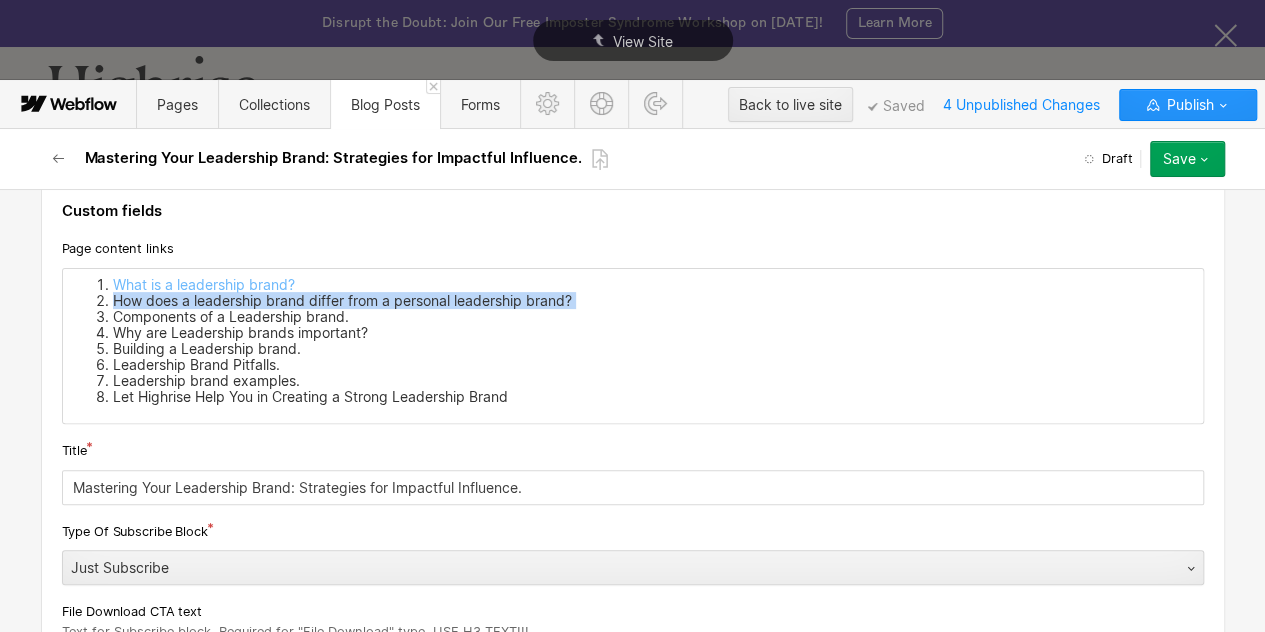 click on "How does a leadership brand differ from a personal leadership brand?" at bounding box center [653, 301] 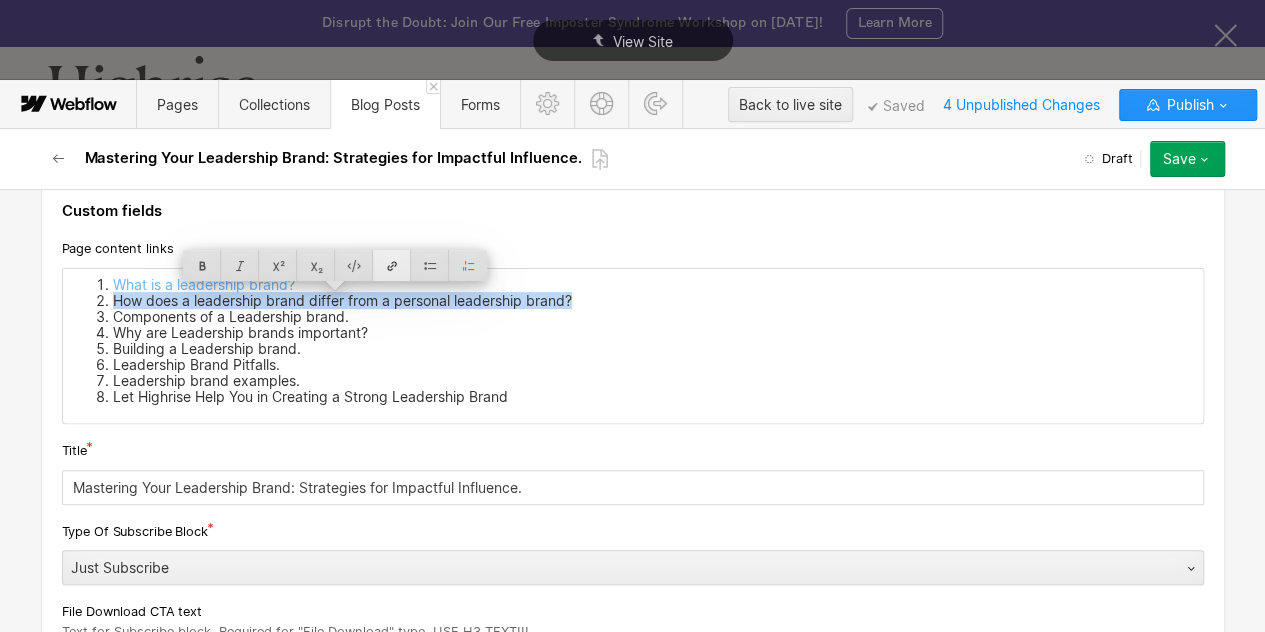 click at bounding box center (392, 265) 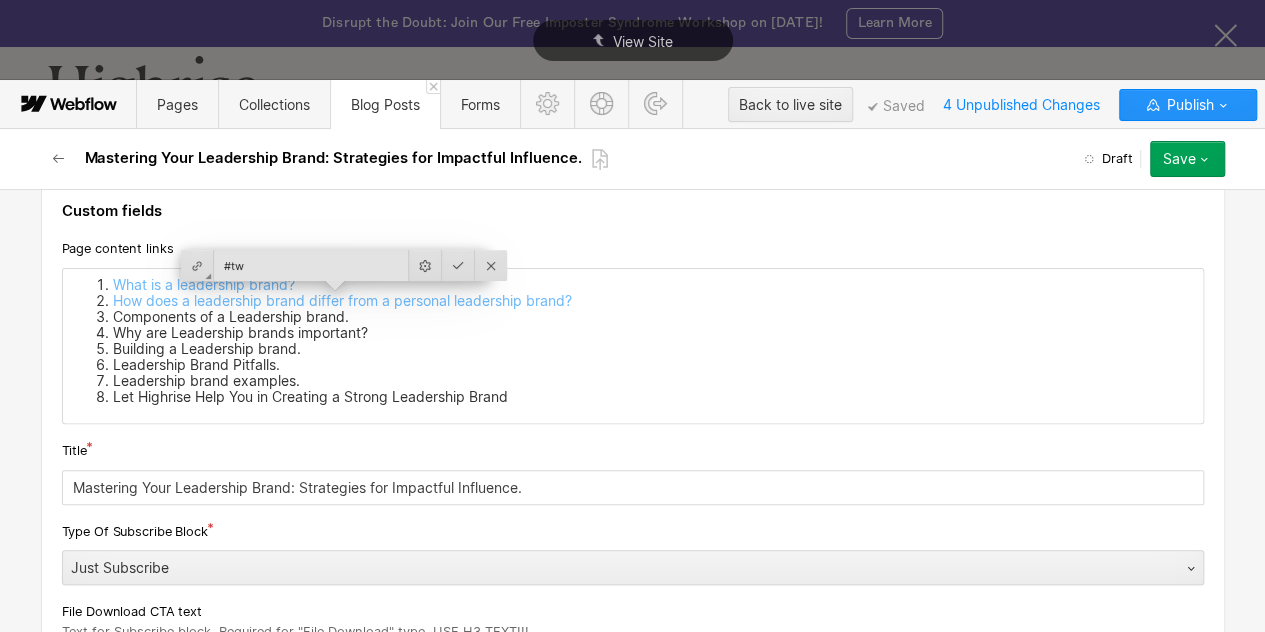 type on "#two" 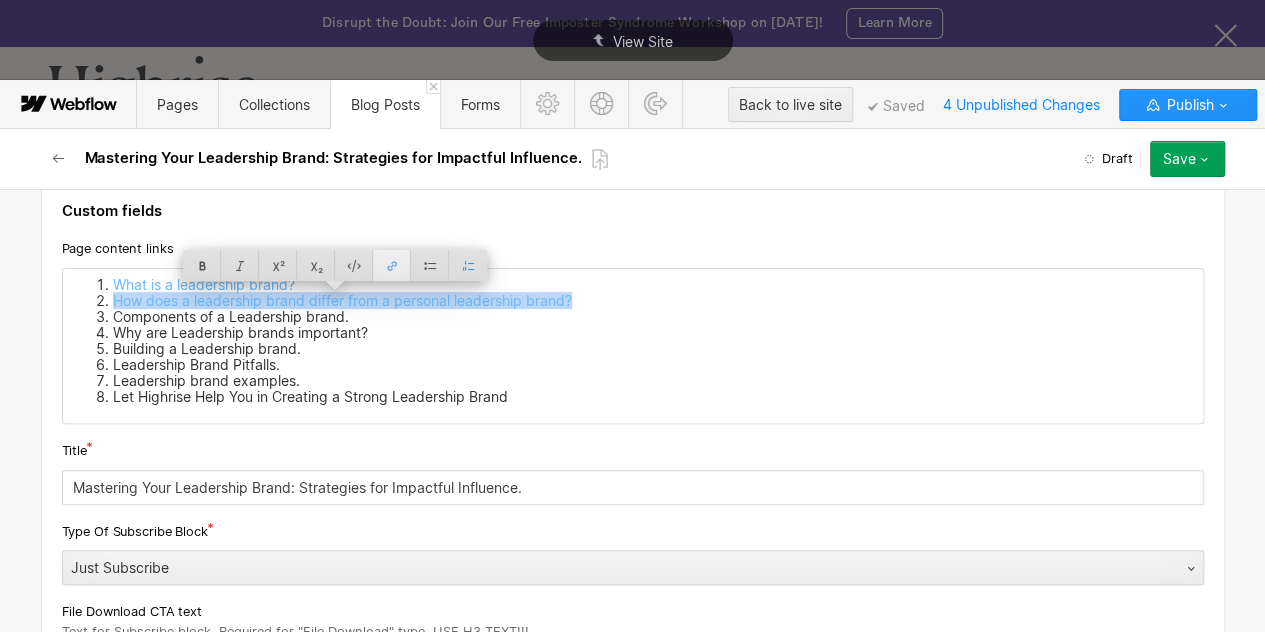 click at bounding box center (392, 265) 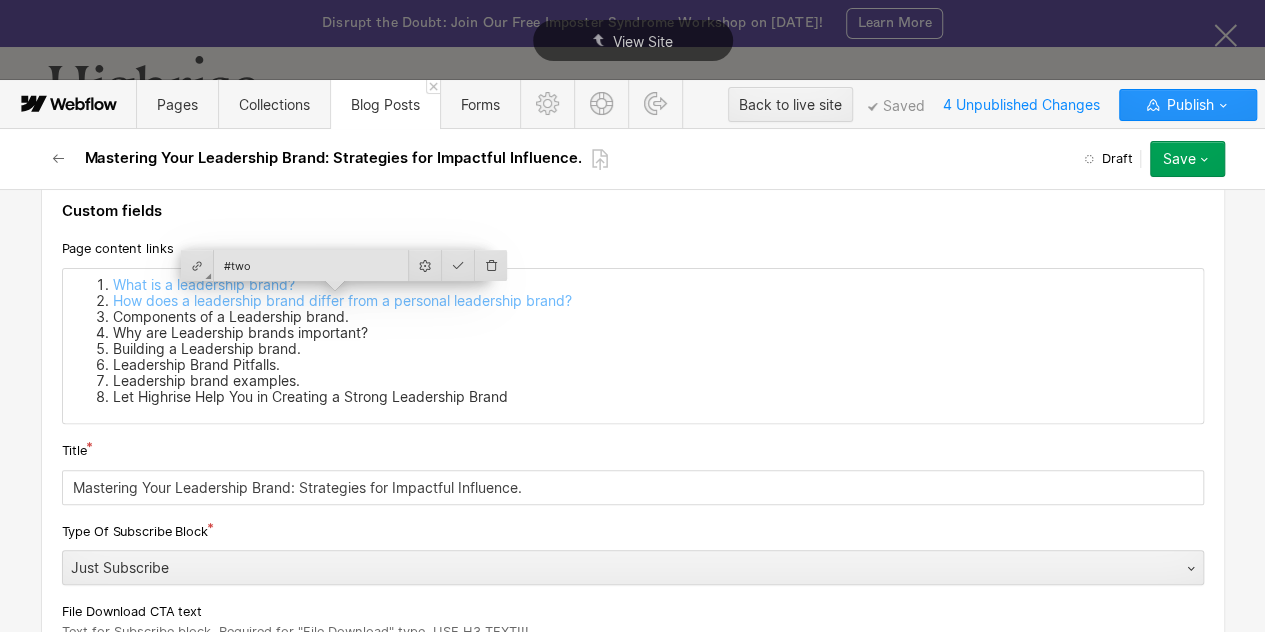 click on "Components of a Leadership brand." at bounding box center (653, 317) 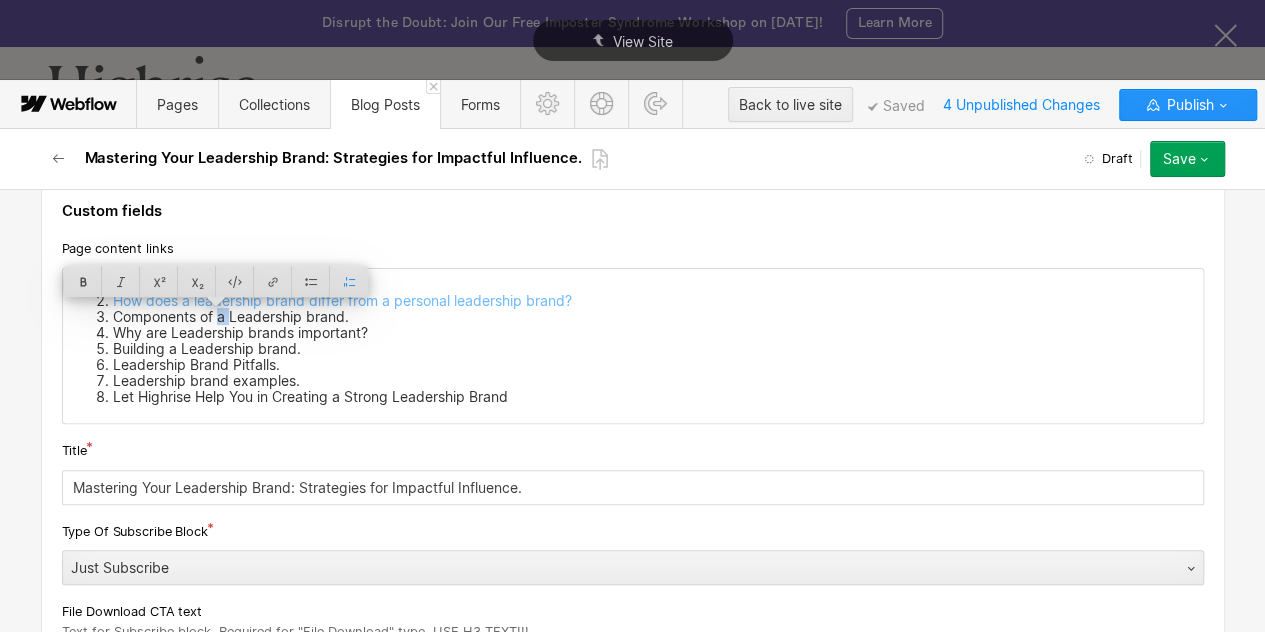 click on "Components of a Leadership brand." at bounding box center (653, 317) 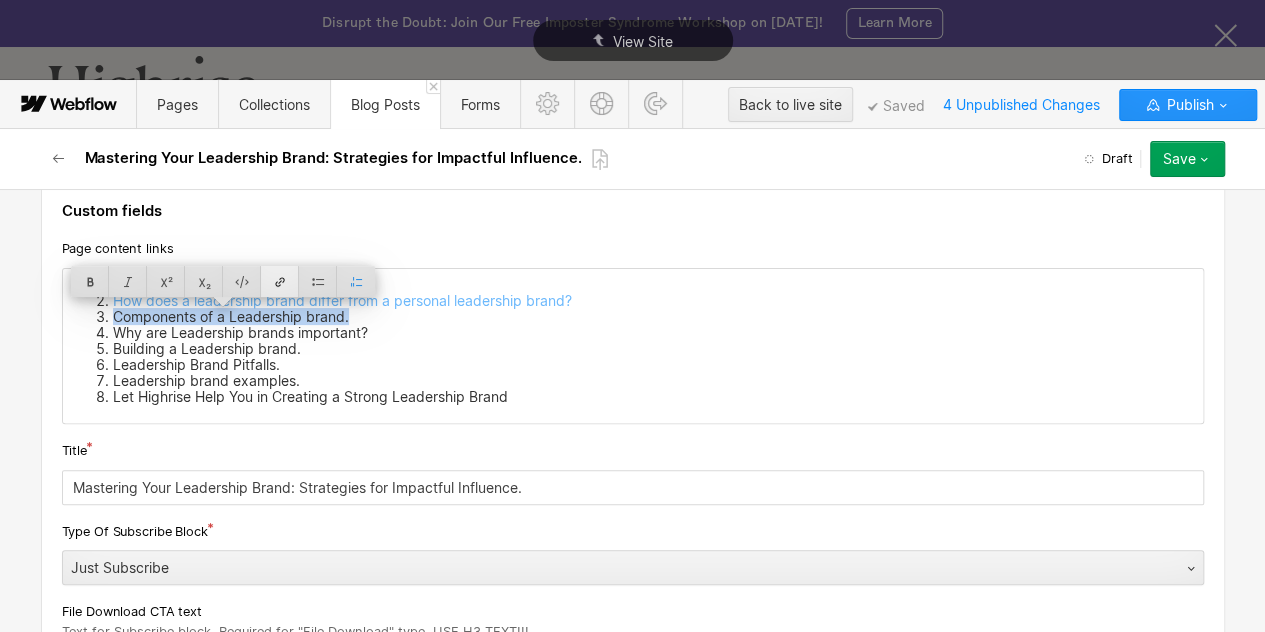 click at bounding box center [280, 281] 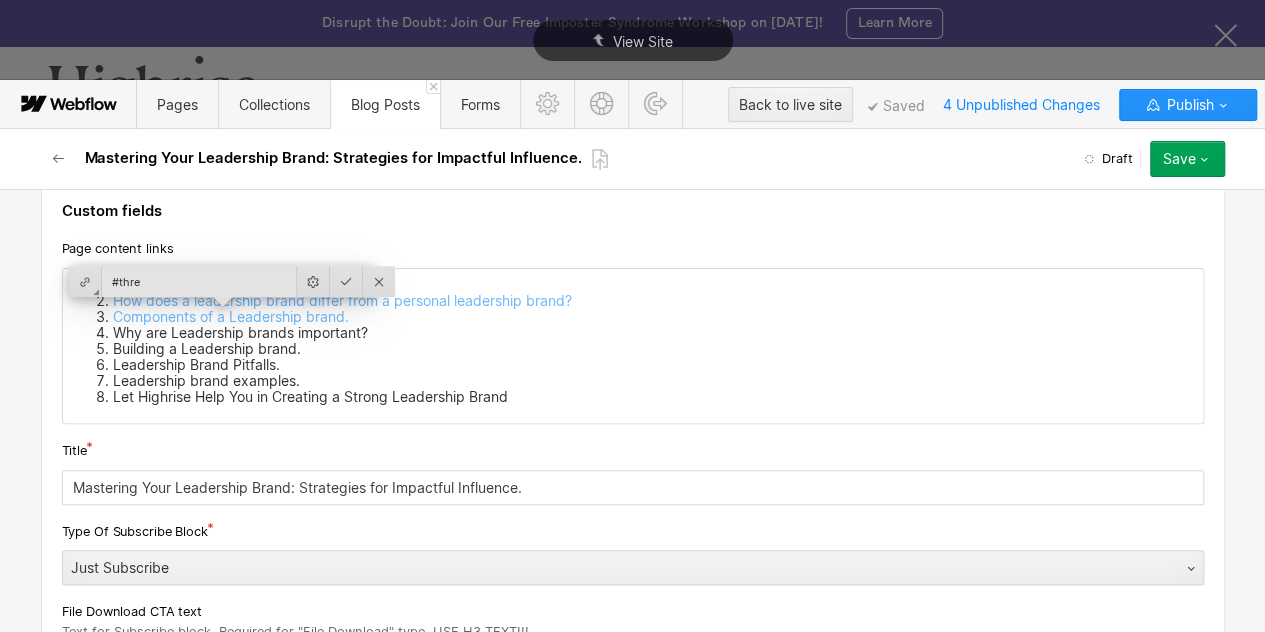 type on "#three" 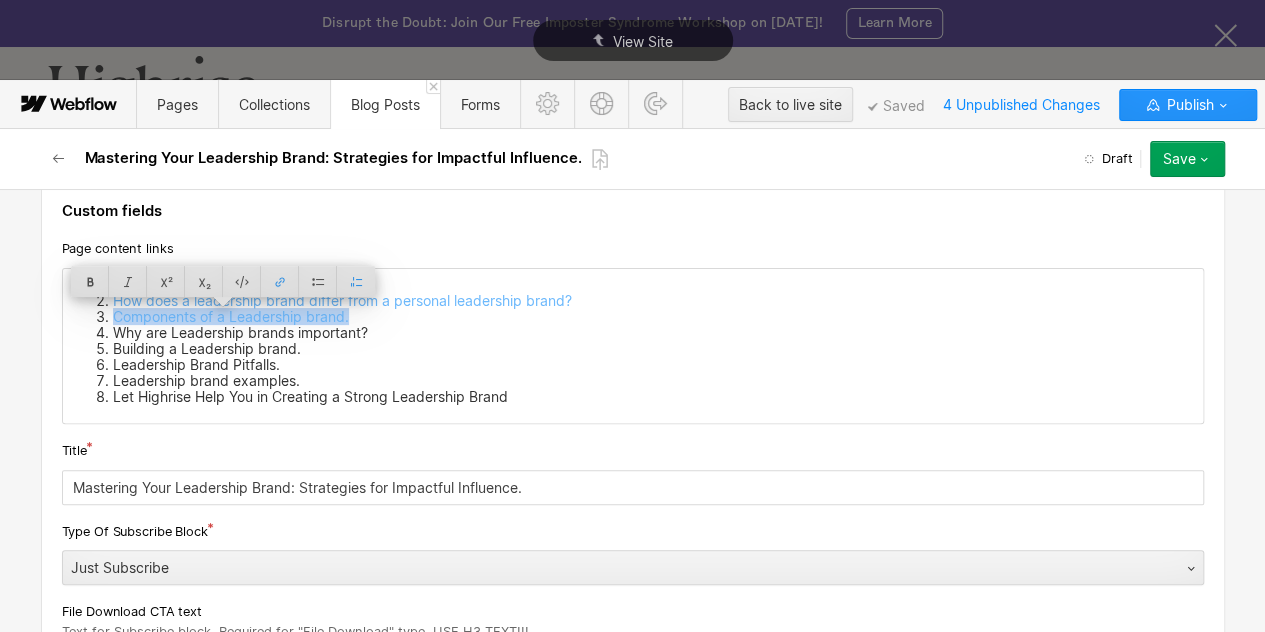 click on "Why are Leadership brands important?" at bounding box center [653, 333] 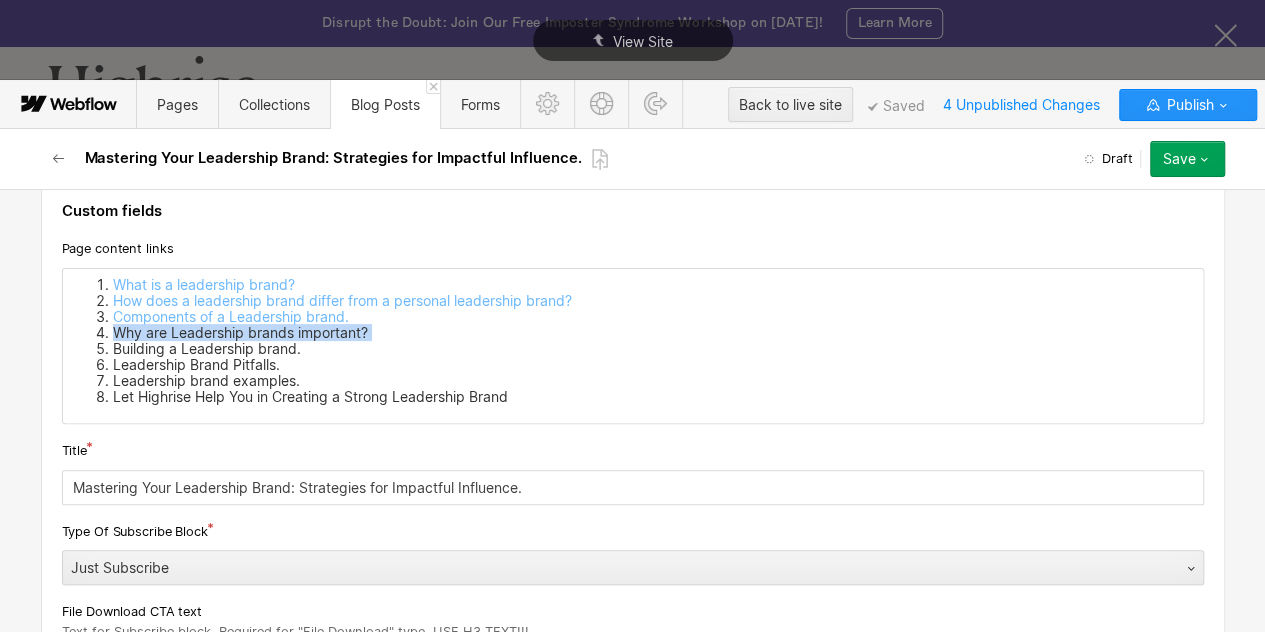 click on "Why are Leadership brands important?" at bounding box center (653, 333) 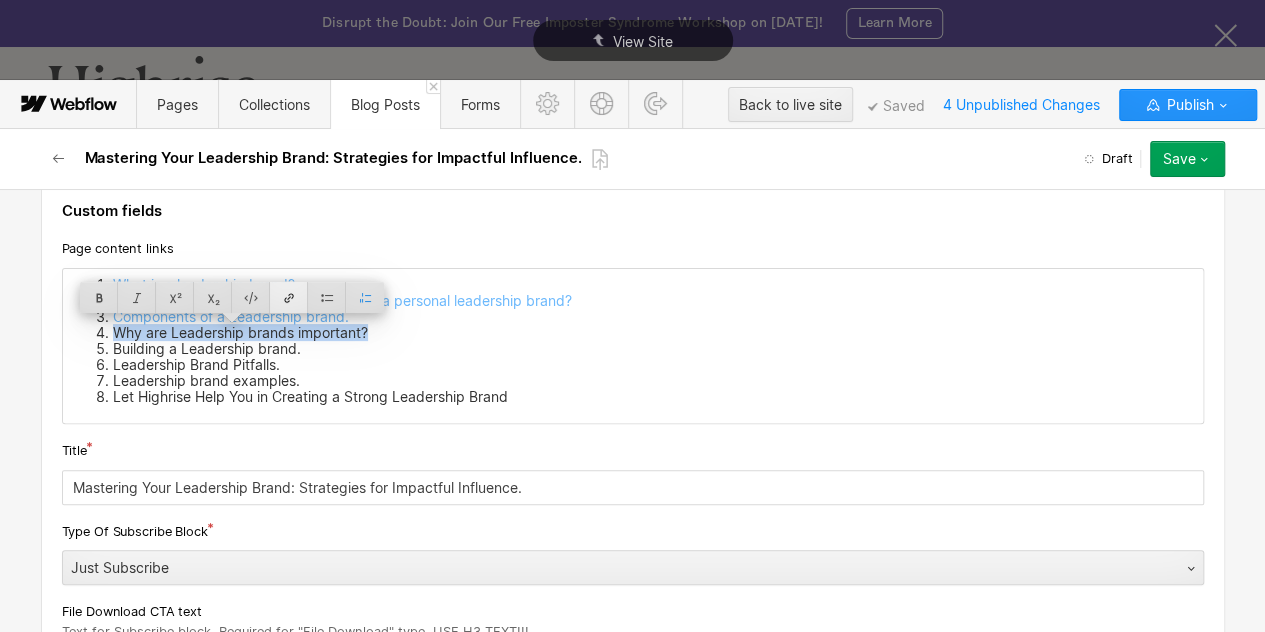 click at bounding box center (289, 297) 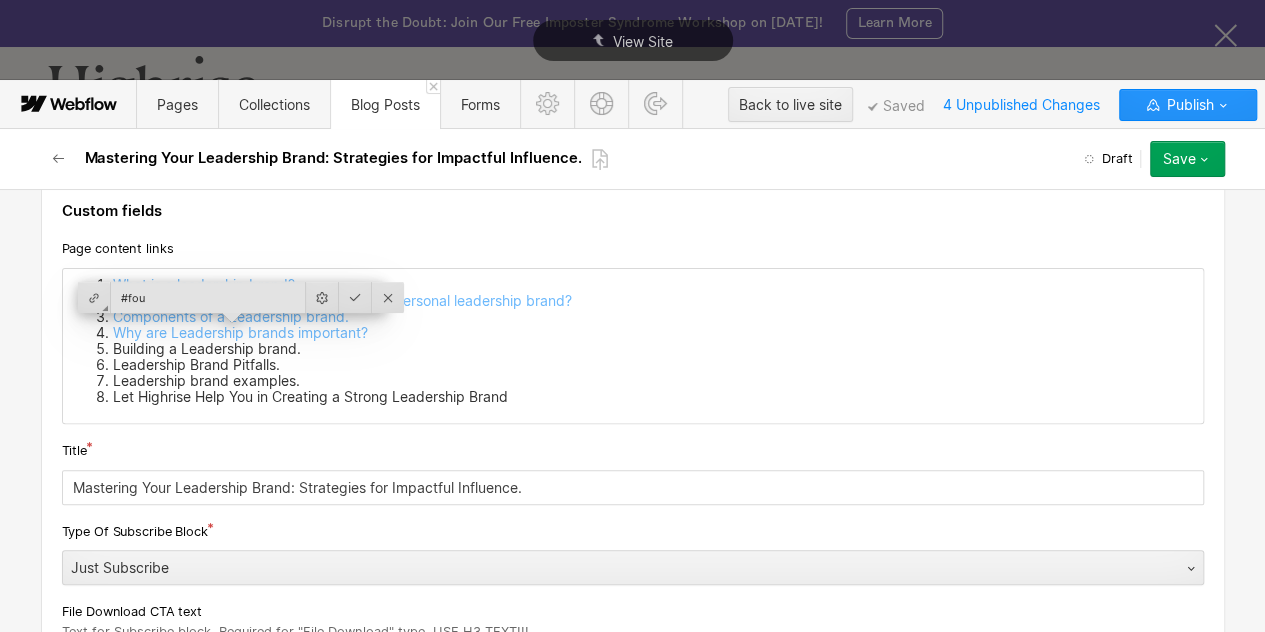type on "#four" 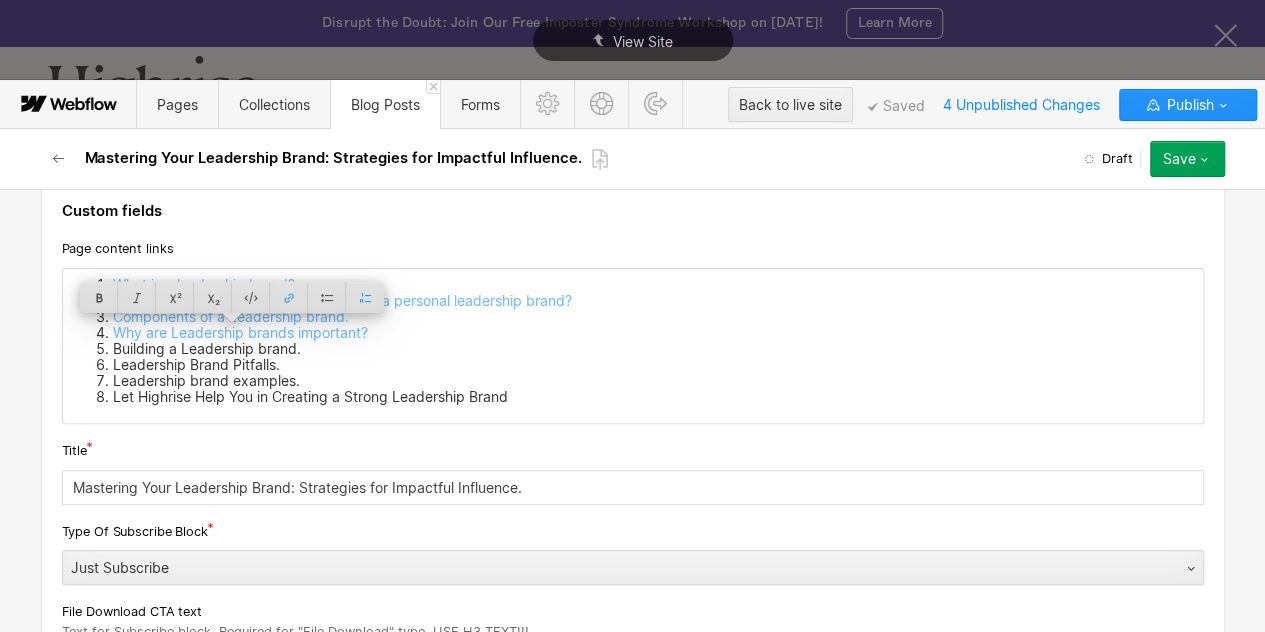 click on "Building a Leadership brand." at bounding box center (653, 349) 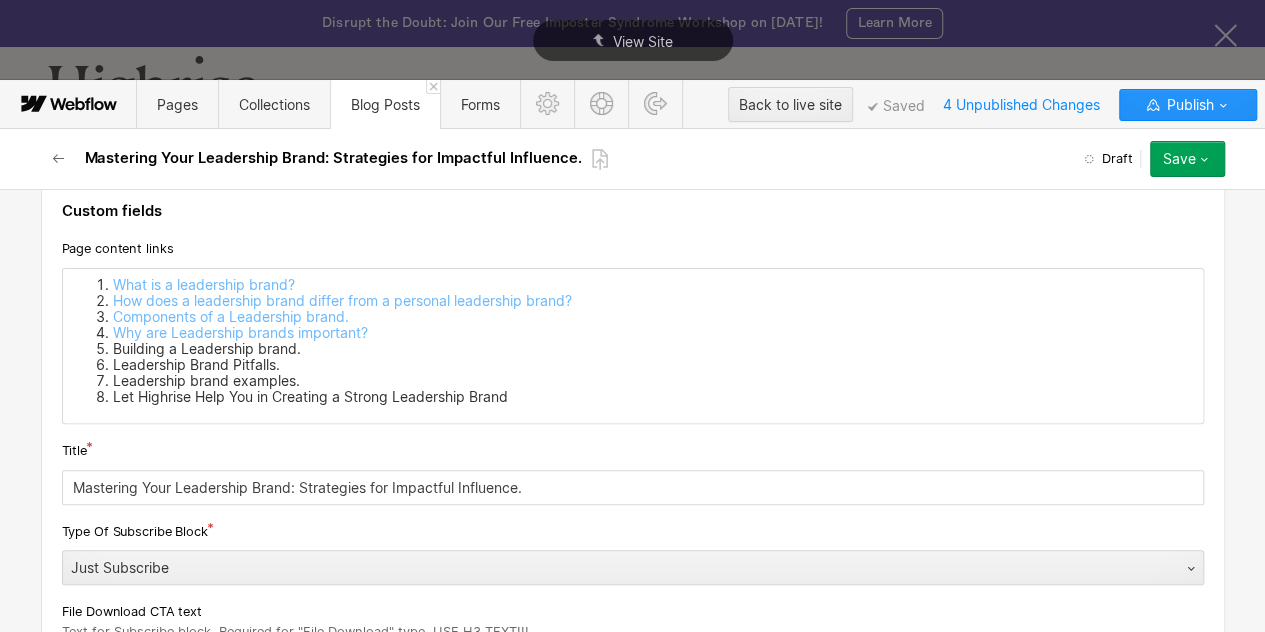 click on "Building a Leadership brand." at bounding box center [653, 349] 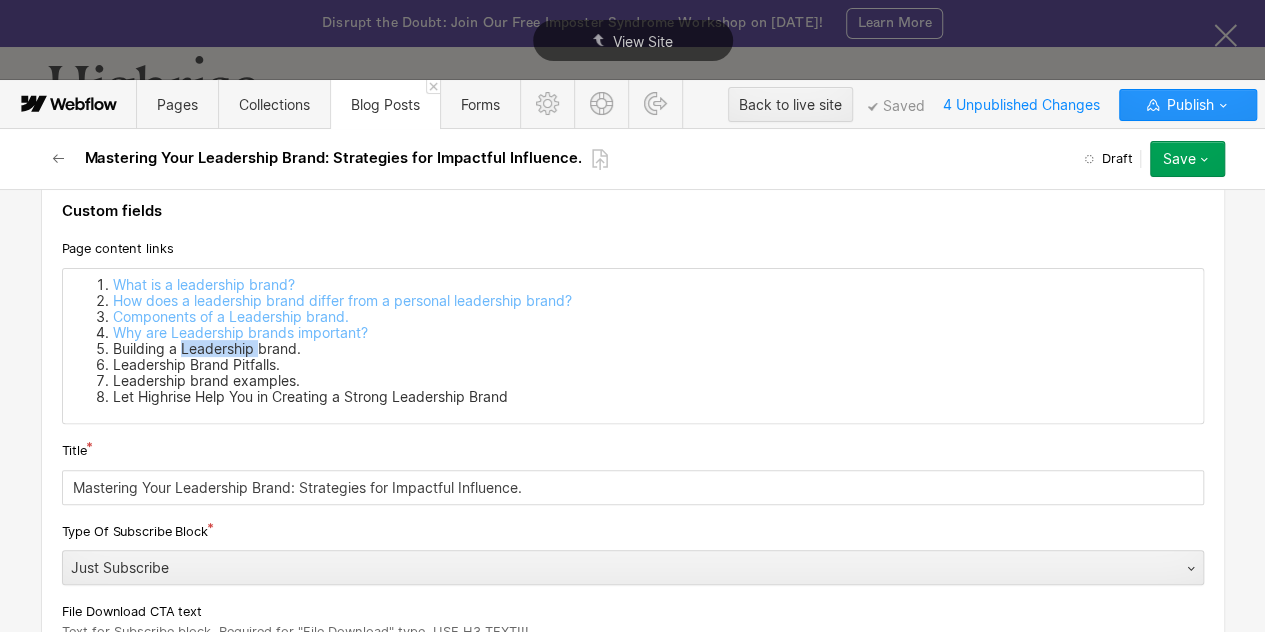 click on "Building a Leadership brand." at bounding box center [653, 349] 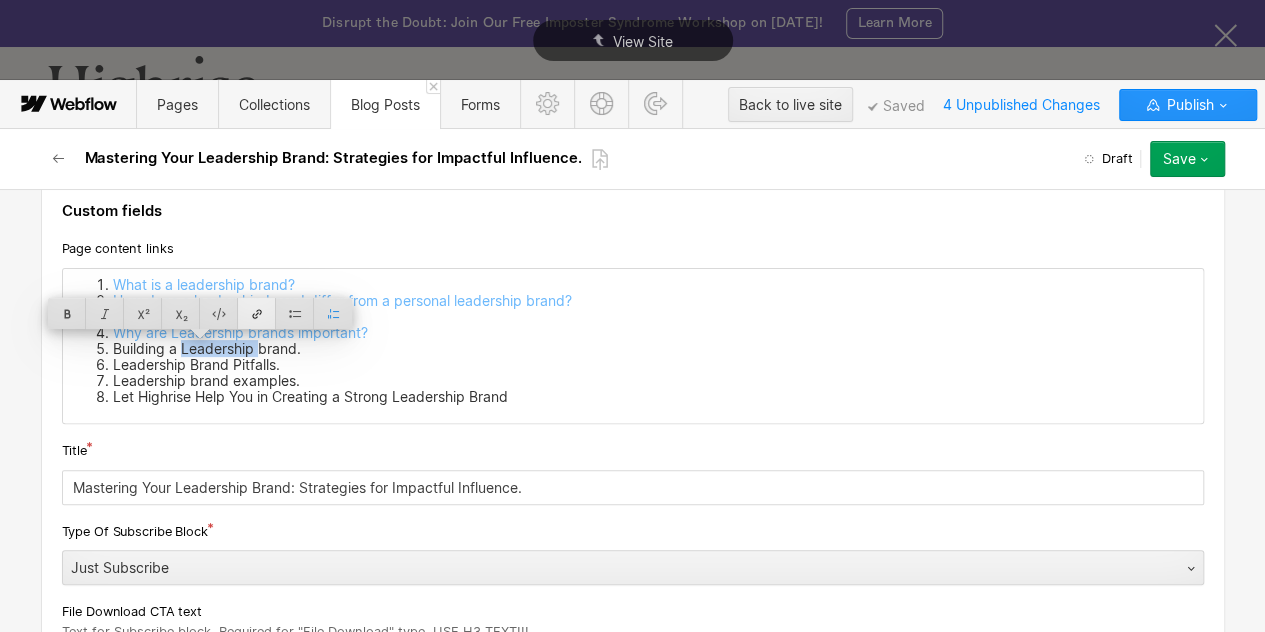 click at bounding box center (257, 313) 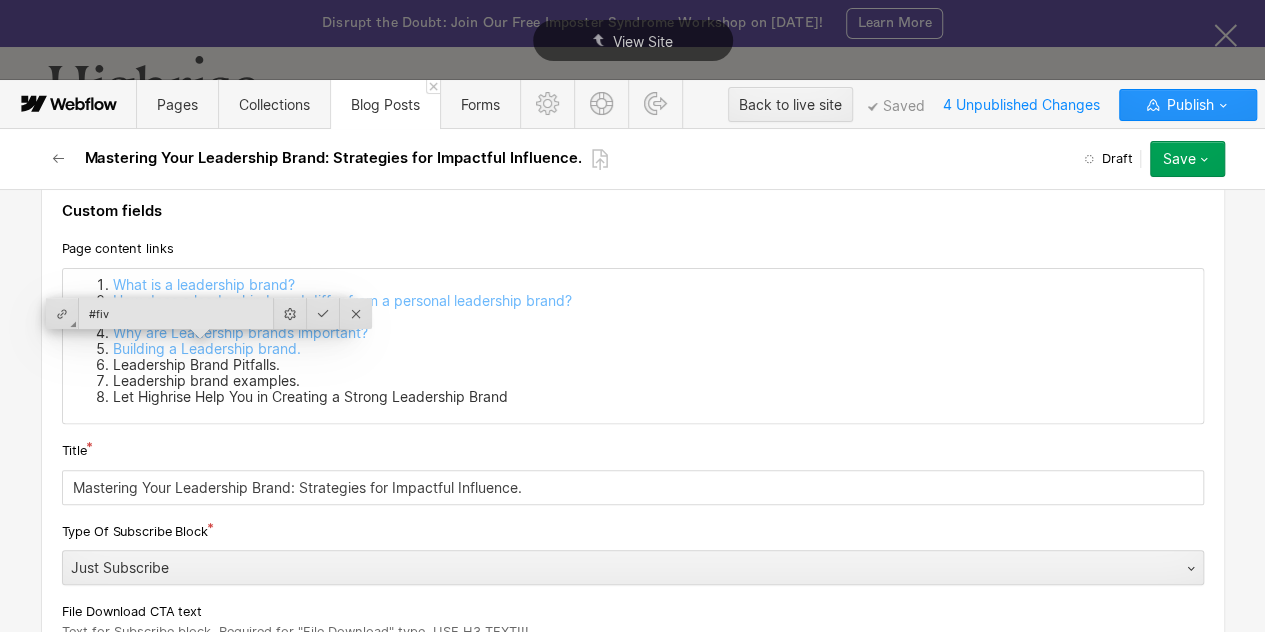 type on "#five" 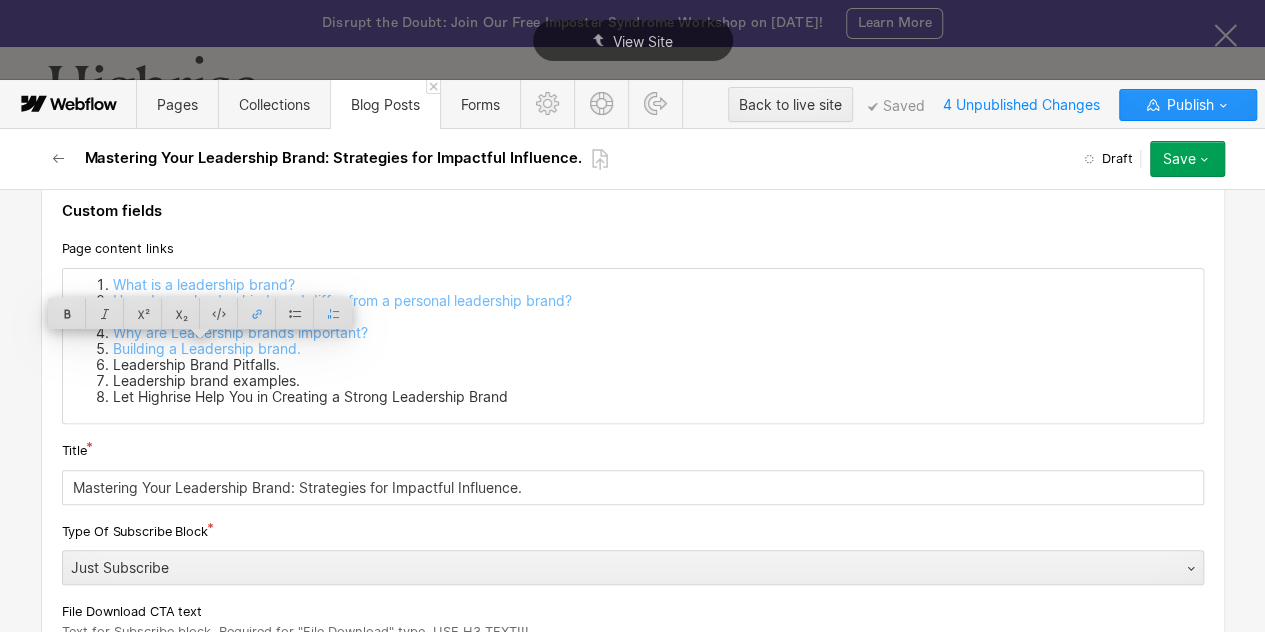 click on "Leadership Brand Pitfalls." at bounding box center [653, 365] 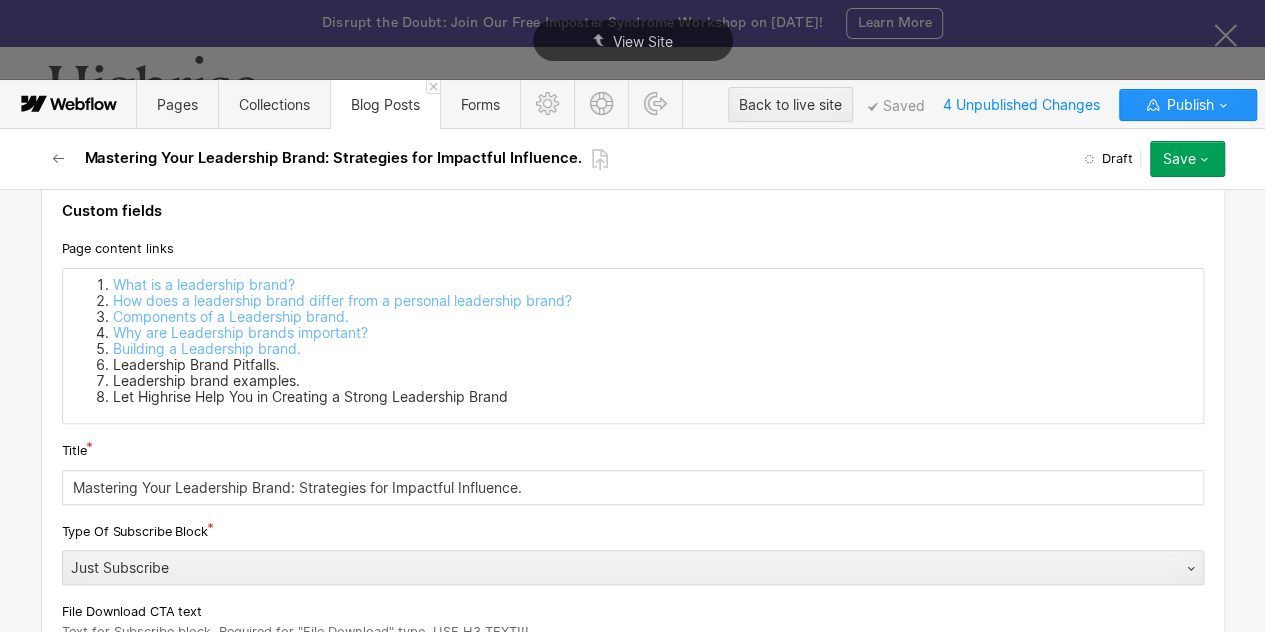 click on "Leadership Brand Pitfalls." at bounding box center [653, 365] 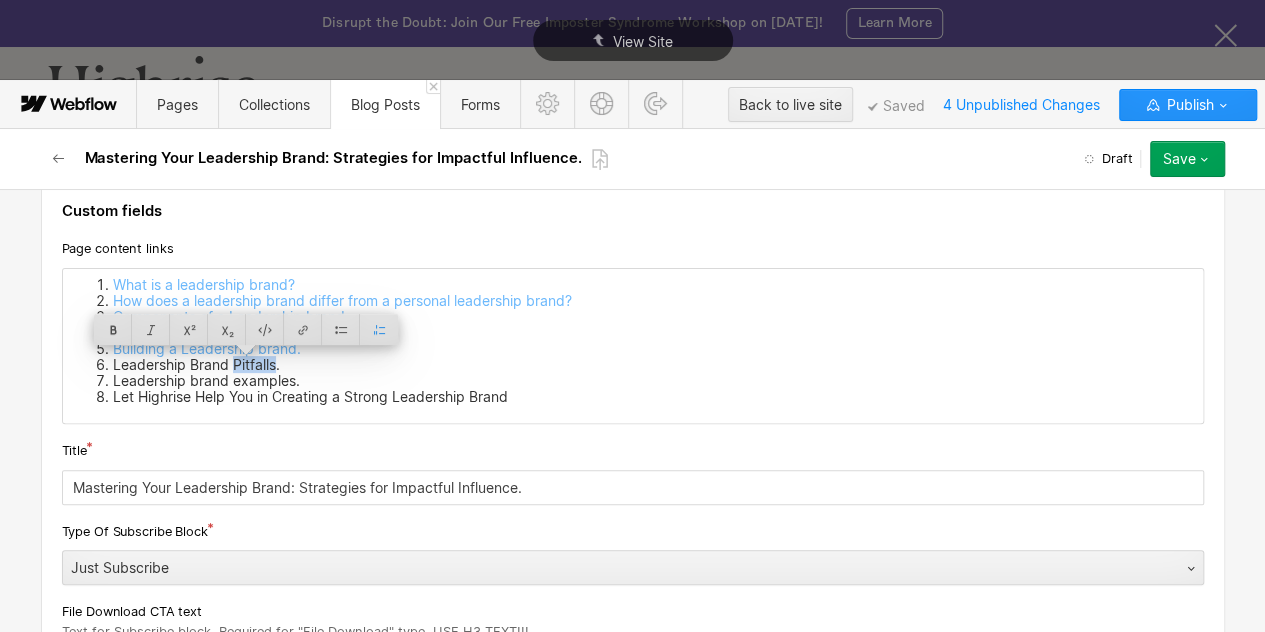 click on "Leadership Brand Pitfalls." at bounding box center [653, 365] 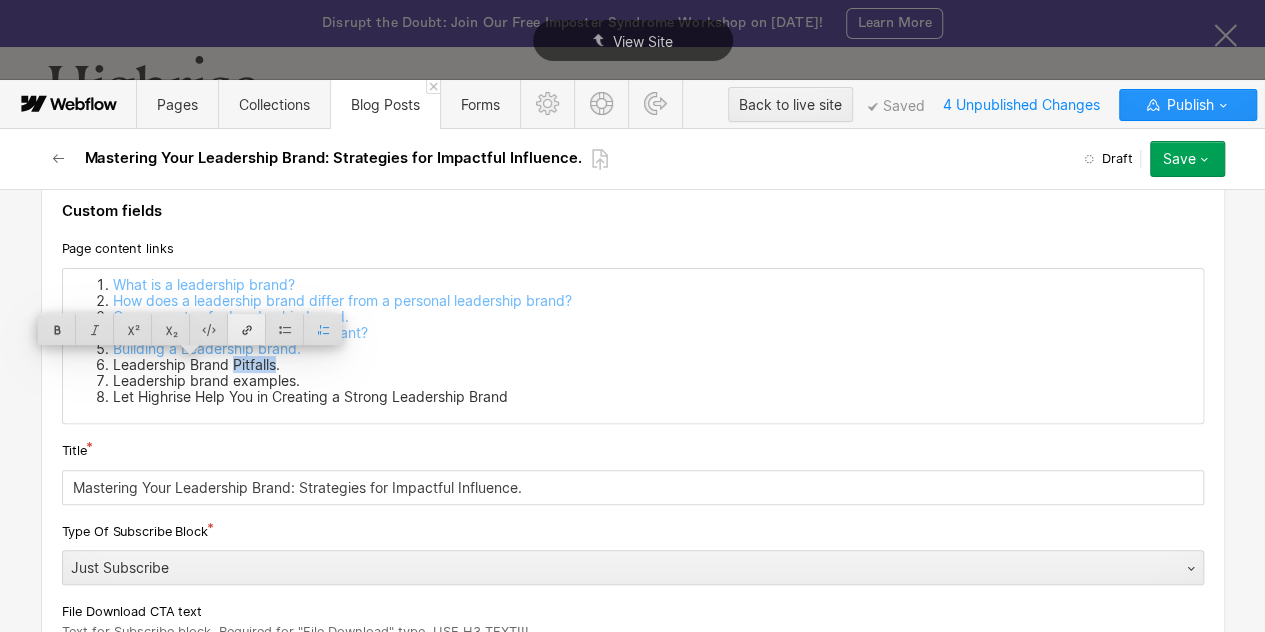 click at bounding box center (247, 329) 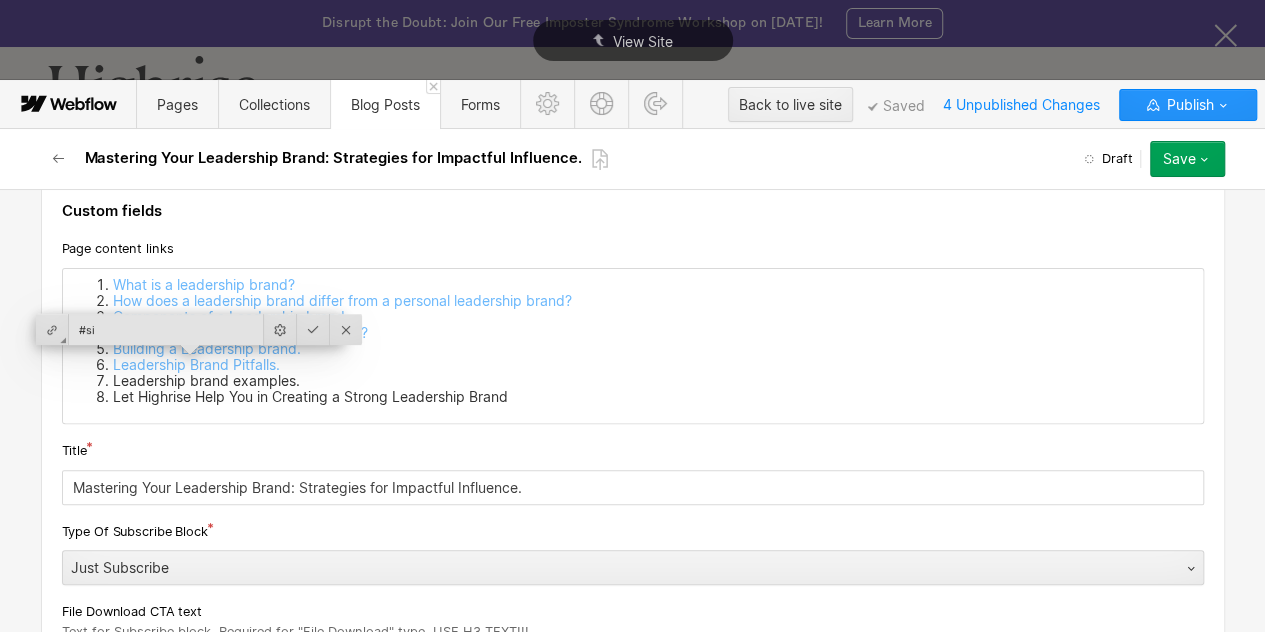 type on "#six" 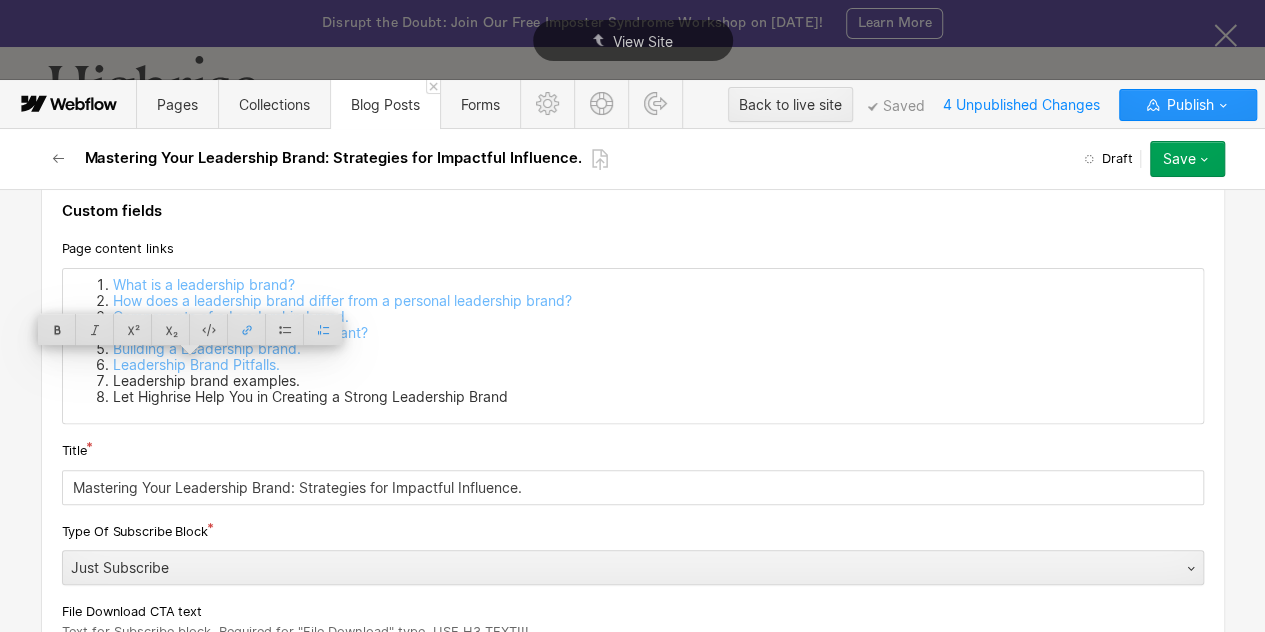 click on "Leadership brand examples." at bounding box center (653, 381) 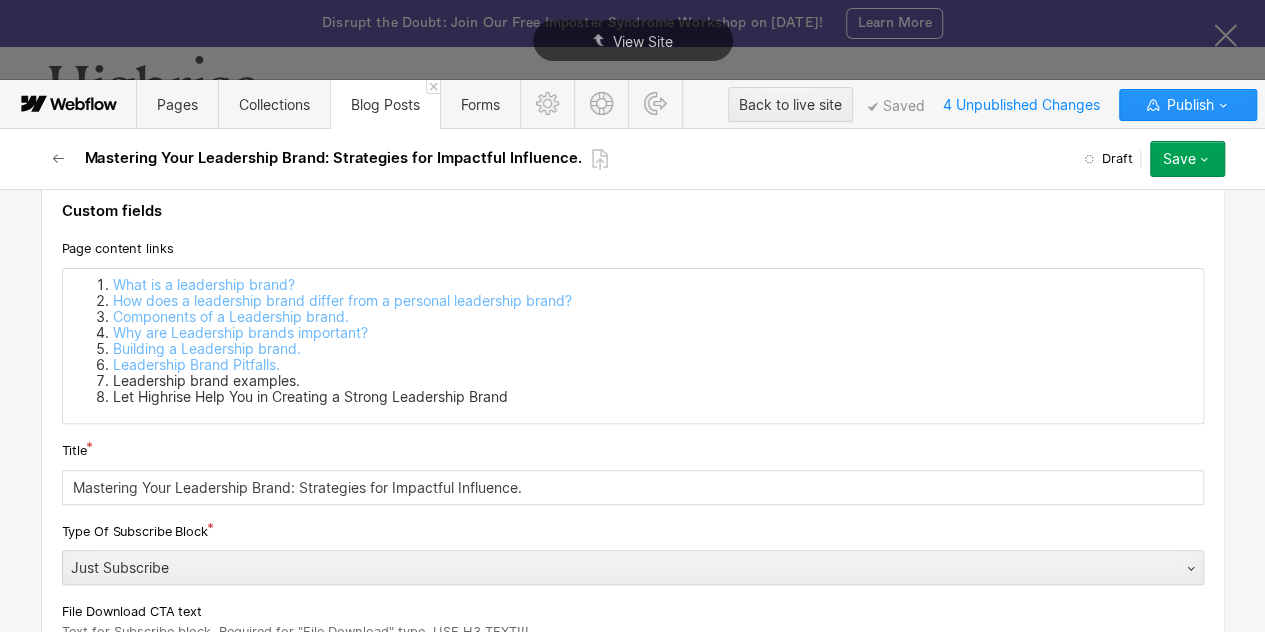 click on "Leadership brand examples." at bounding box center (653, 381) 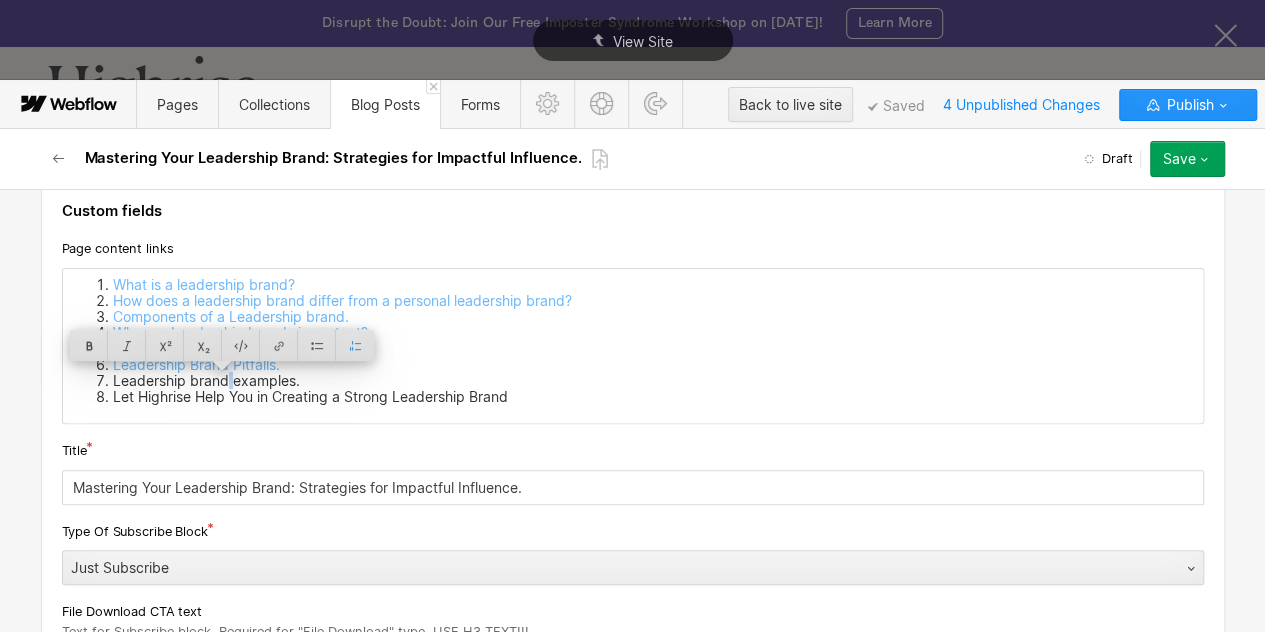 click on "Leadership brand examples." at bounding box center (653, 381) 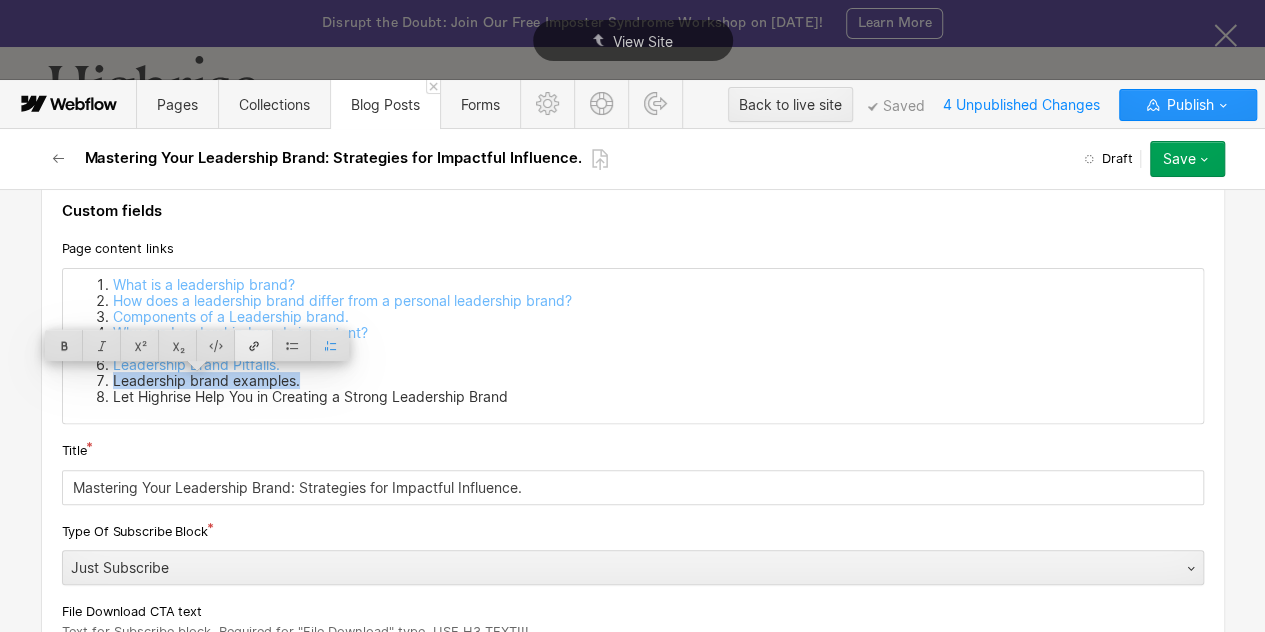 click at bounding box center (254, 345) 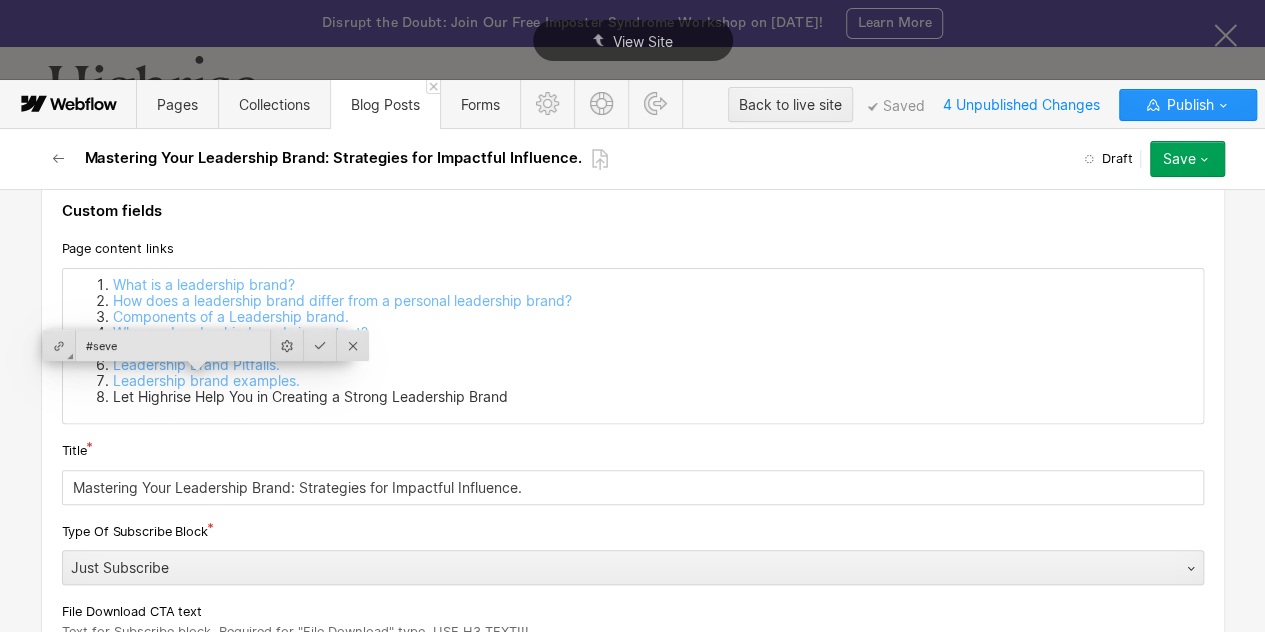 type on "#seven" 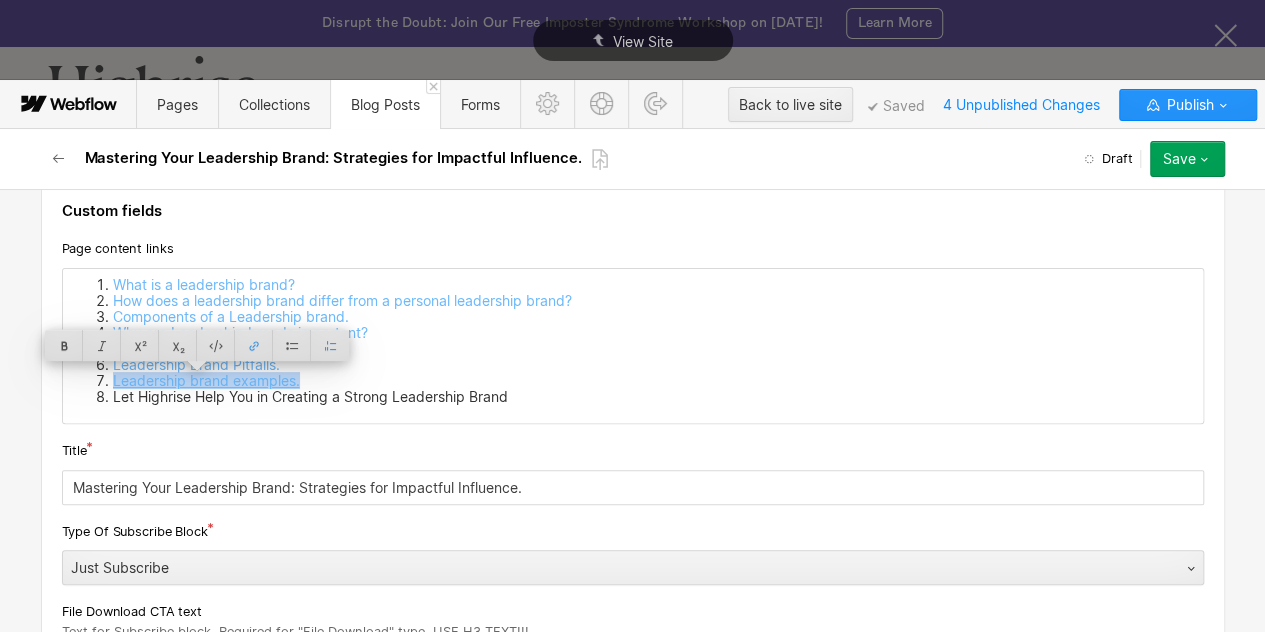 click on "Leadership brand examples." at bounding box center [206, 380] 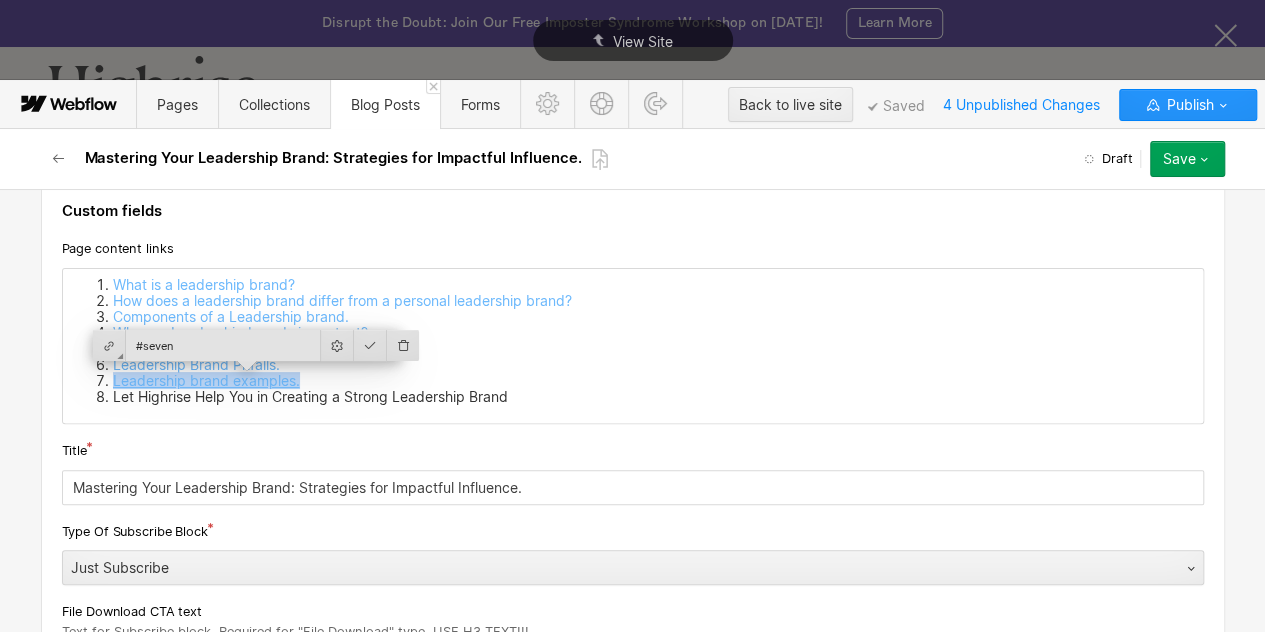 click on "Leadership brand examples." at bounding box center (206, 380) 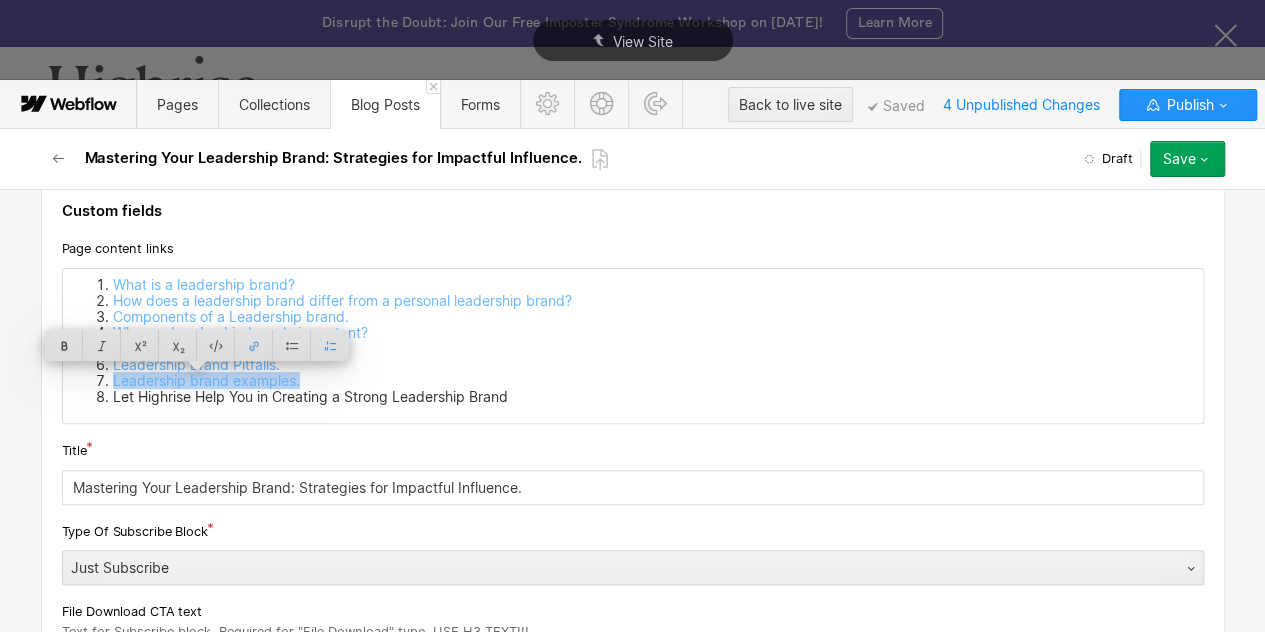 click on "Let Highrise Help You in Creating a Strong Leadership Brand" at bounding box center [653, 397] 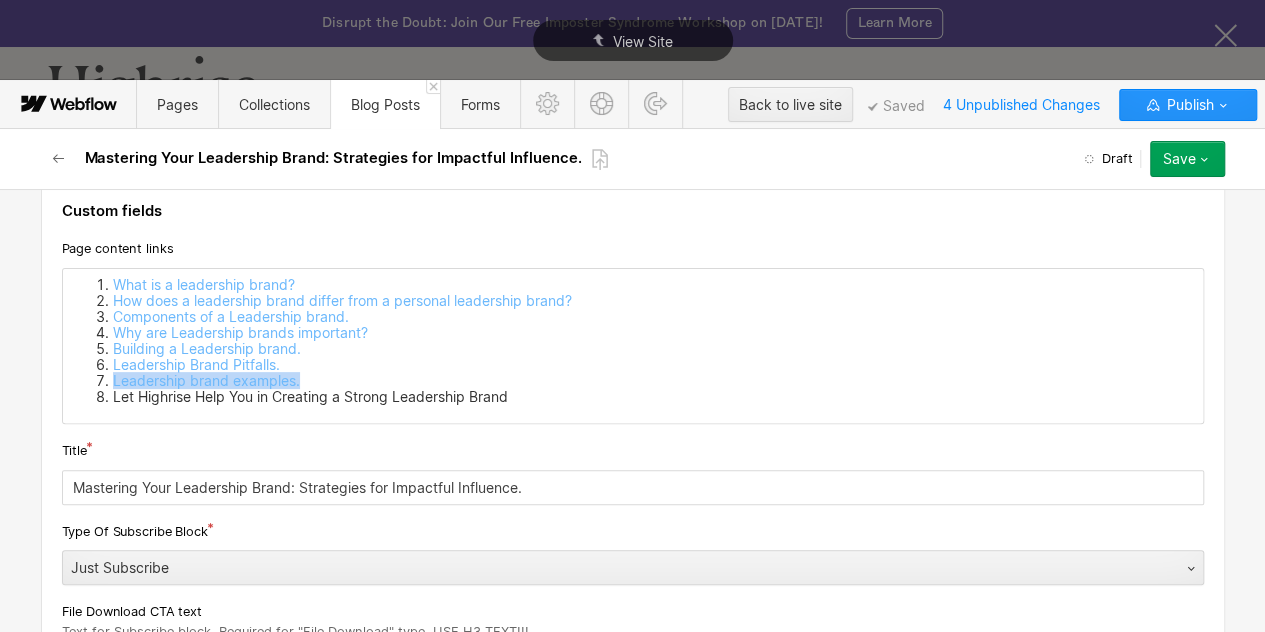 click on "Let Highrise Help You in Creating a Strong Leadership Brand" at bounding box center [653, 397] 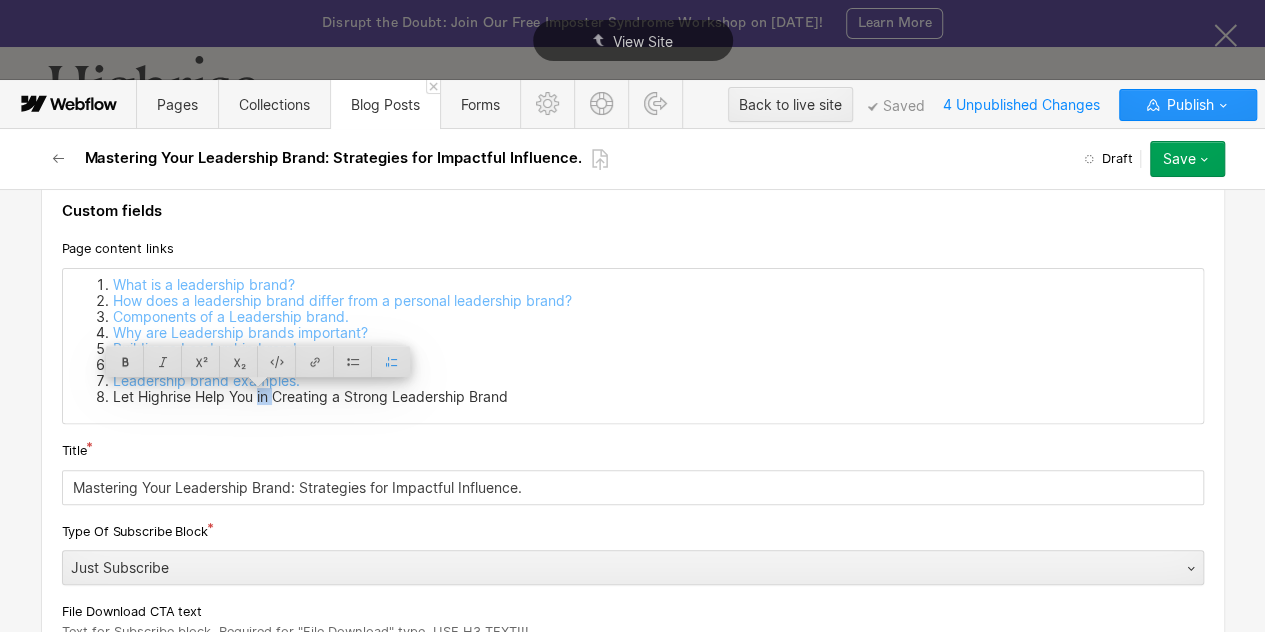 click on "Let Highrise Help You in Creating a Strong Leadership Brand" at bounding box center (653, 397) 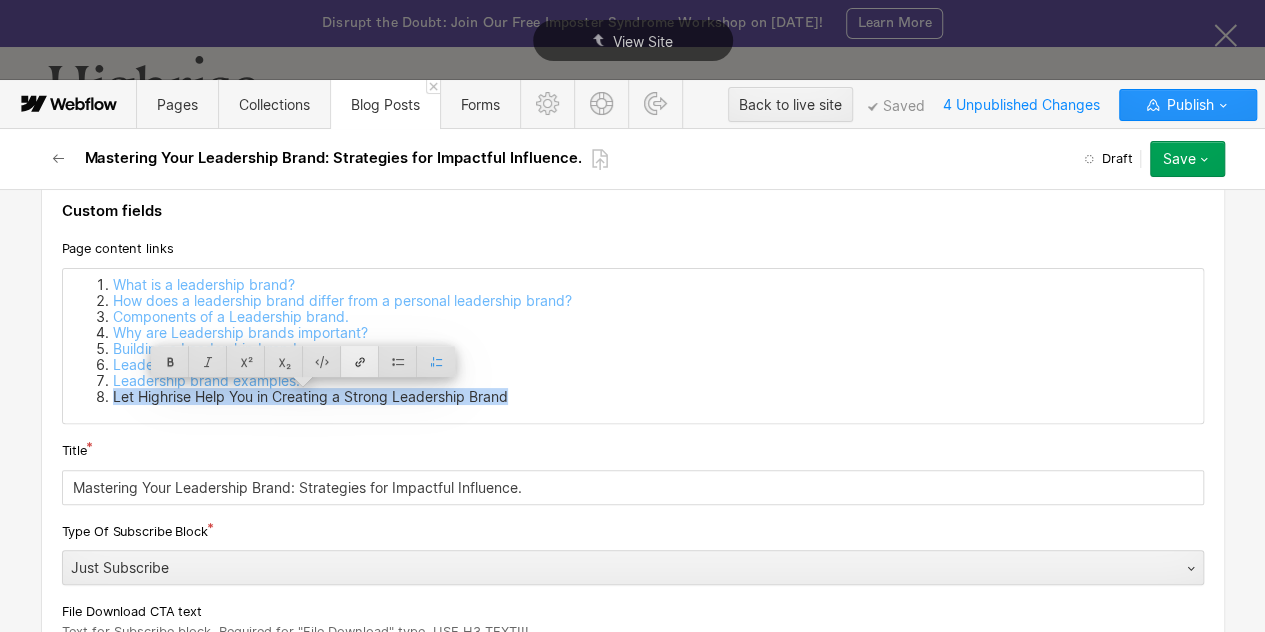 click at bounding box center [360, 361] 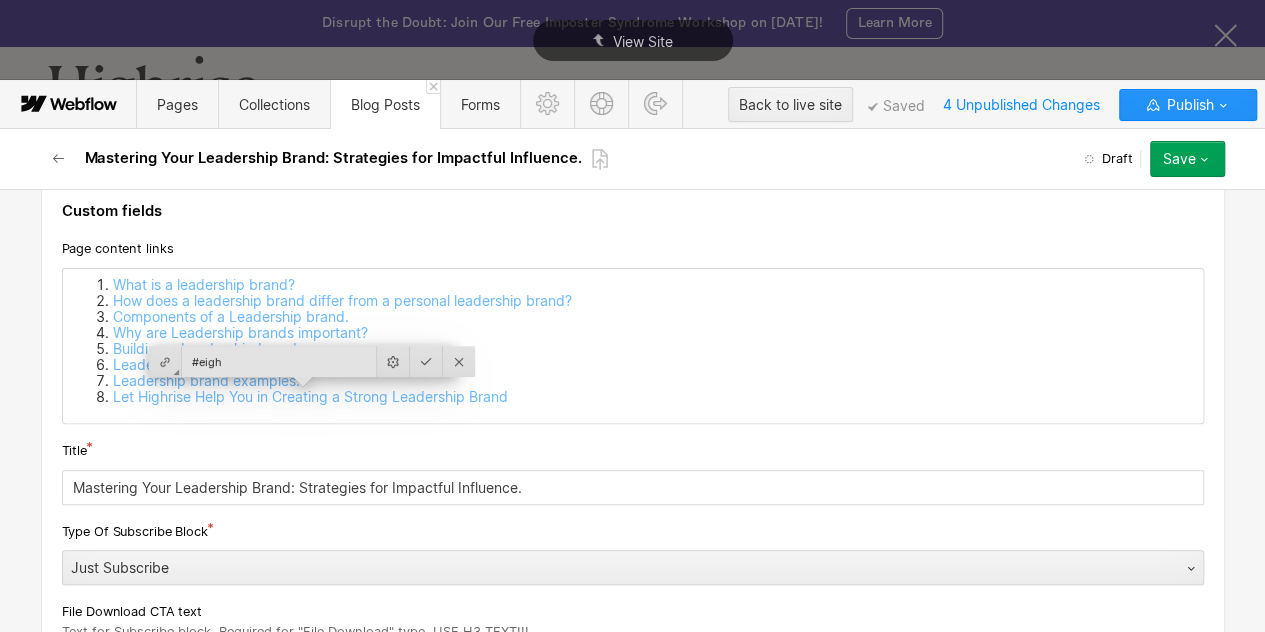 type on "#eight" 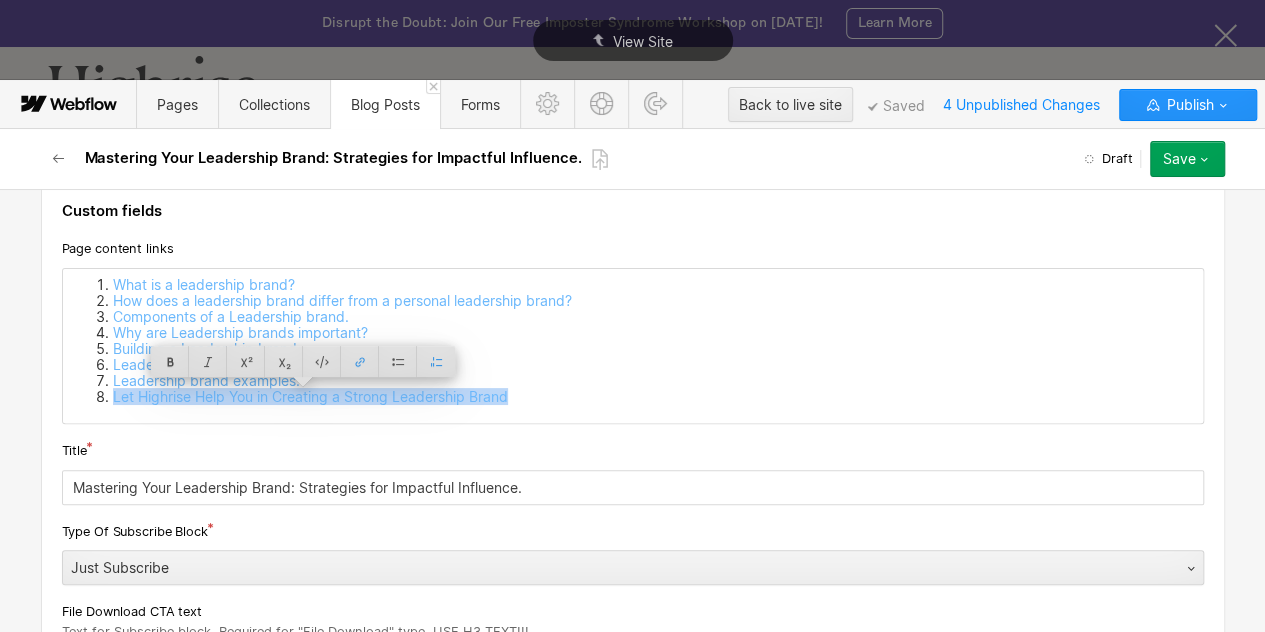 click on "What is a leadership brand? How does a leadership brand differ from a personal leadership brand? Components of a Leadership brand. Why are Leadership brands important? Building a Leadership brand.  Leadership Brand Pitfalls.  Leadership brand examples. Let Highrise Help You in Creating a Strong Leadership Brand" at bounding box center (633, 346) 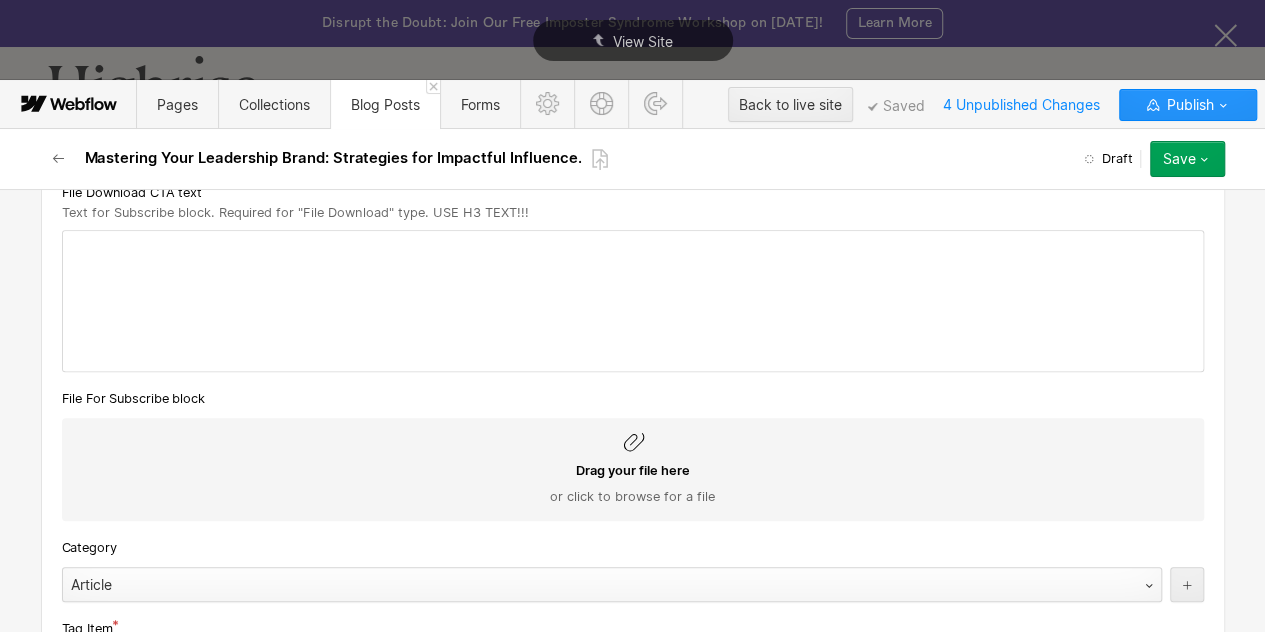 scroll, scrollTop: 679, scrollLeft: 0, axis: vertical 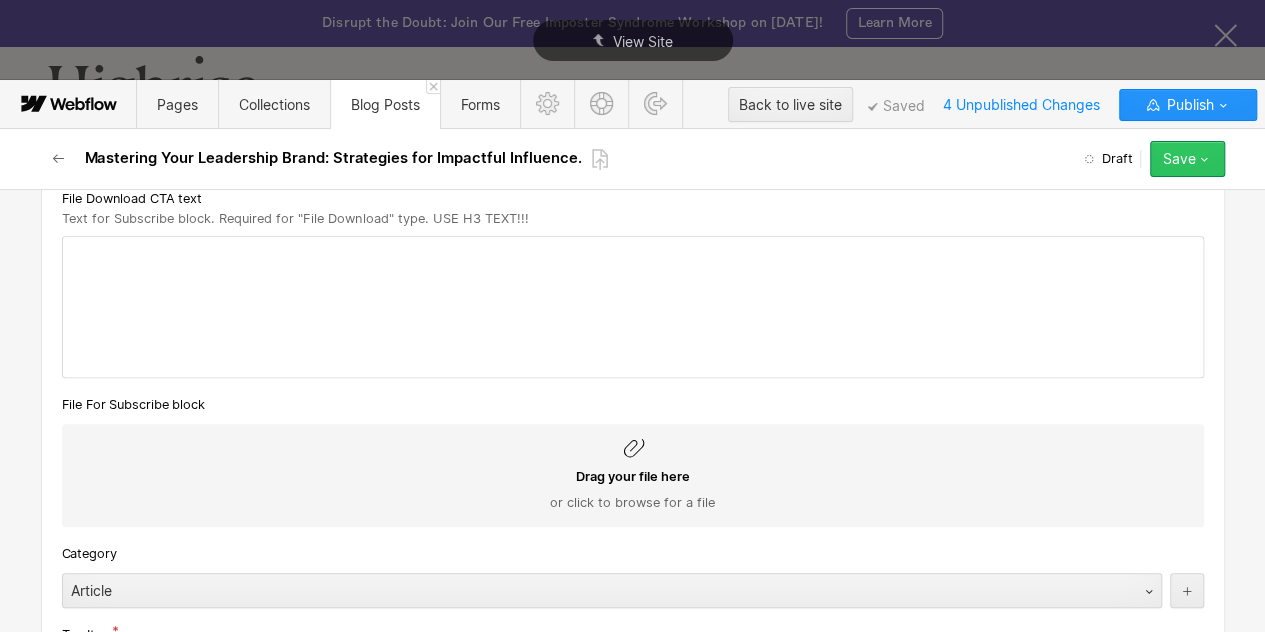 click on "Save" at bounding box center [1179, 159] 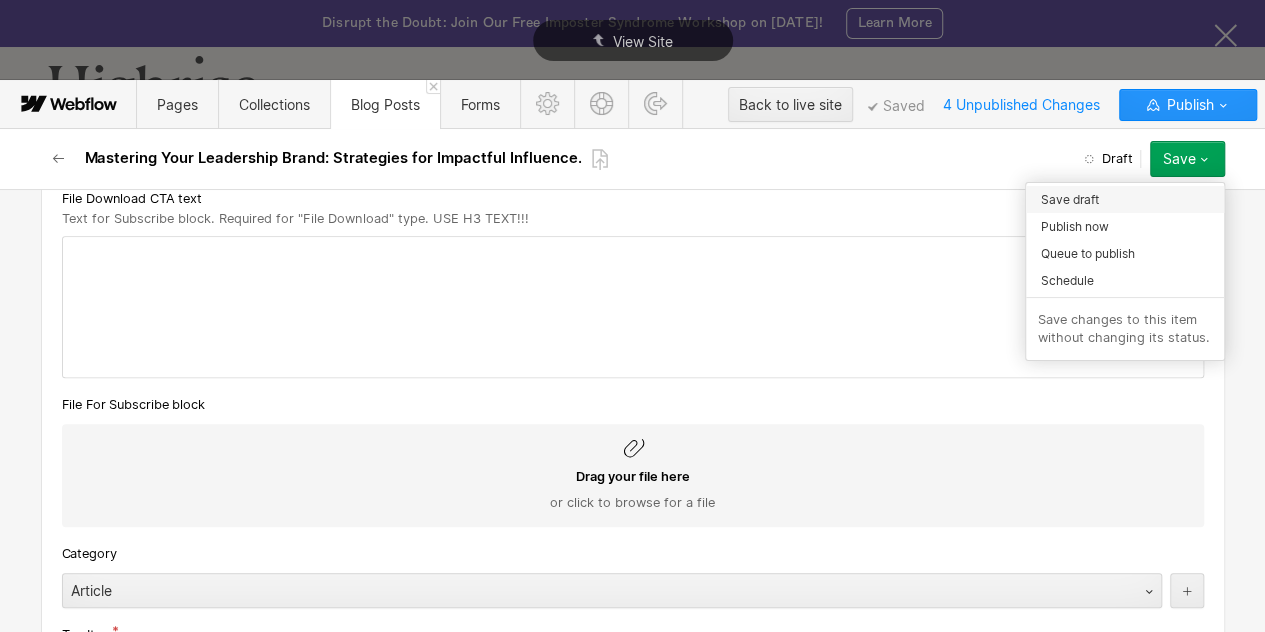 click on "Save draft" at bounding box center [1070, 199] 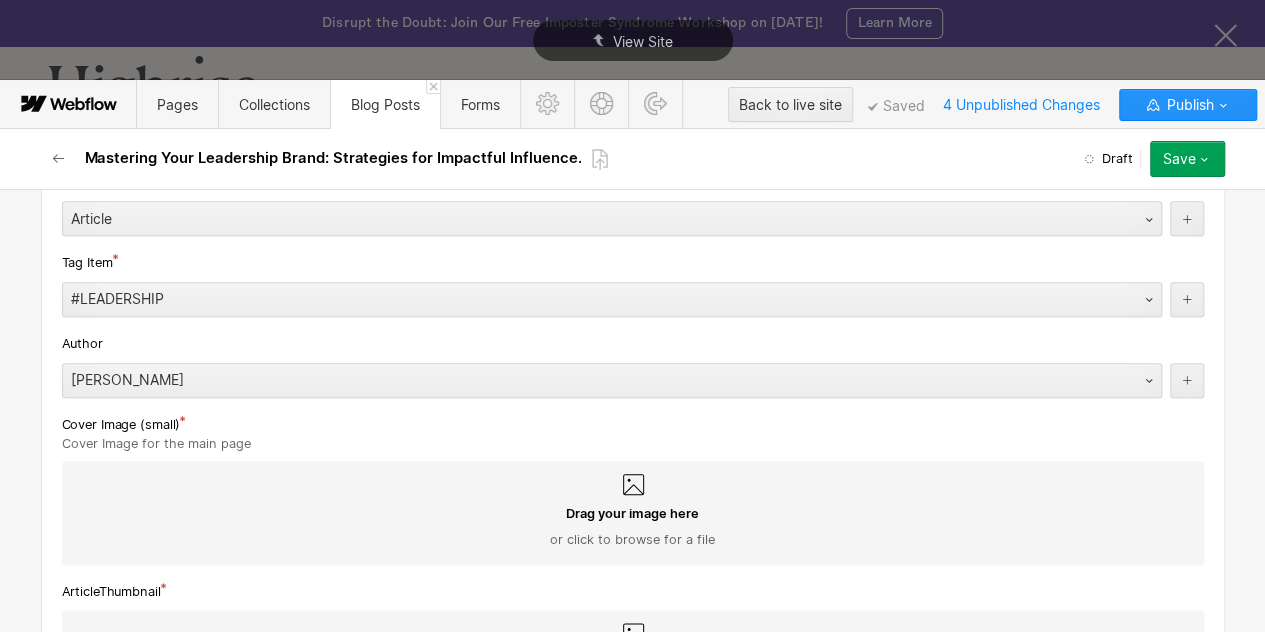 scroll, scrollTop: 1044, scrollLeft: 0, axis: vertical 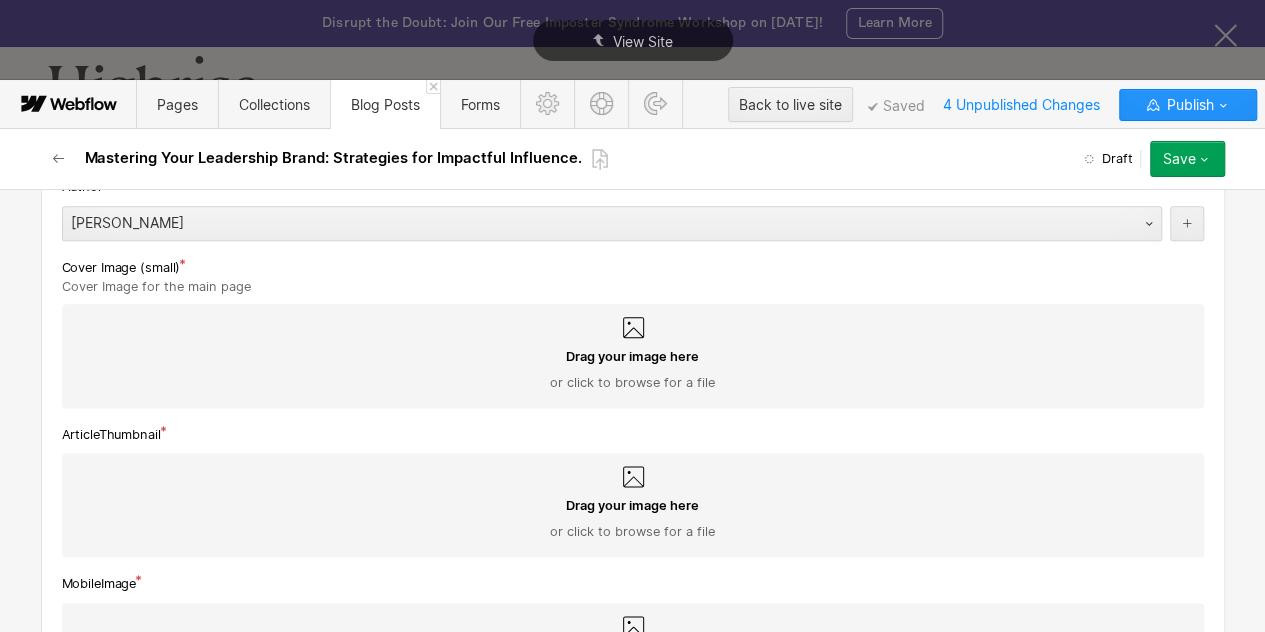 click on "Drag your image here or click to browse for a file" at bounding box center (633, 356) 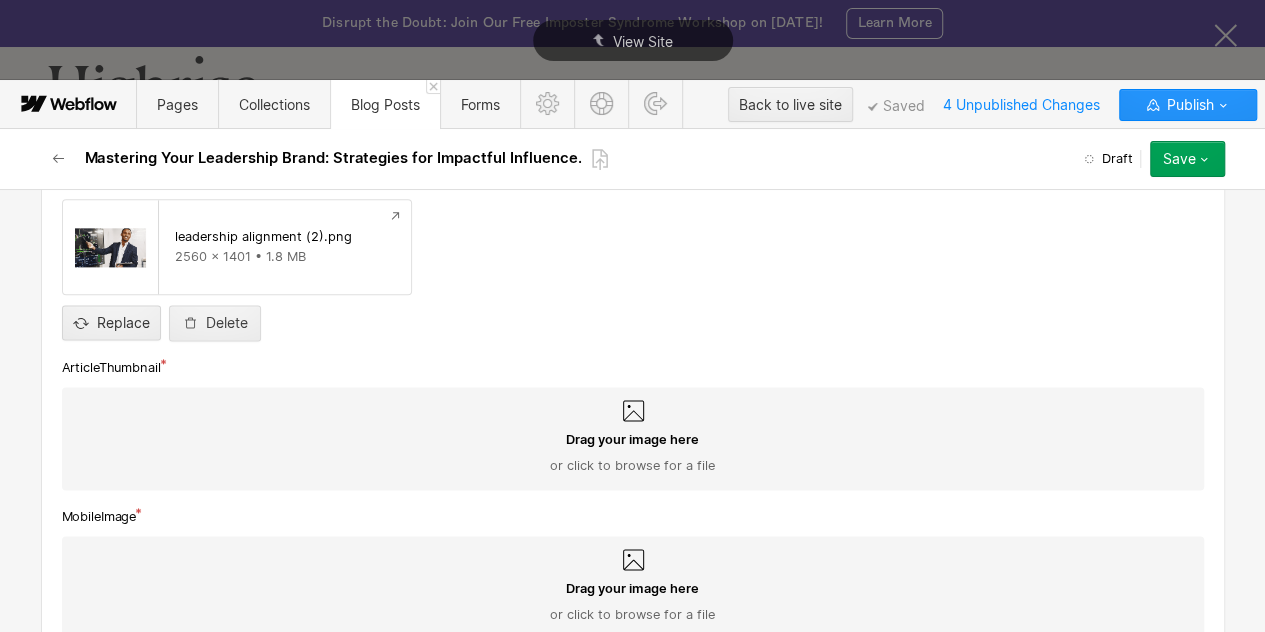 scroll, scrollTop: 1317, scrollLeft: 0, axis: vertical 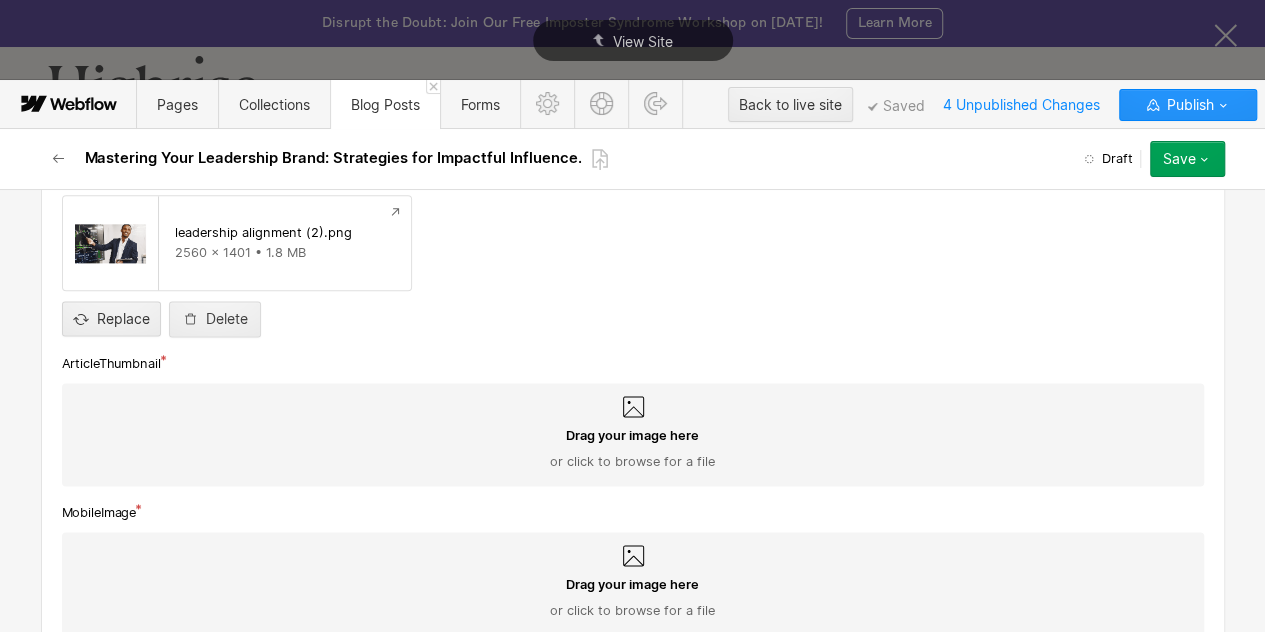 click on "Drag your image here or click to browse for a file" at bounding box center [633, 449] 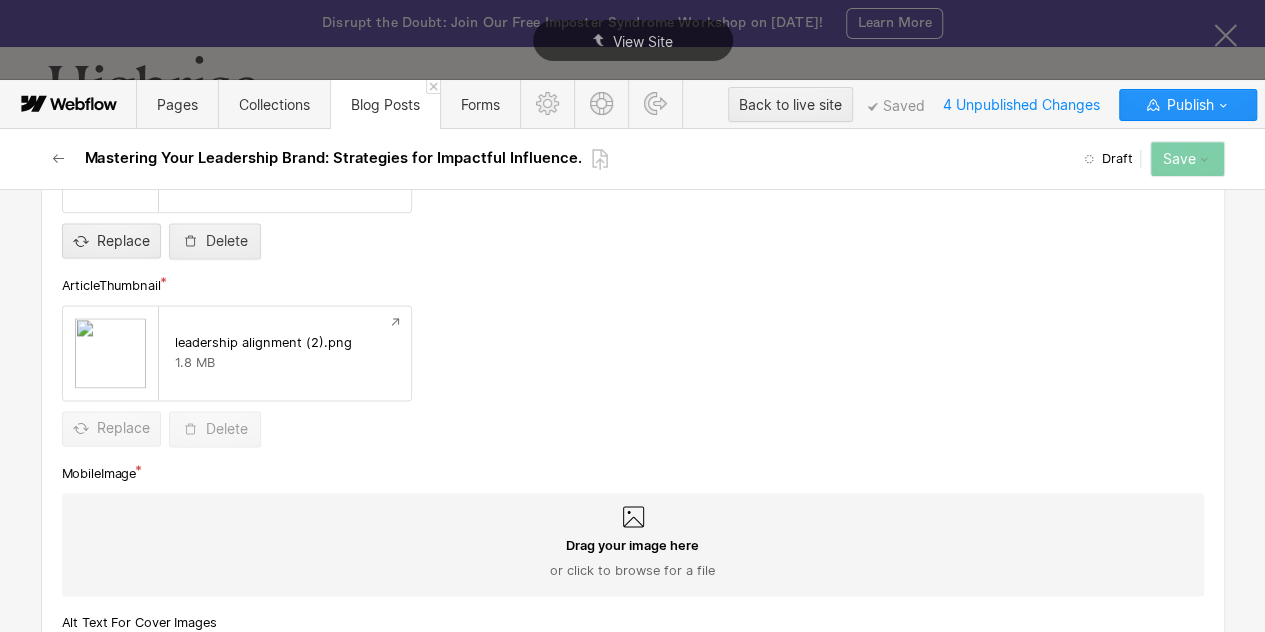 scroll, scrollTop: 1437, scrollLeft: 0, axis: vertical 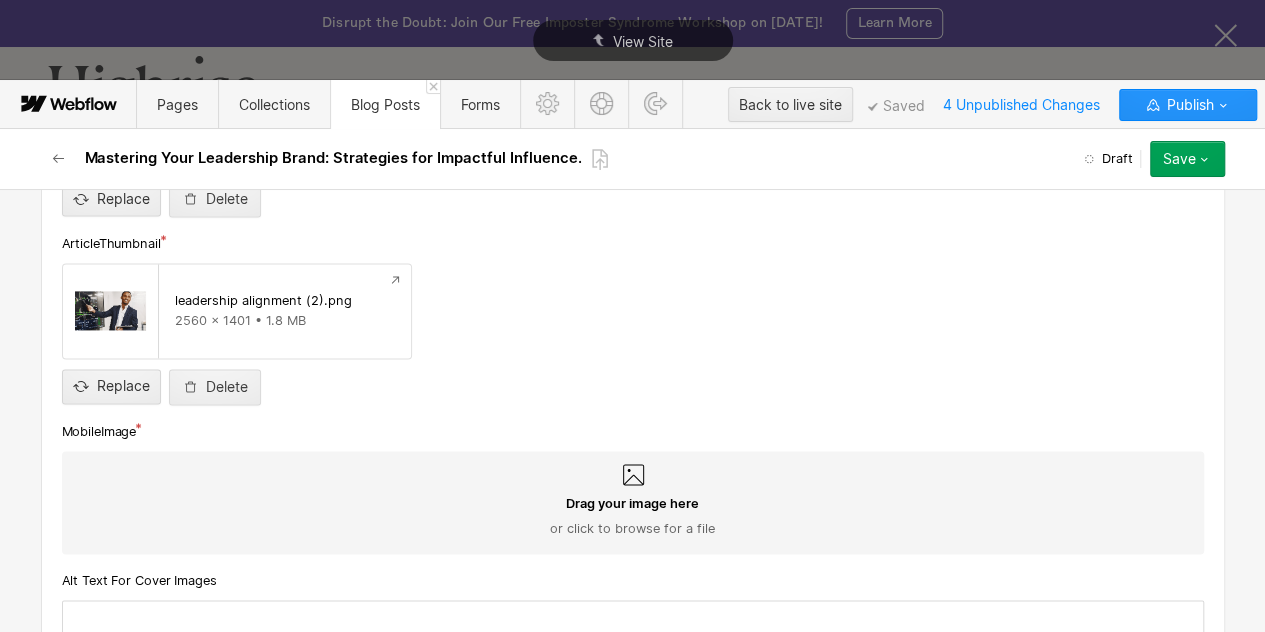 click on "Drag your image here or click to browse for a file" at bounding box center (633, 517) 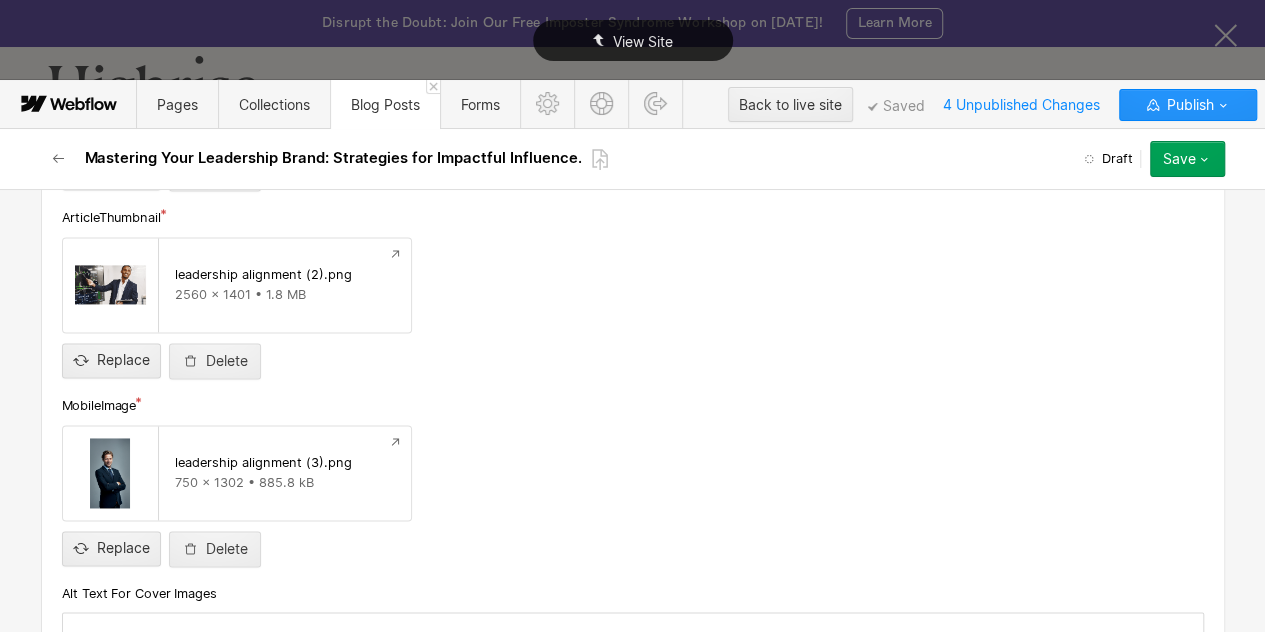 scroll, scrollTop: 1757, scrollLeft: 0, axis: vertical 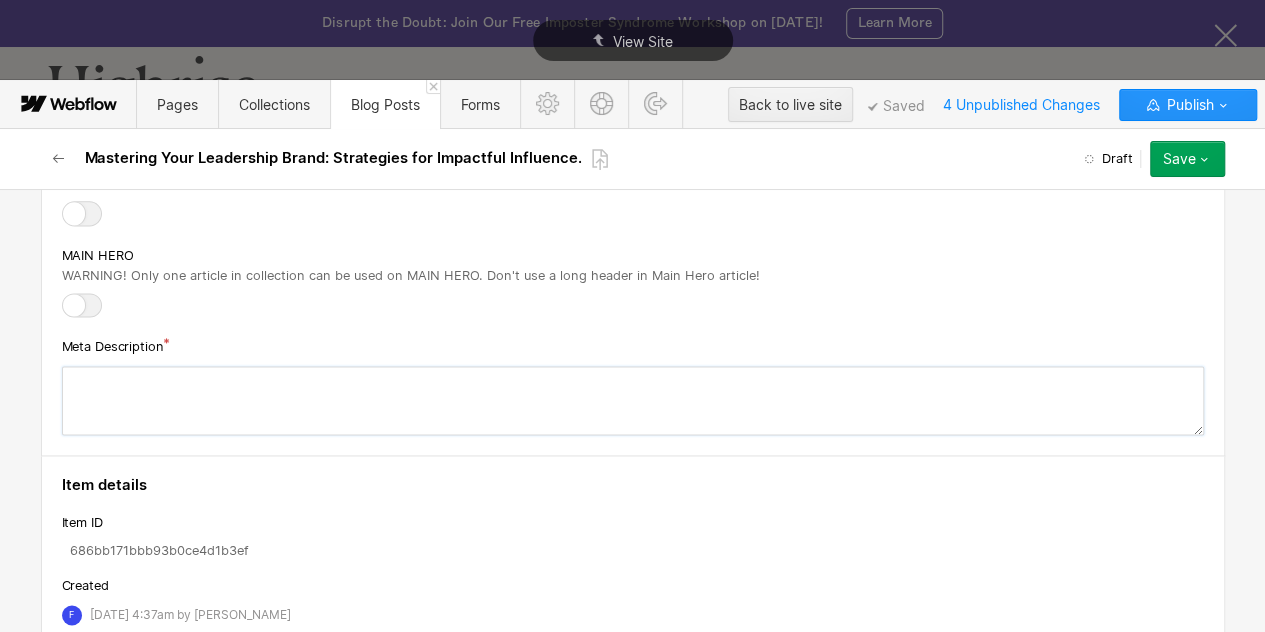 click at bounding box center (633, 400) 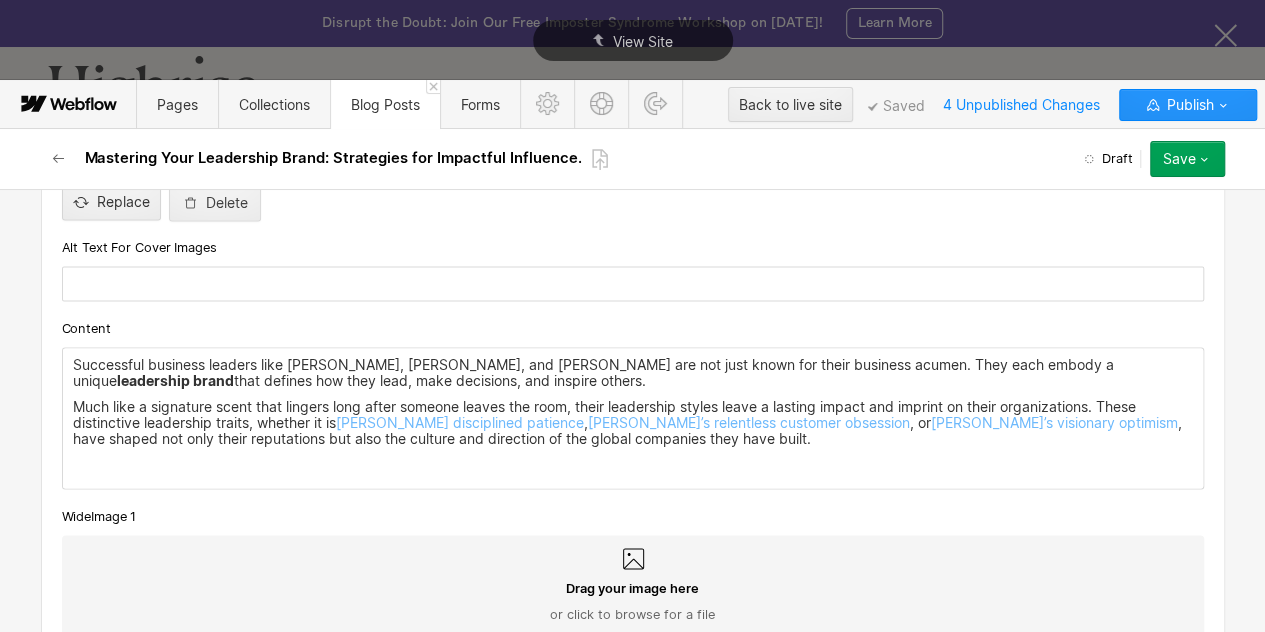 scroll, scrollTop: 1764, scrollLeft: 0, axis: vertical 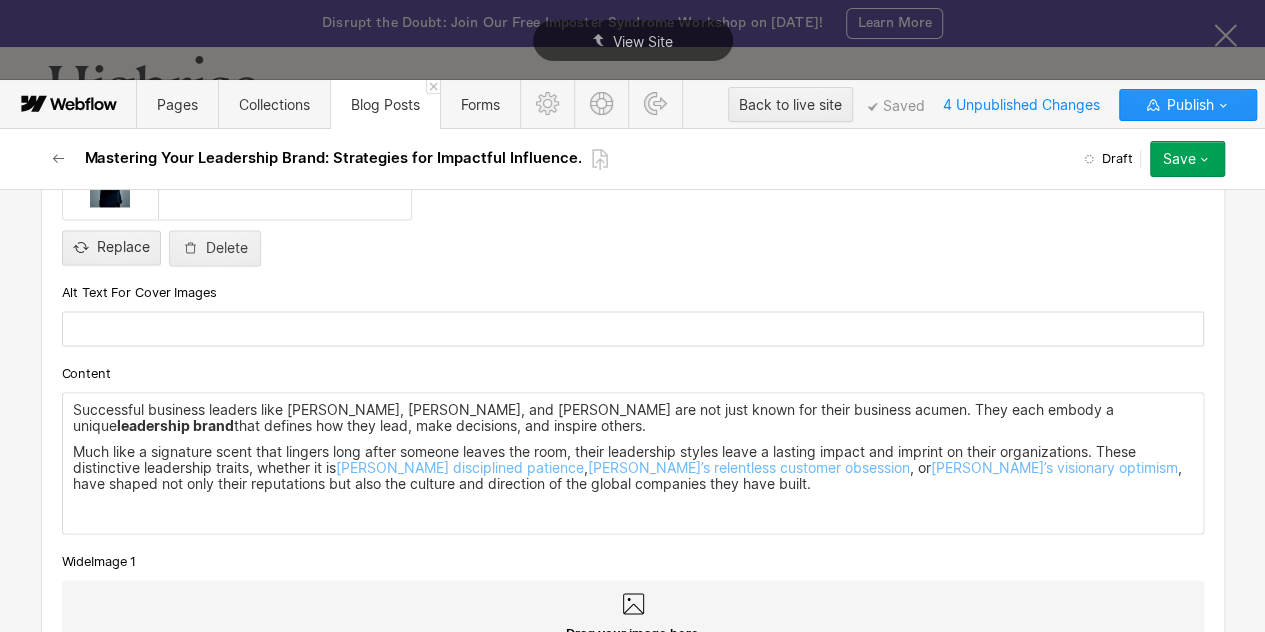 type on "Discover how to build a strong leadership brand that resonates. Enhance your influence and guide your team effectively." 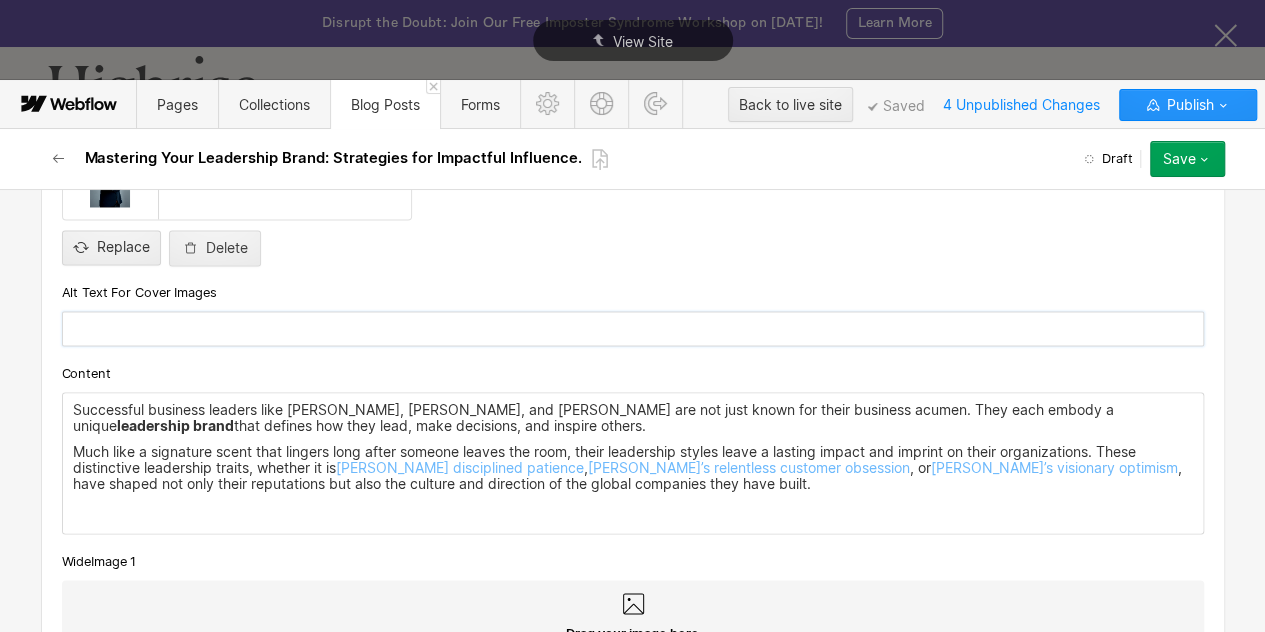 click at bounding box center [633, 328] 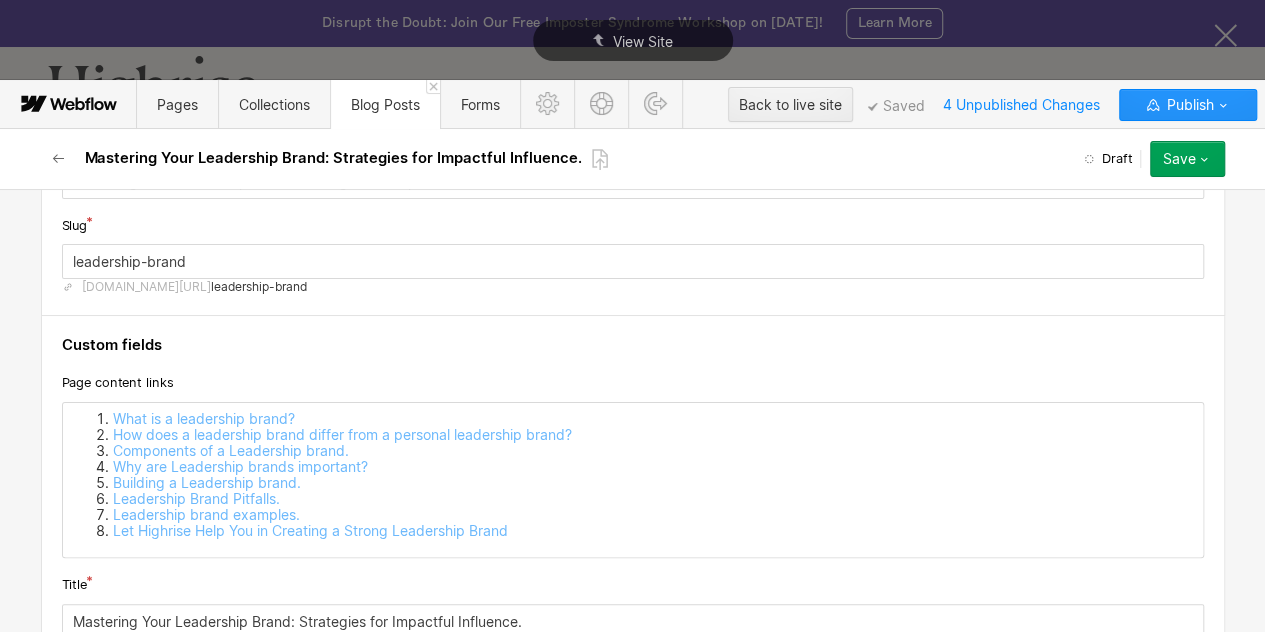 scroll, scrollTop: 0, scrollLeft: 0, axis: both 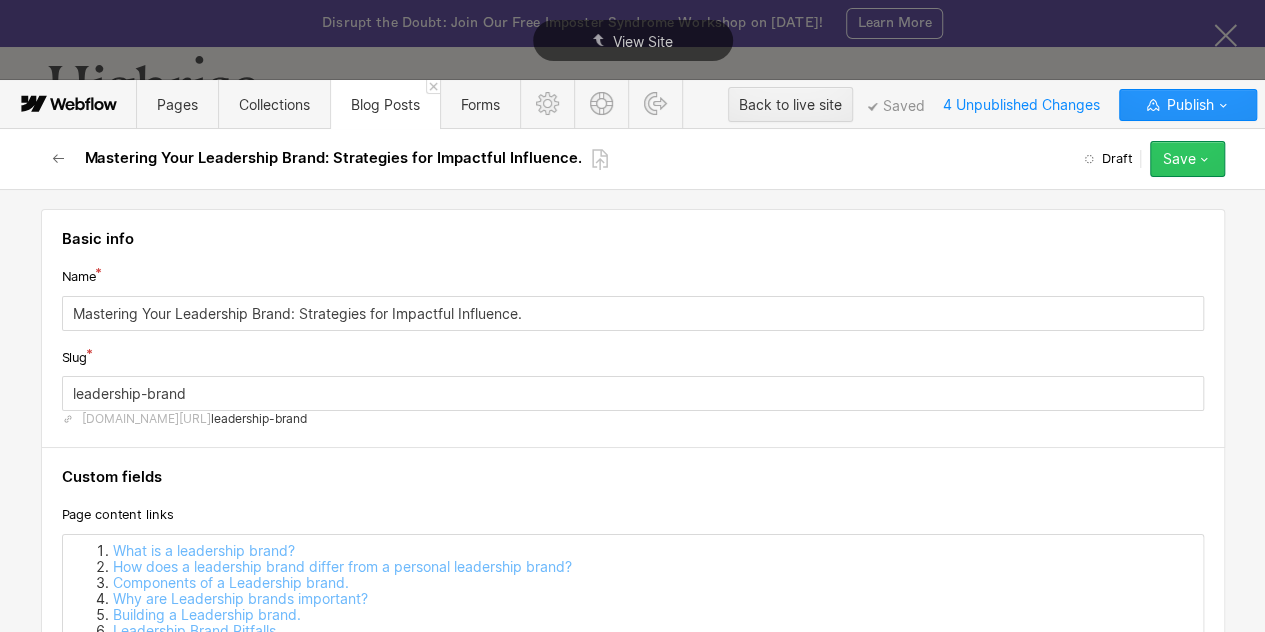 type on "Leader standing out in a crowd, symbolizing a unique leadership brand." 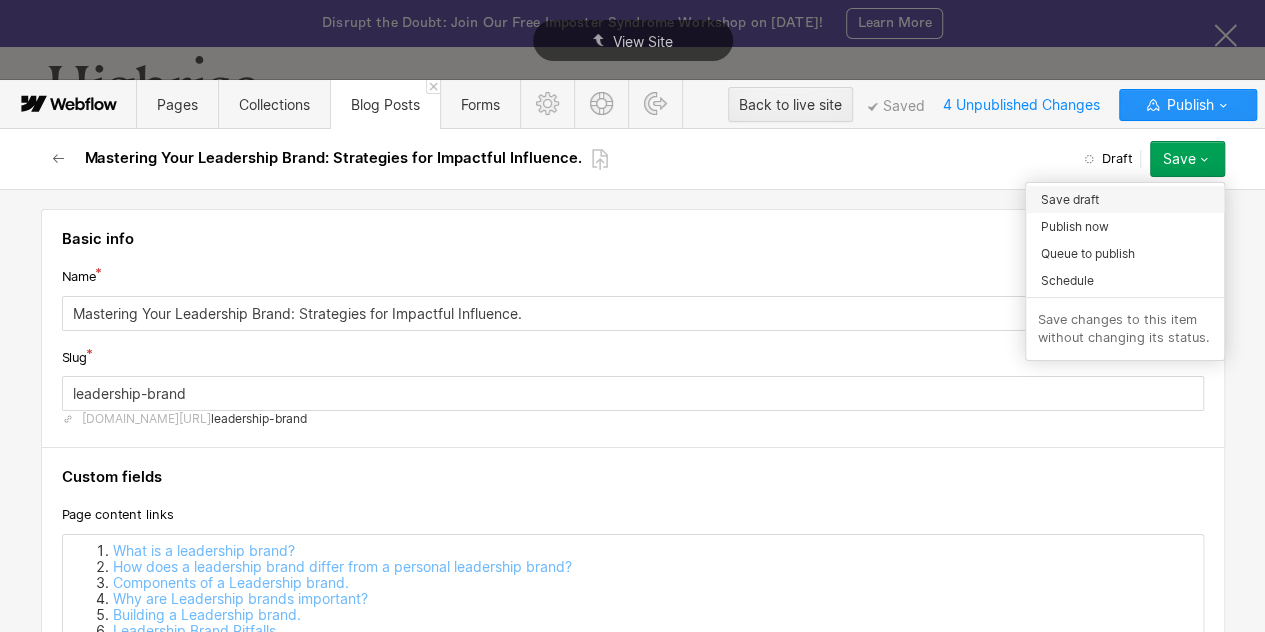 click on "Save draft" at bounding box center (1125, 199) 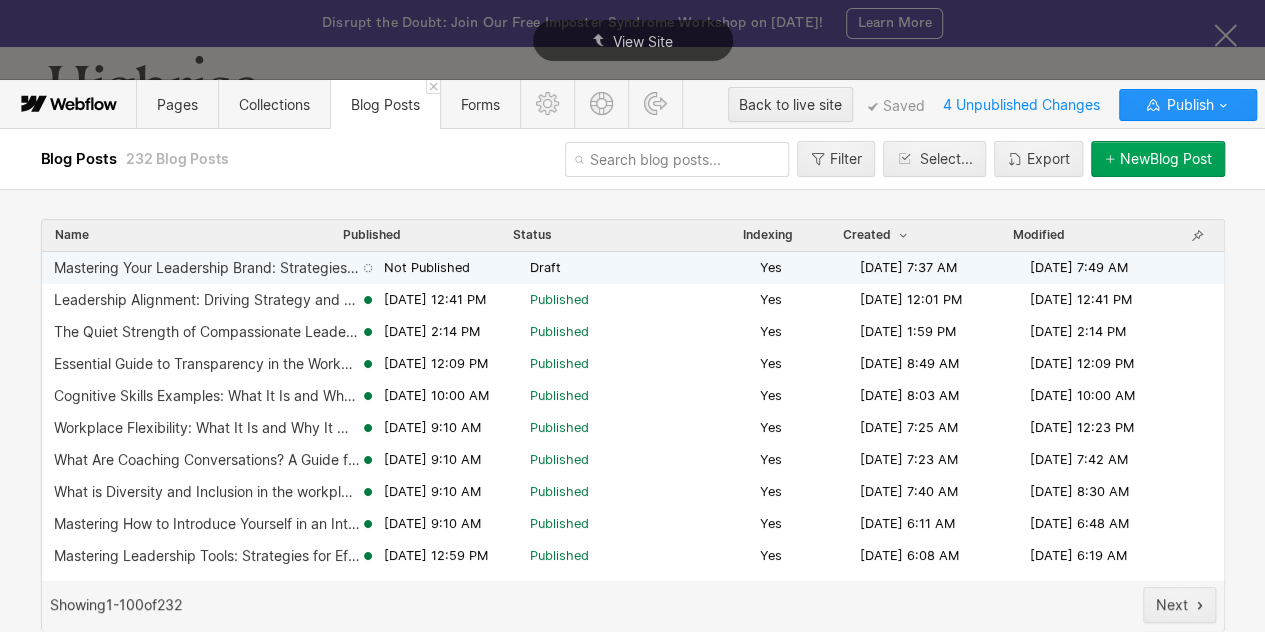 click on "Draft" at bounding box center [641, 268] 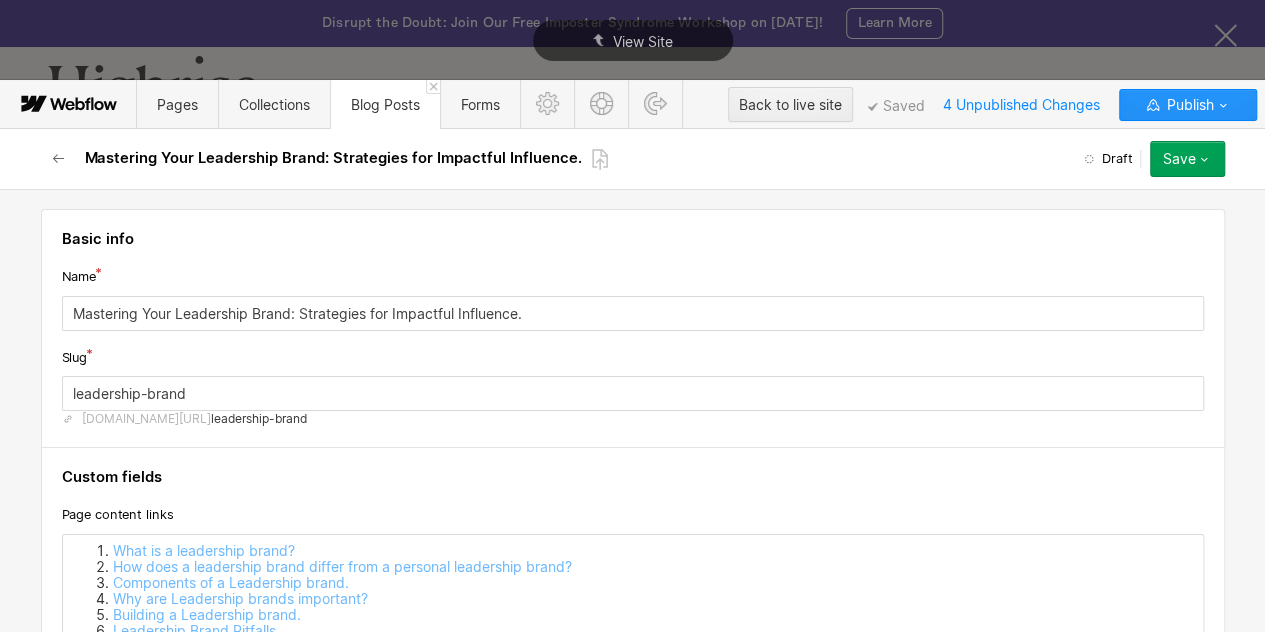 click 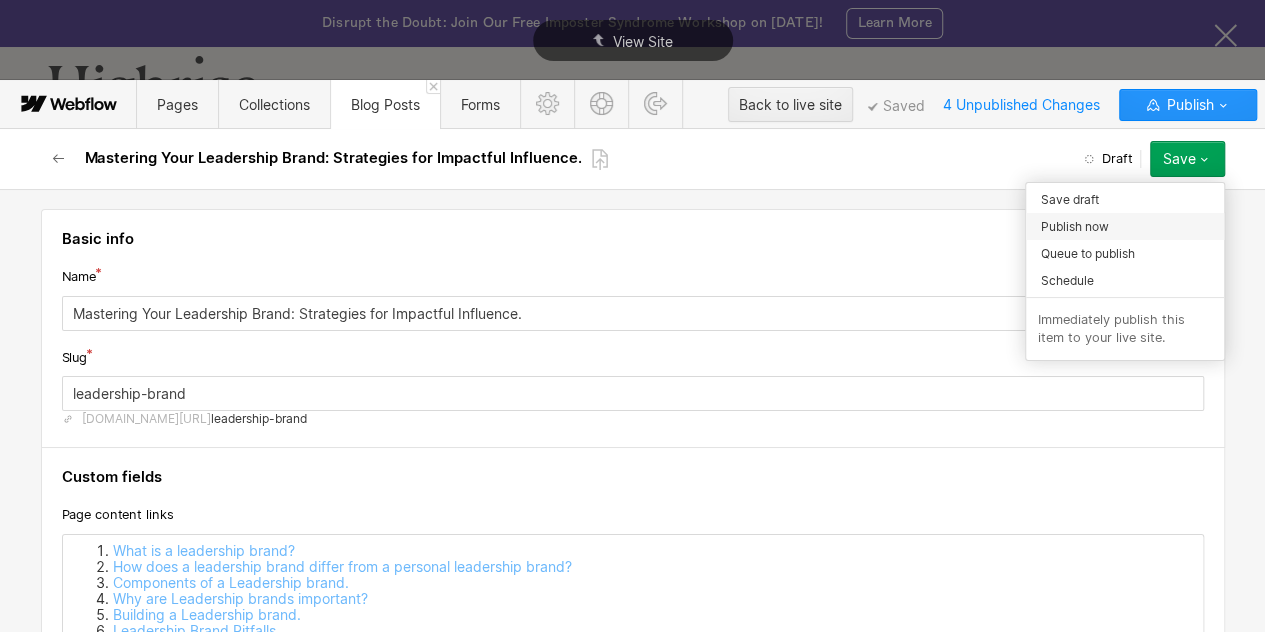 click on "Publish now" at bounding box center (1075, 226) 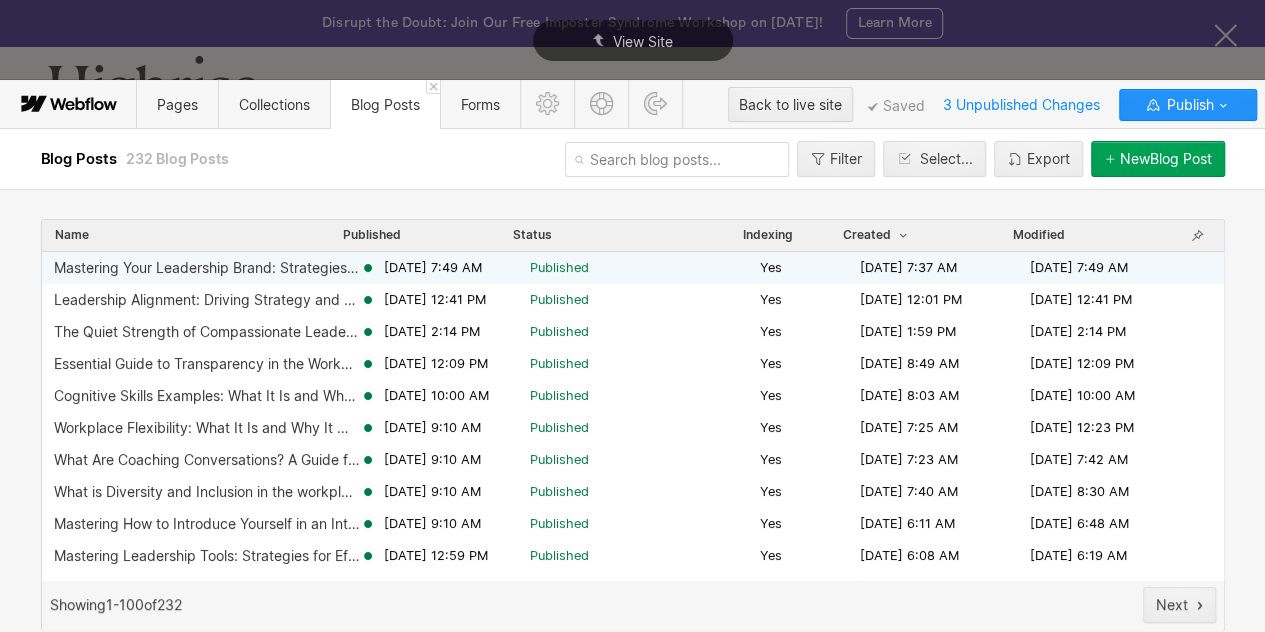 click on "[DATE] 7:49 AM" at bounding box center (433, 268) 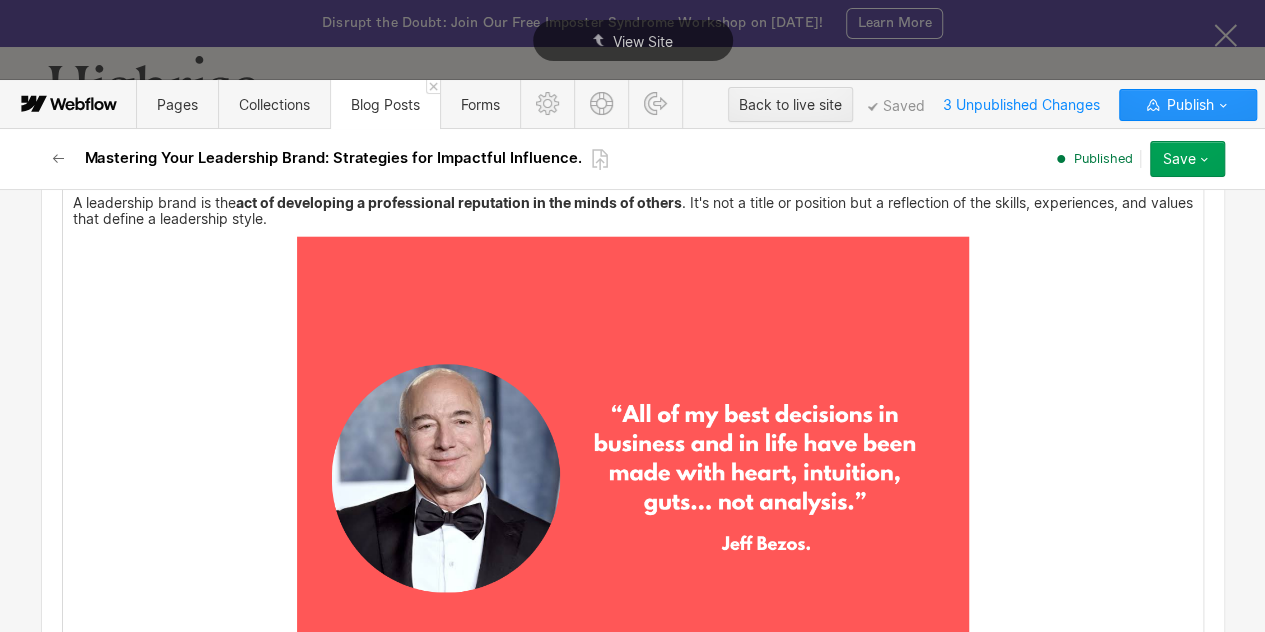 click at bounding box center (633, 461) 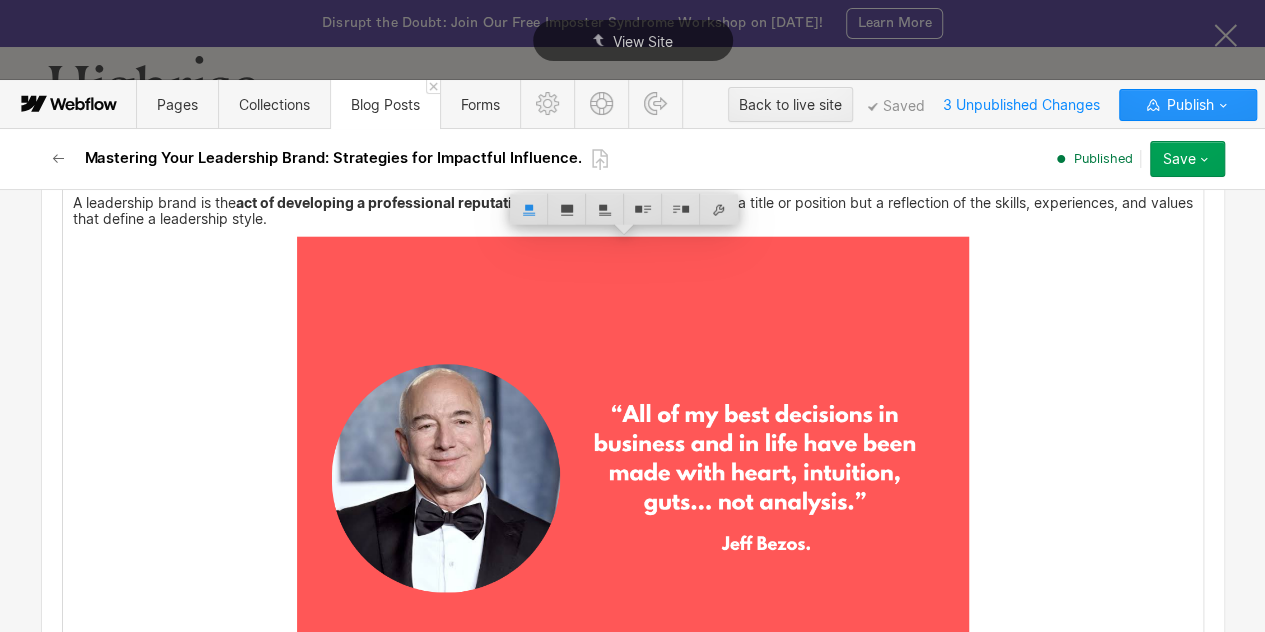 scroll, scrollTop: 2632, scrollLeft: 0, axis: vertical 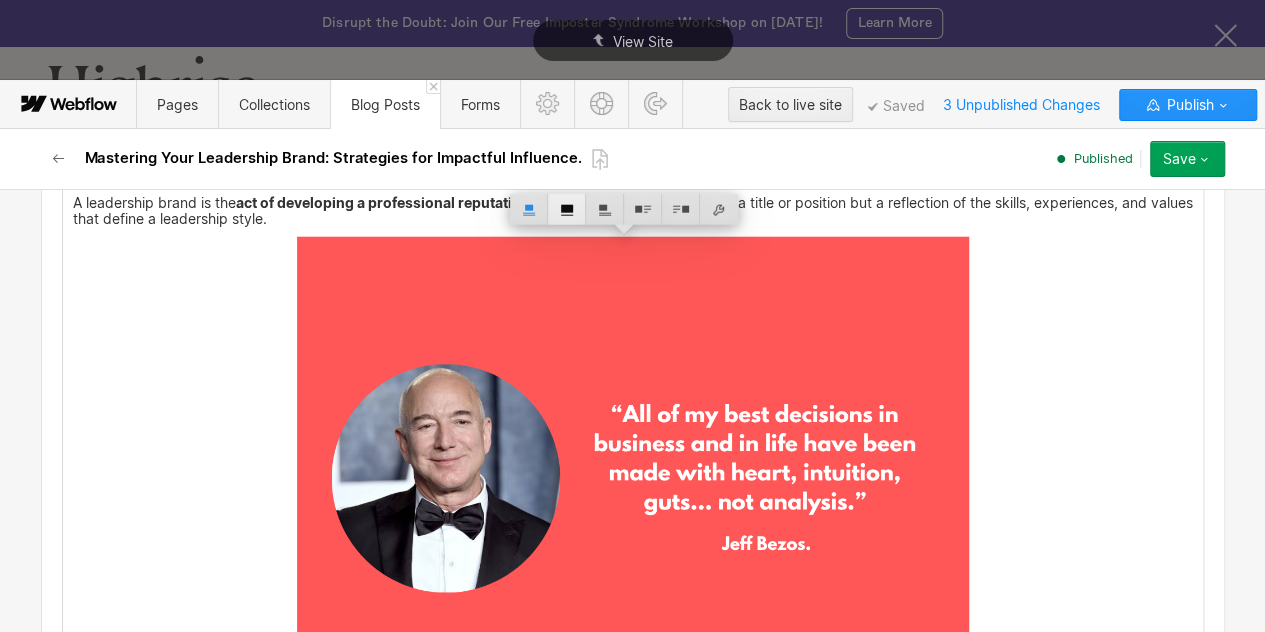 click at bounding box center [567, 209] 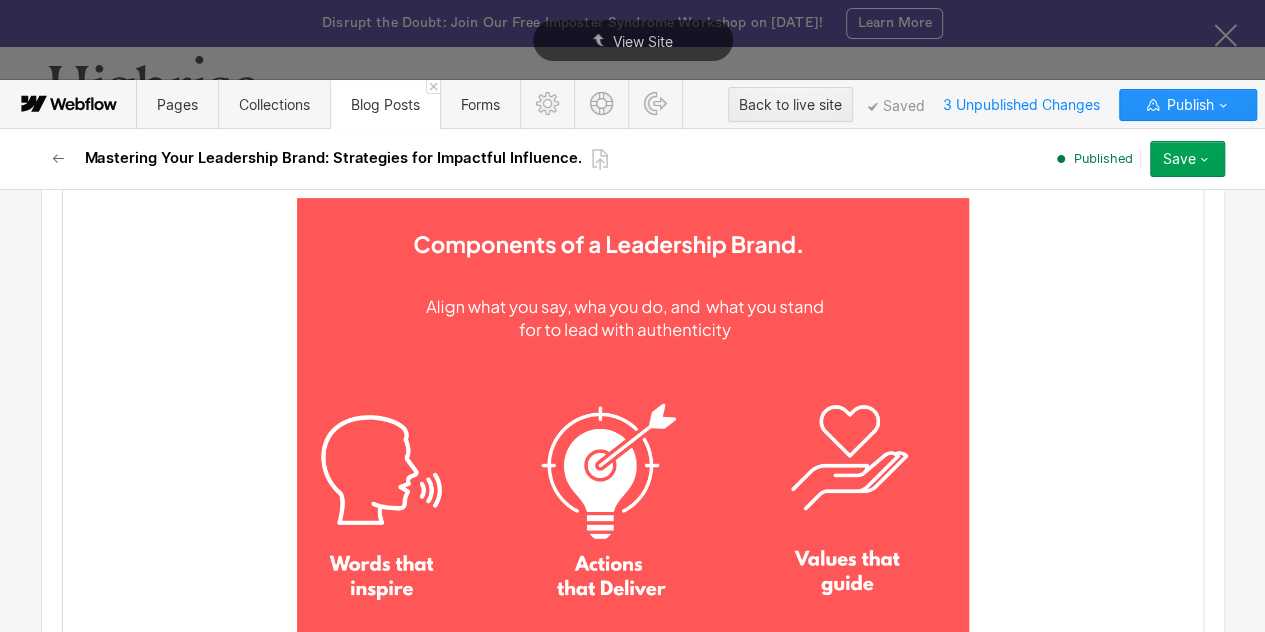 click at bounding box center (633, 422) 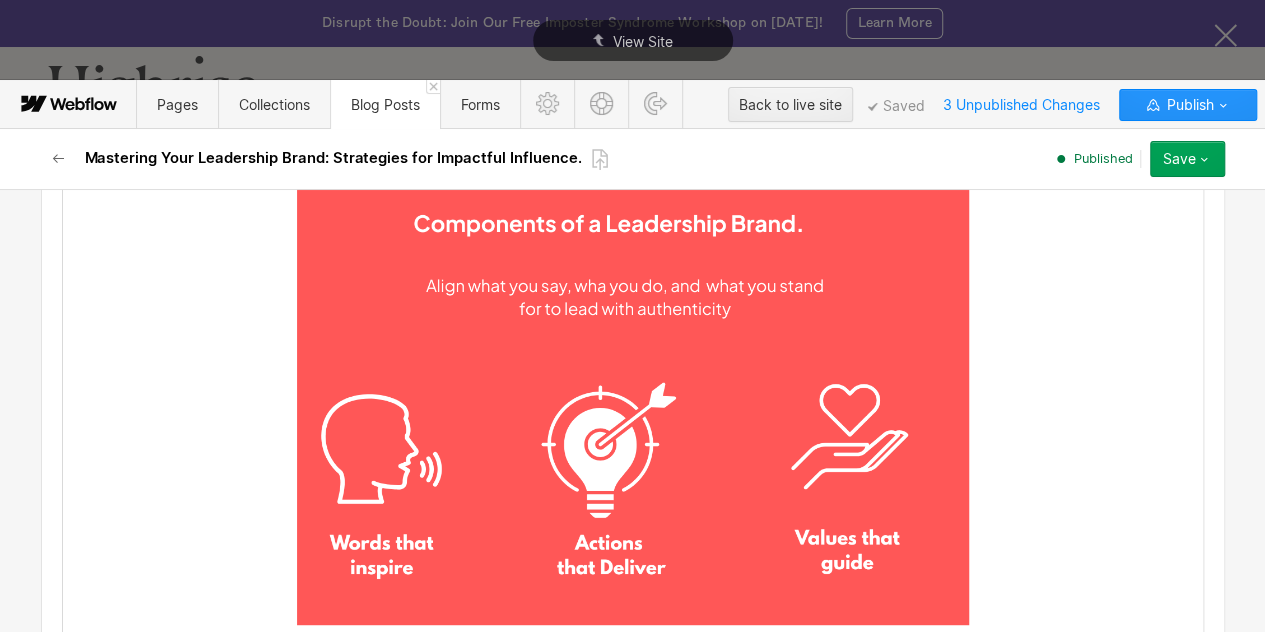 scroll, scrollTop: 4160, scrollLeft: 0, axis: vertical 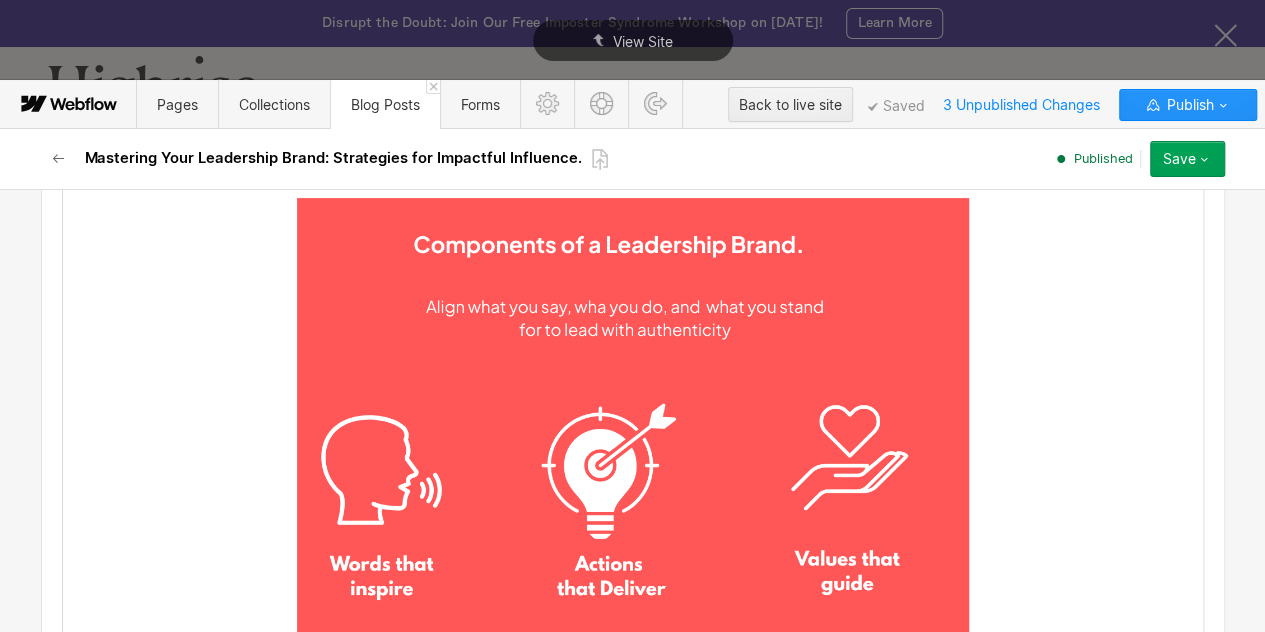 click at bounding box center [633, 422] 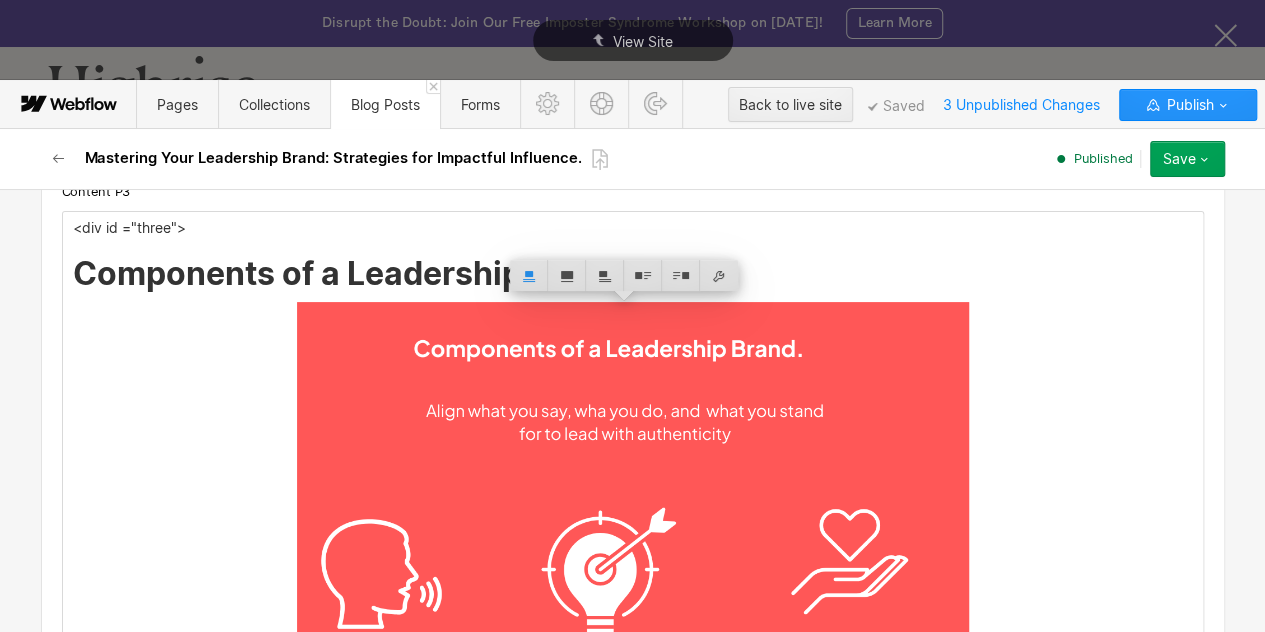scroll, scrollTop: 4026, scrollLeft: 0, axis: vertical 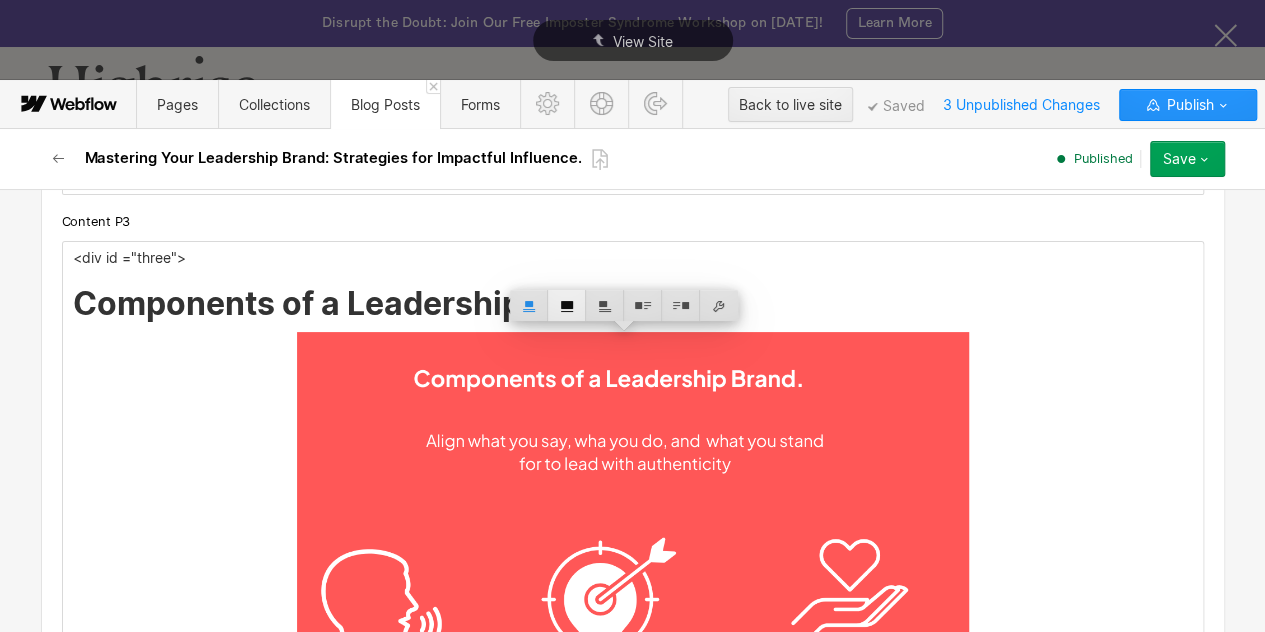click at bounding box center (567, 305) 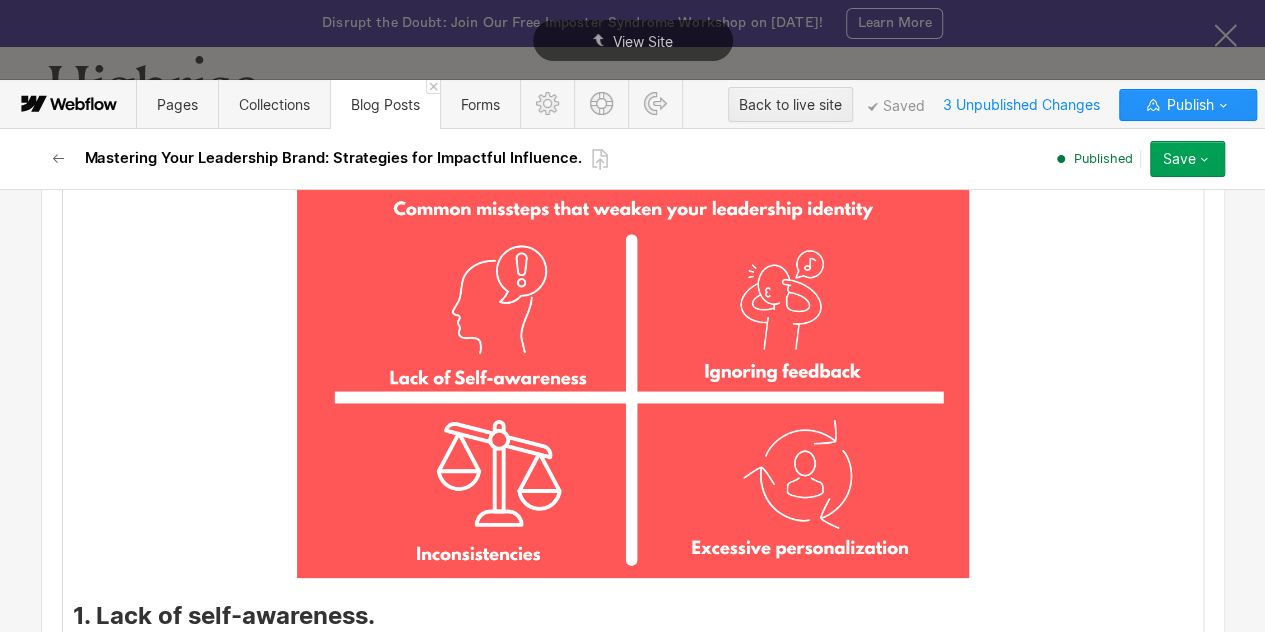 click at bounding box center [633, 354] 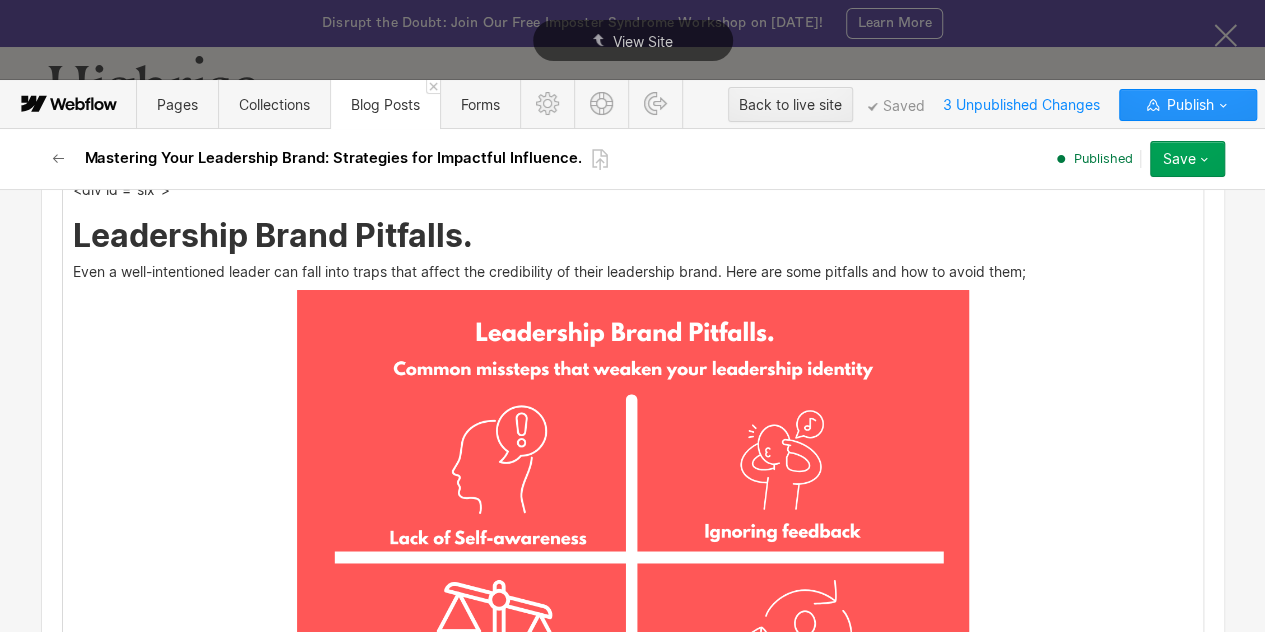 scroll, scrollTop: 7538, scrollLeft: 0, axis: vertical 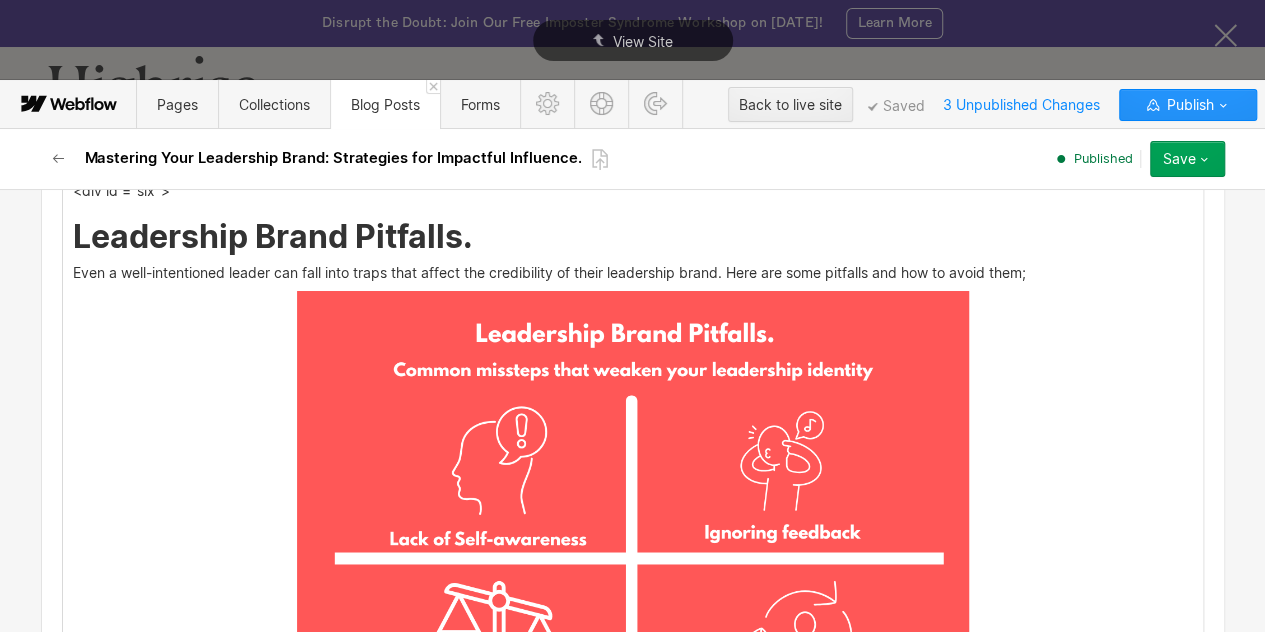 click at bounding box center (633, 515) 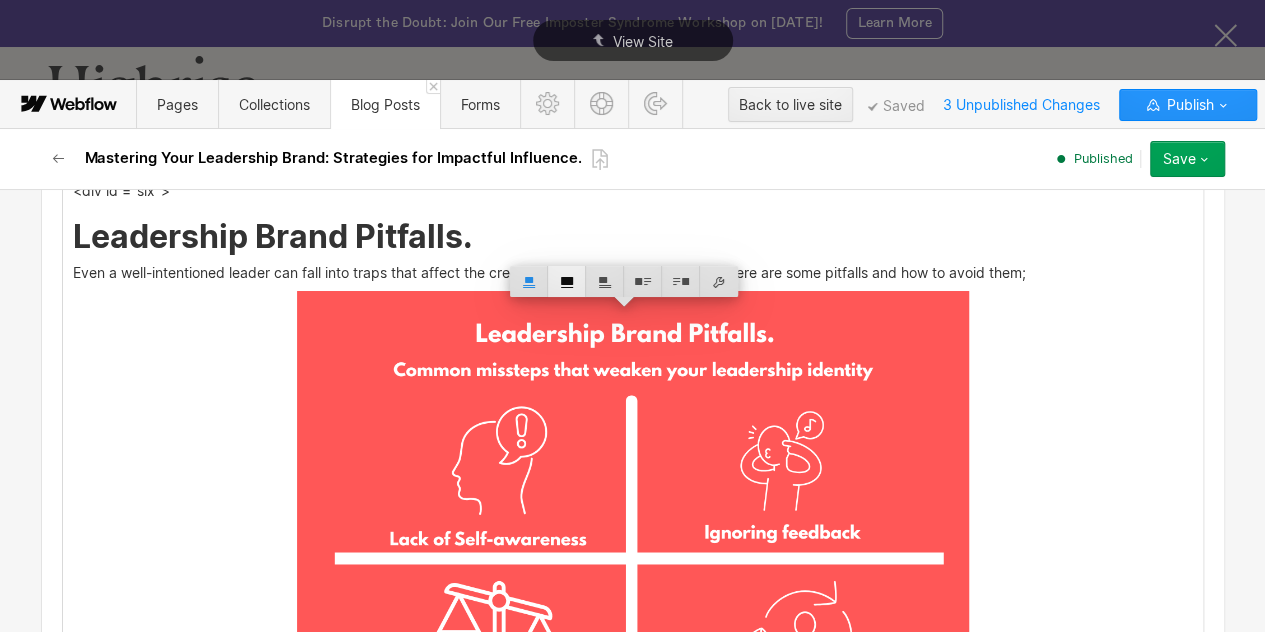 click at bounding box center [567, 281] 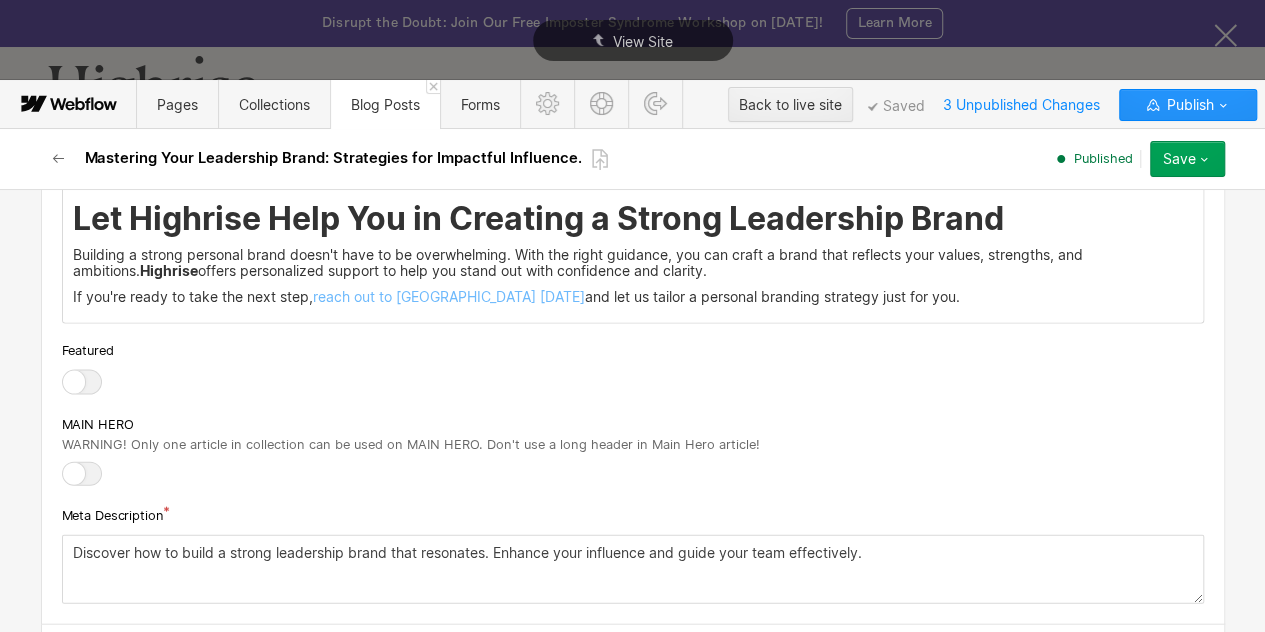 scroll, scrollTop: 9258, scrollLeft: 0, axis: vertical 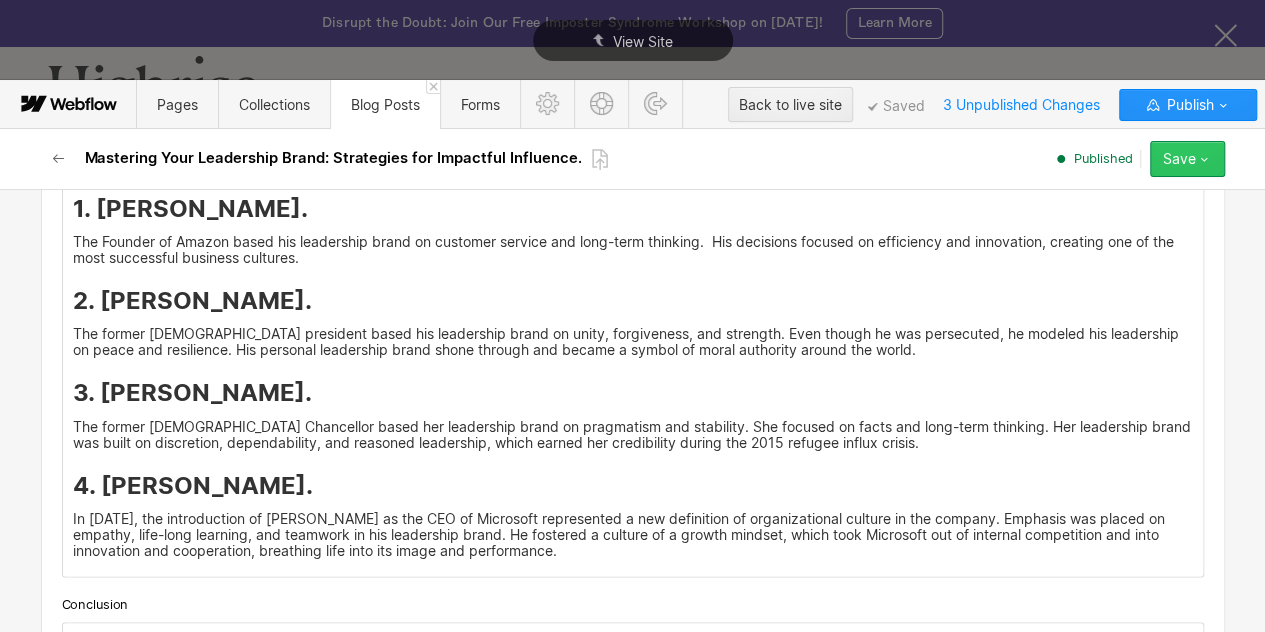 click on "Save" at bounding box center [1179, 159] 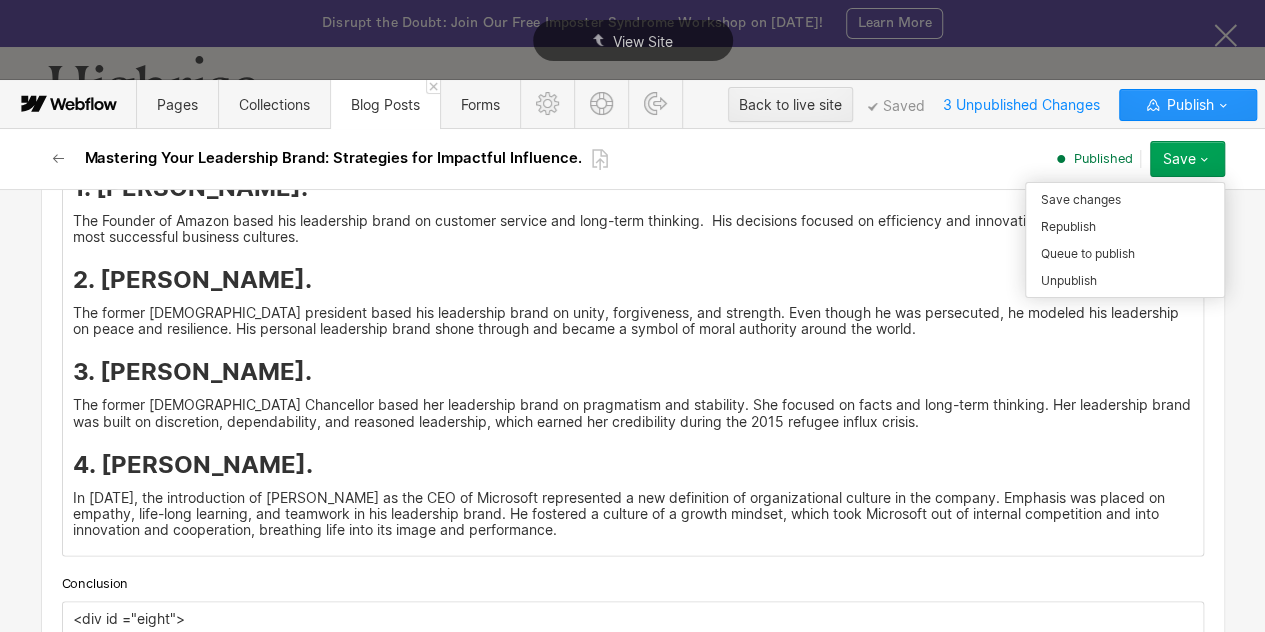 scroll, scrollTop: 9237, scrollLeft: 0, axis: vertical 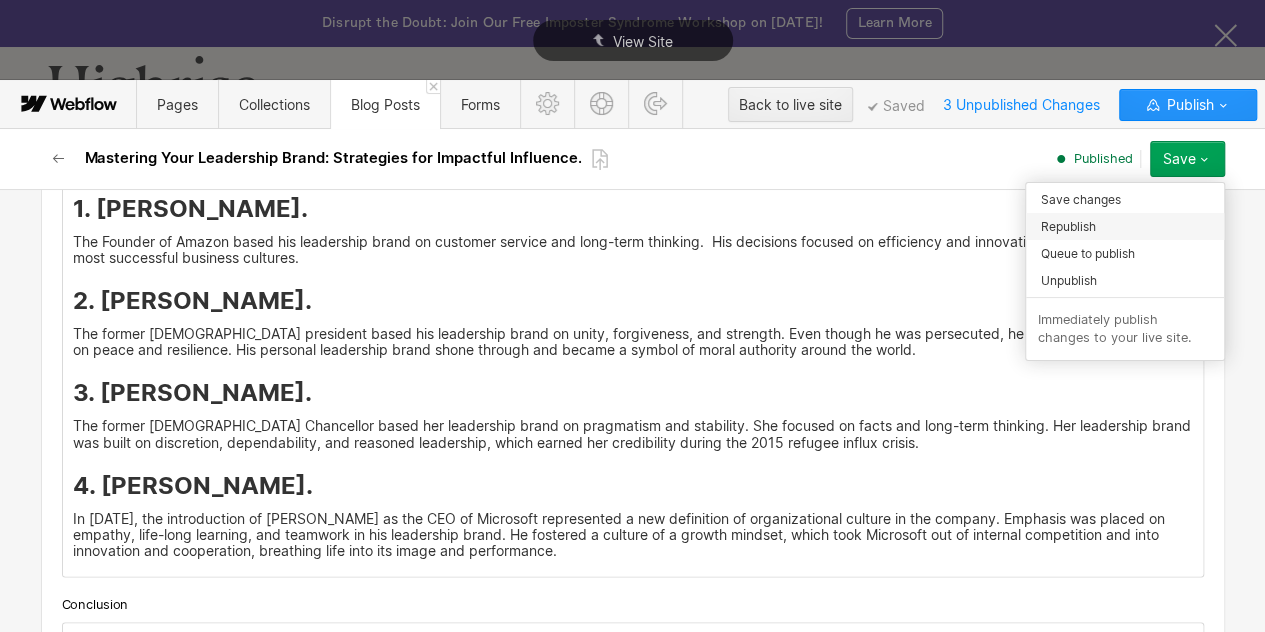 click on "Republish" at bounding box center [1068, 226] 